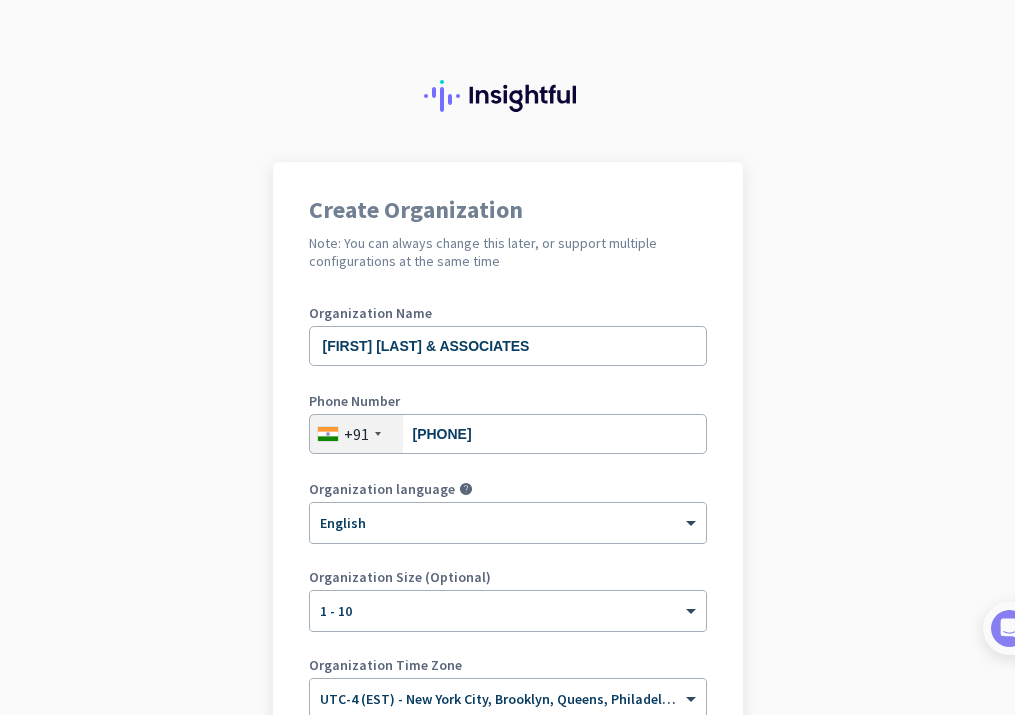 scroll, scrollTop: 0, scrollLeft: 0, axis: both 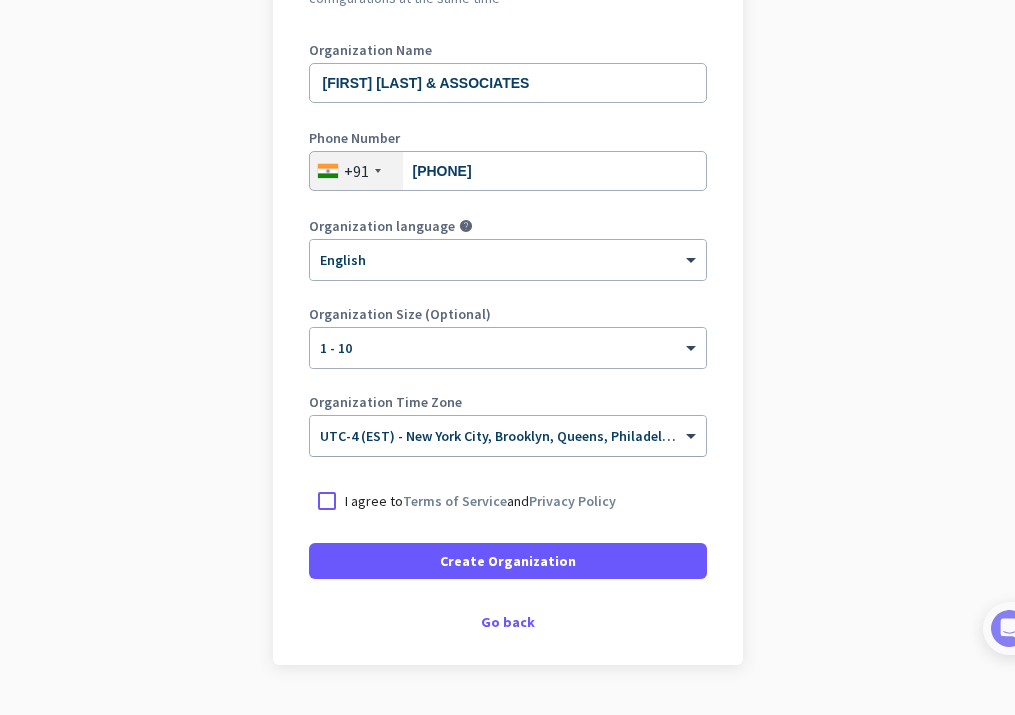 click on "UTC-4 (EST) - New York City, Brooklyn, Queens, Philadelphia" 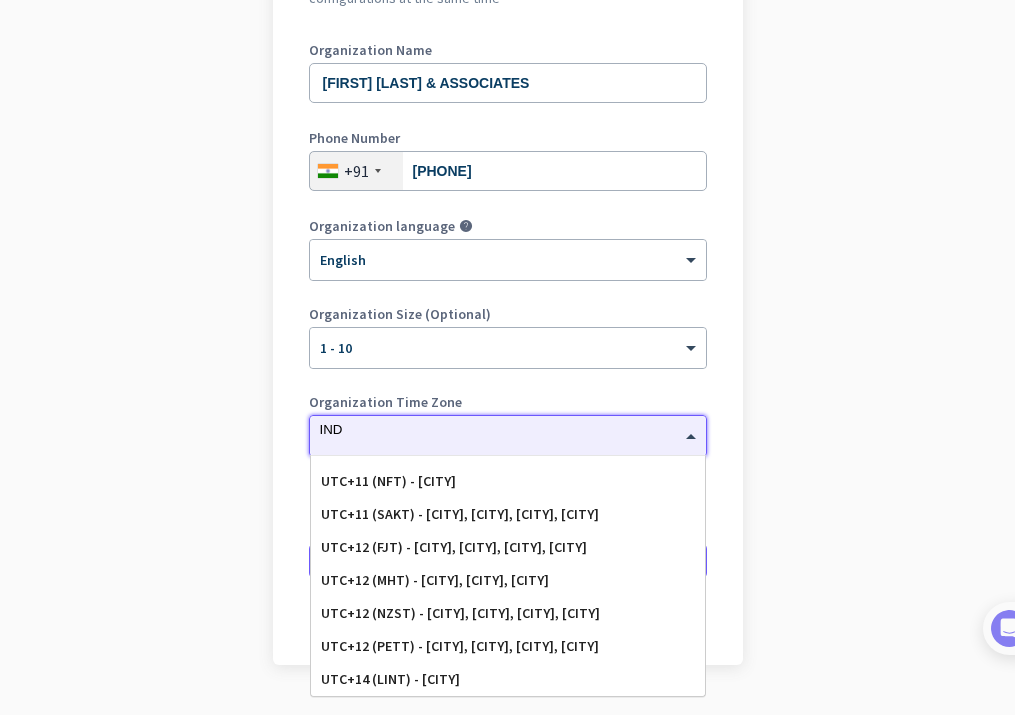 scroll, scrollTop: 0, scrollLeft: 0, axis: both 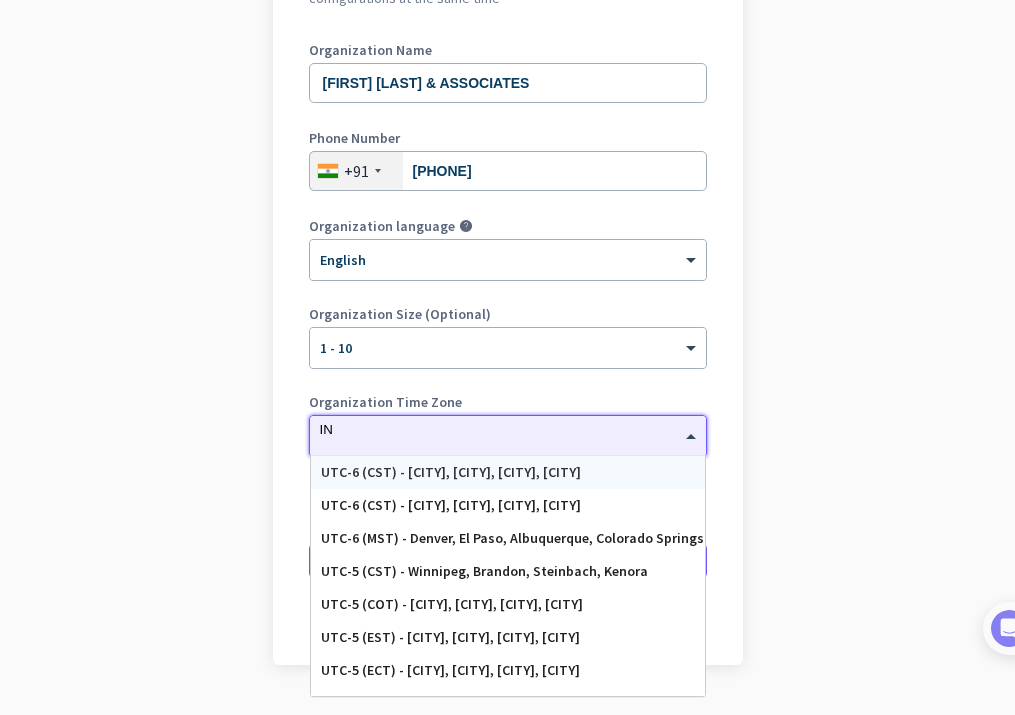 type on "I" 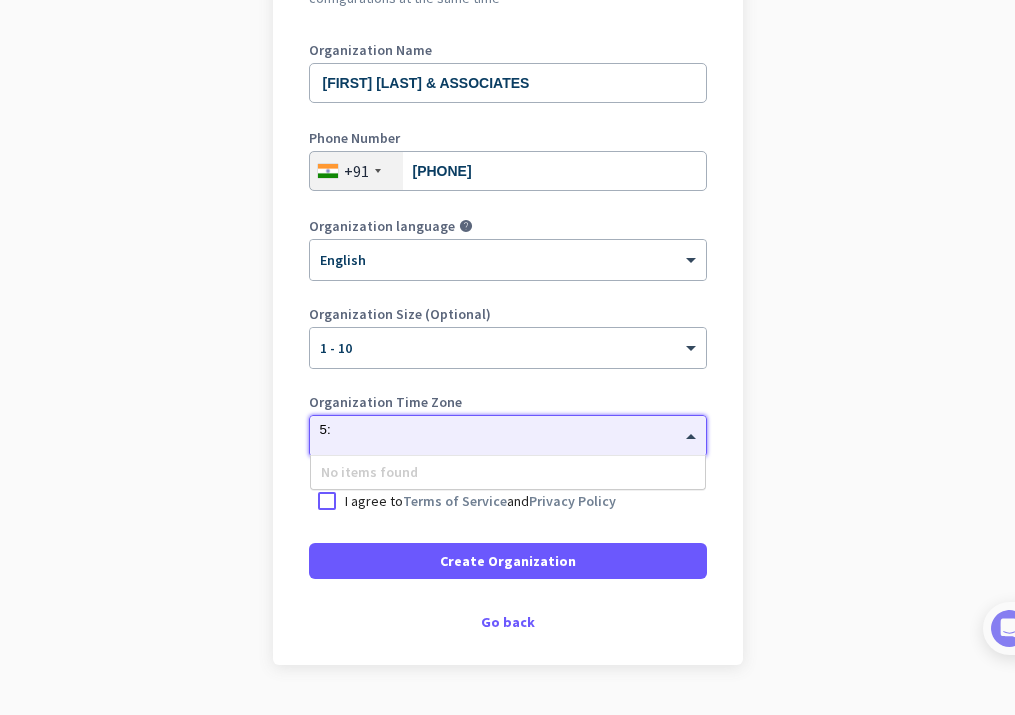 type on "5" 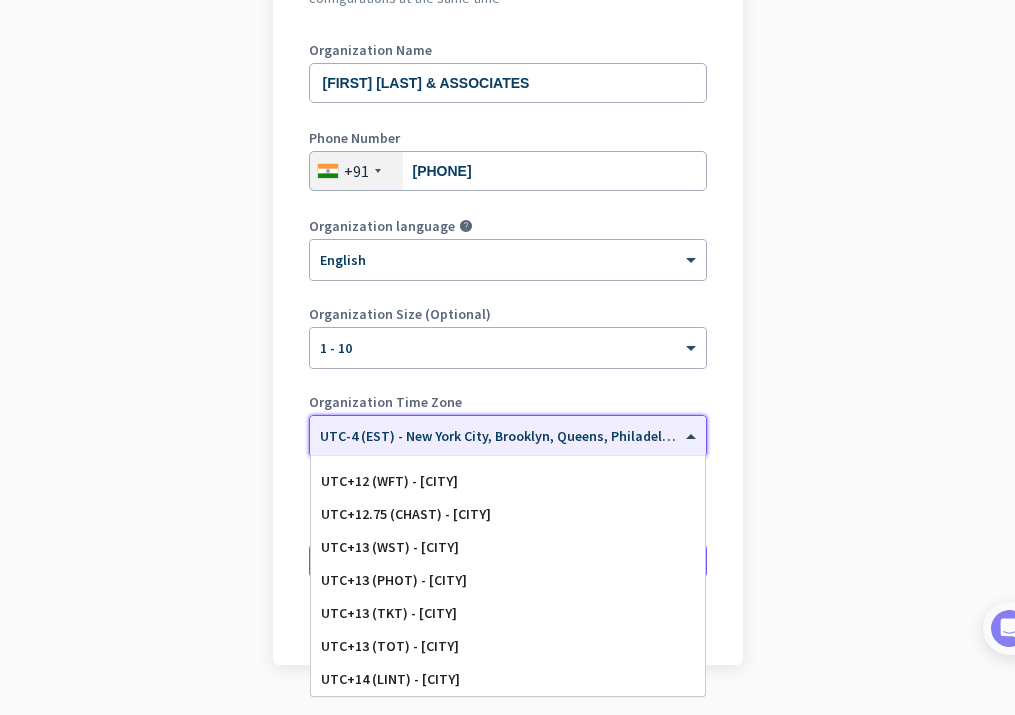 scroll, scrollTop: 10221, scrollLeft: 0, axis: vertical 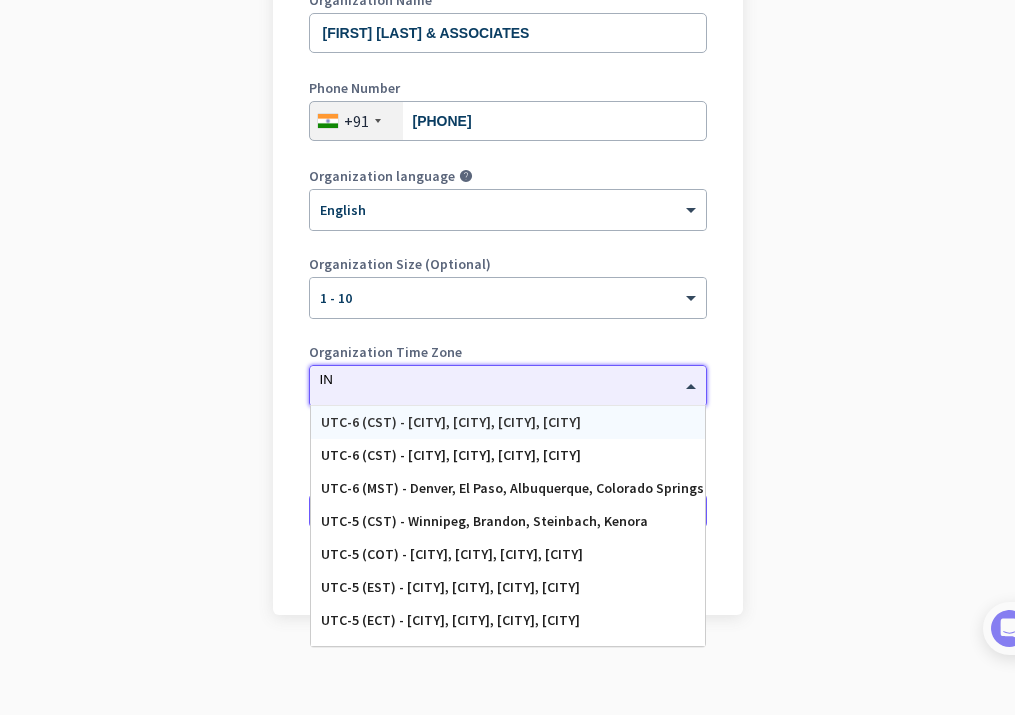 type on "I" 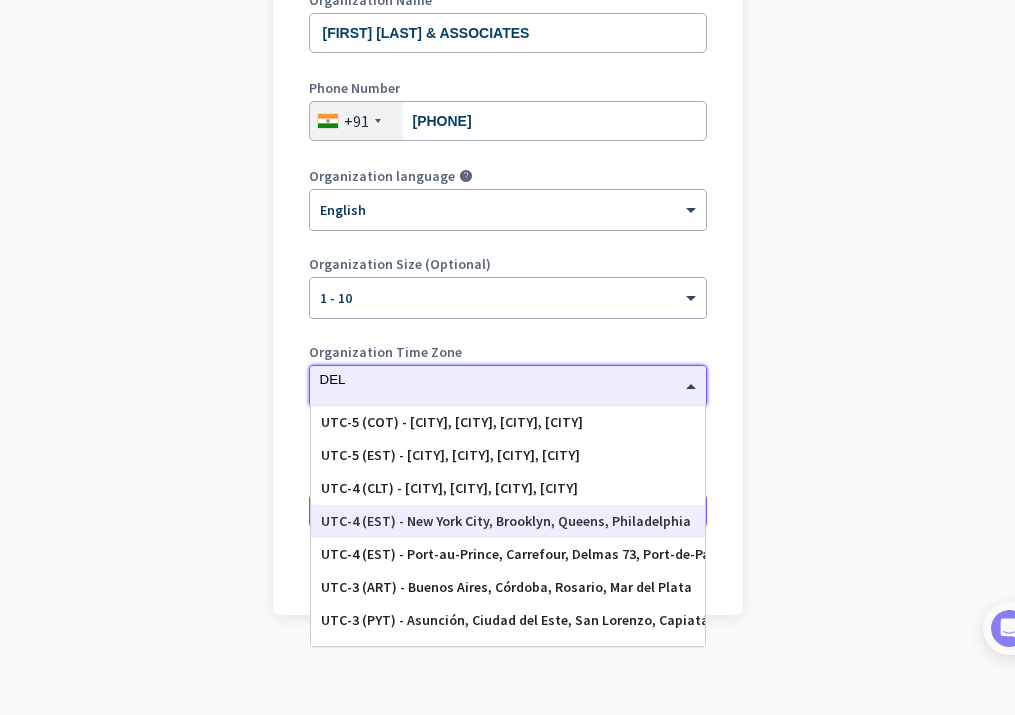 type on "[CITY]" 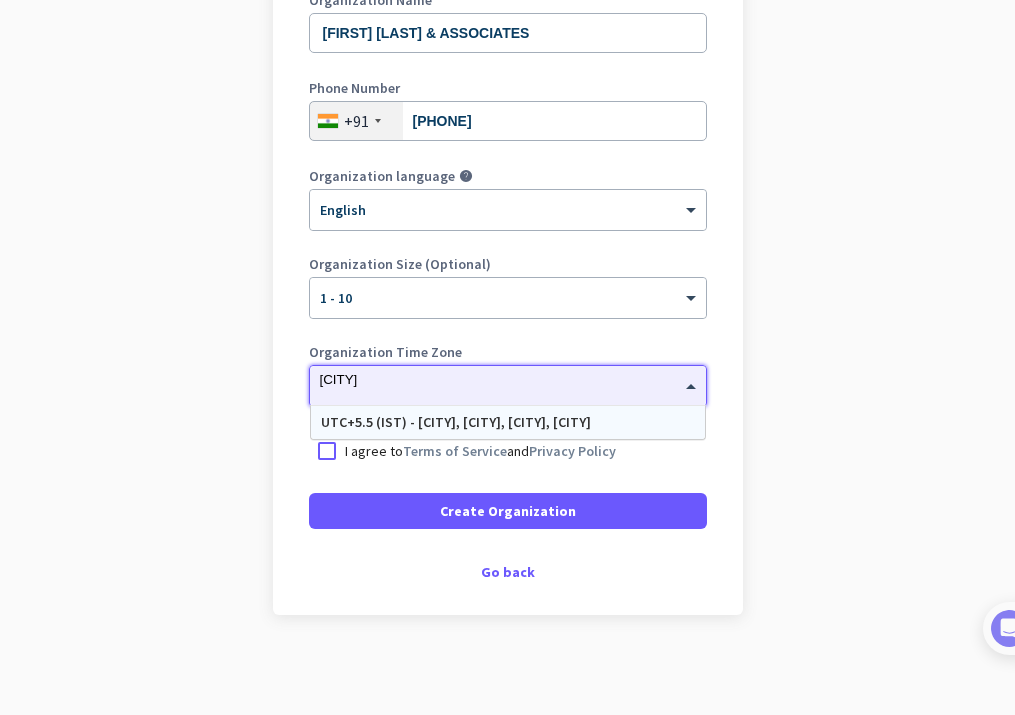click on "UTC+5.5 (IST) - [CITY], [CITY], [CITY], [CITY]" at bounding box center (508, 422) 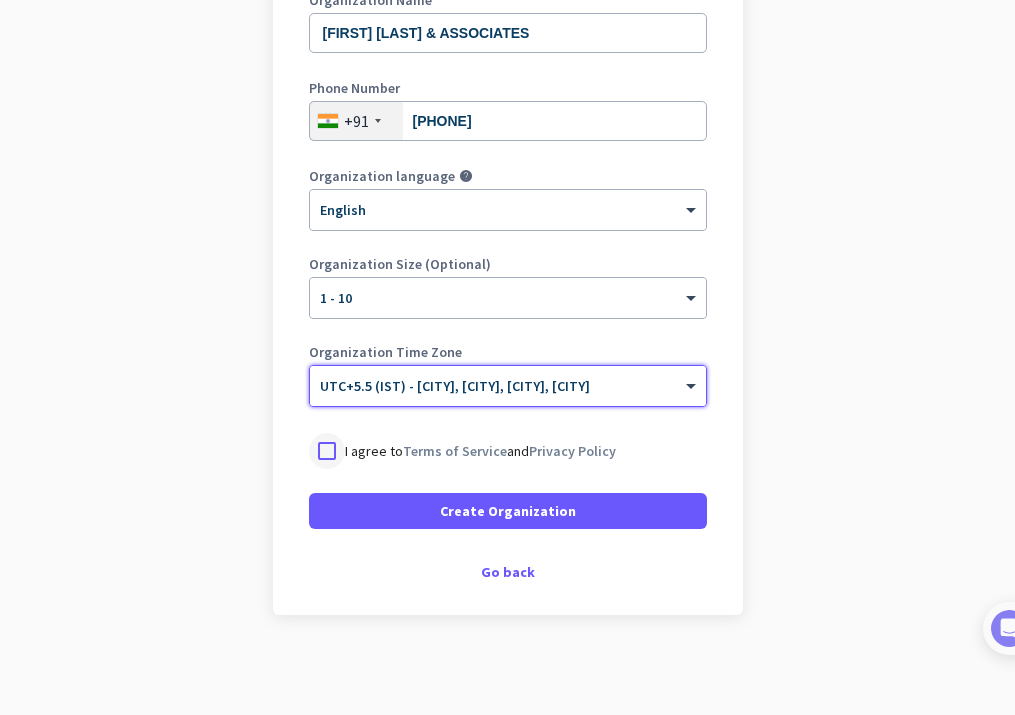 click at bounding box center [327, 451] 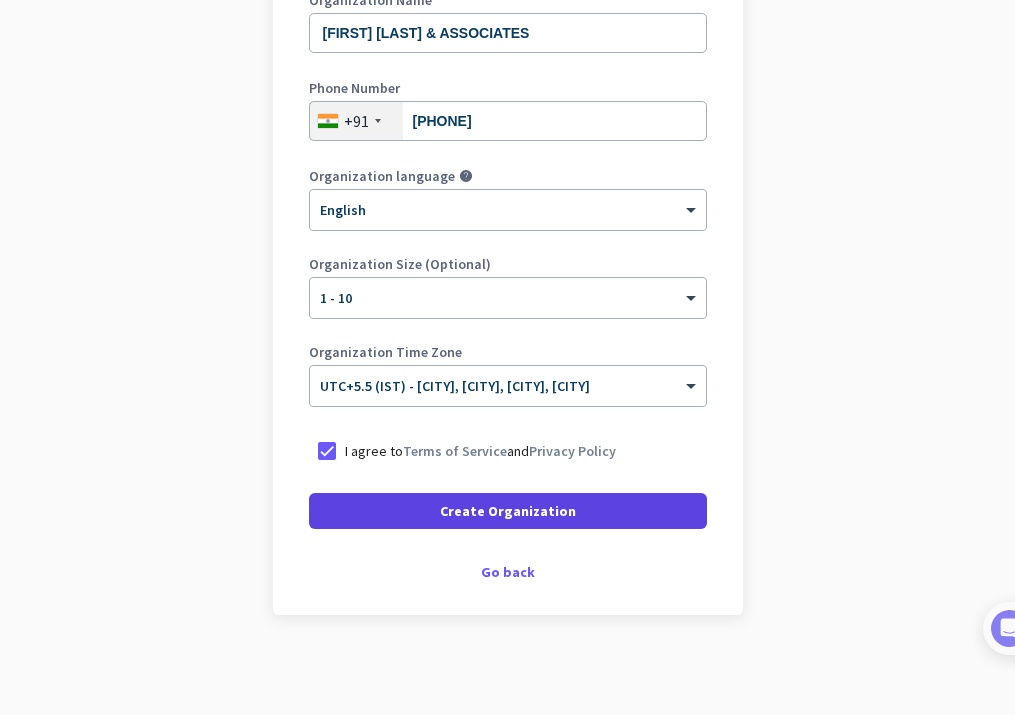 click on "Create Organization" 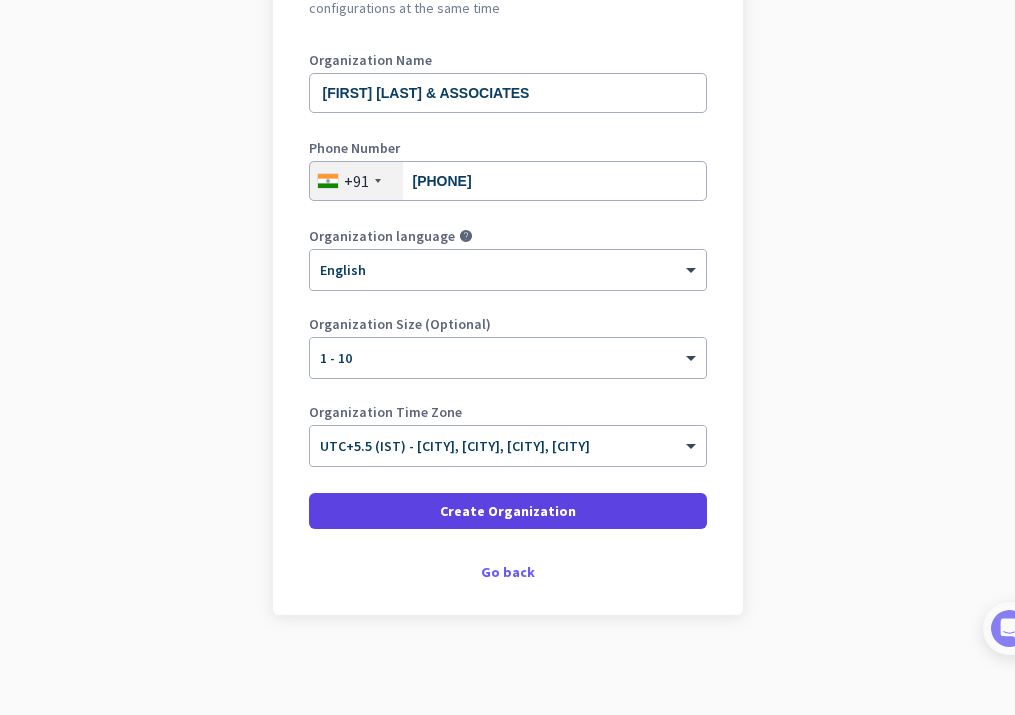 scroll, scrollTop: 253, scrollLeft: 0, axis: vertical 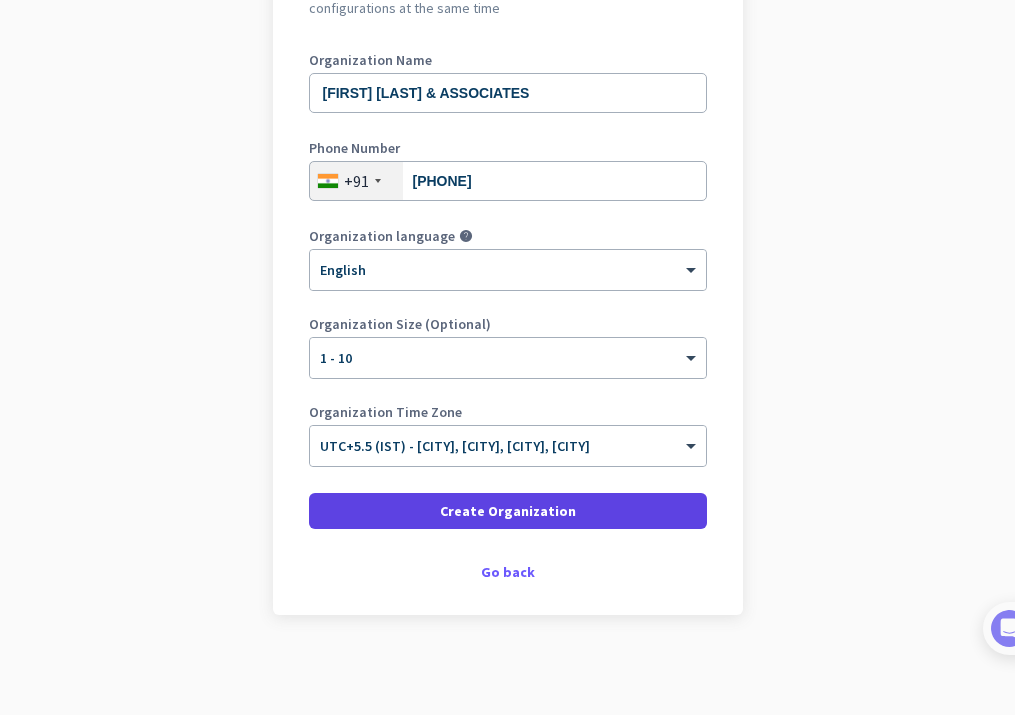 click 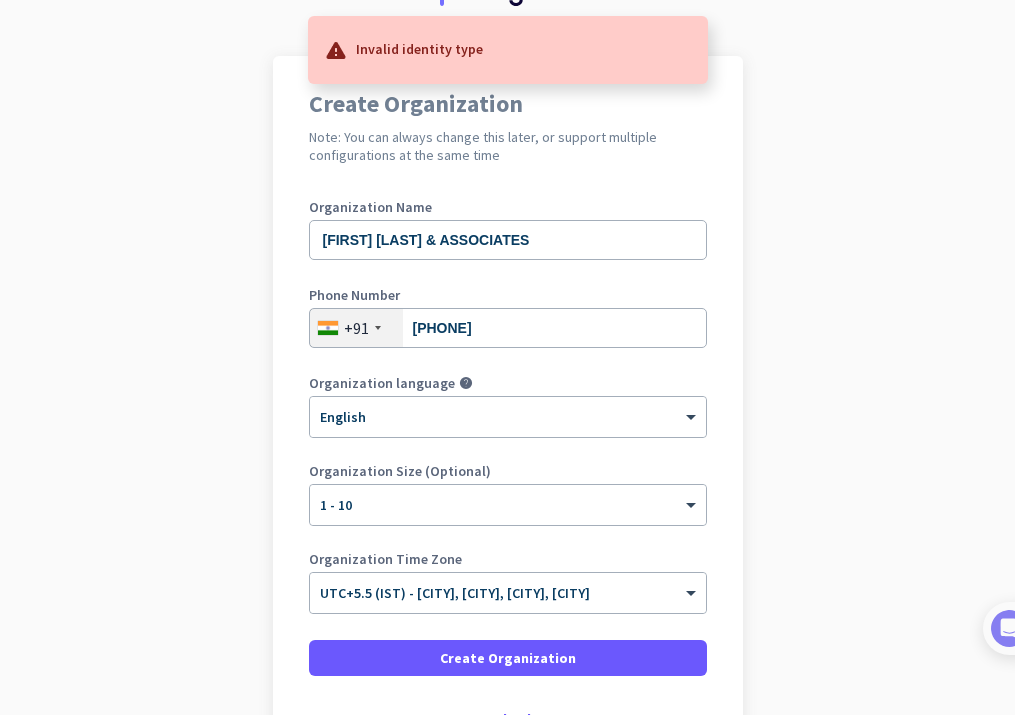 scroll, scrollTop: 103, scrollLeft: 0, axis: vertical 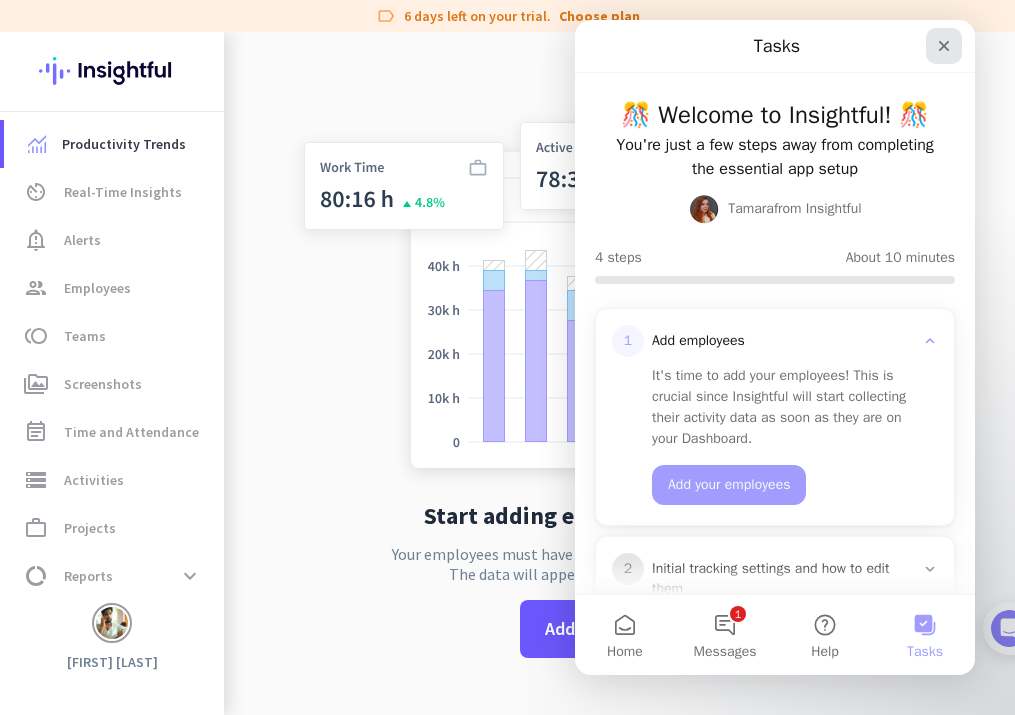click 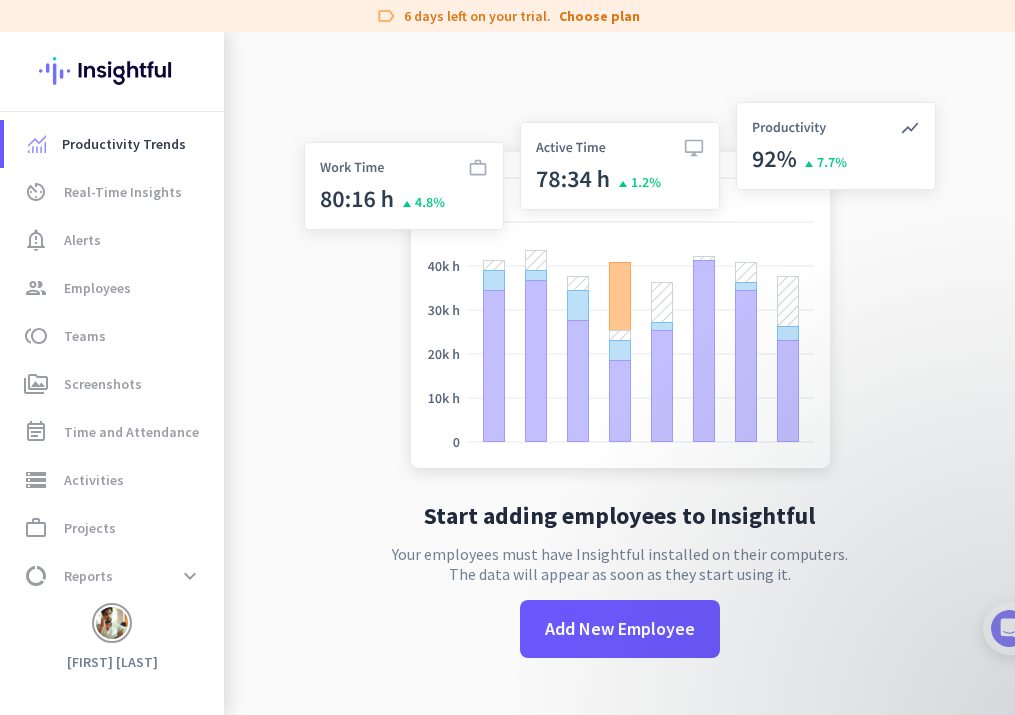 scroll, scrollTop: 0, scrollLeft: 0, axis: both 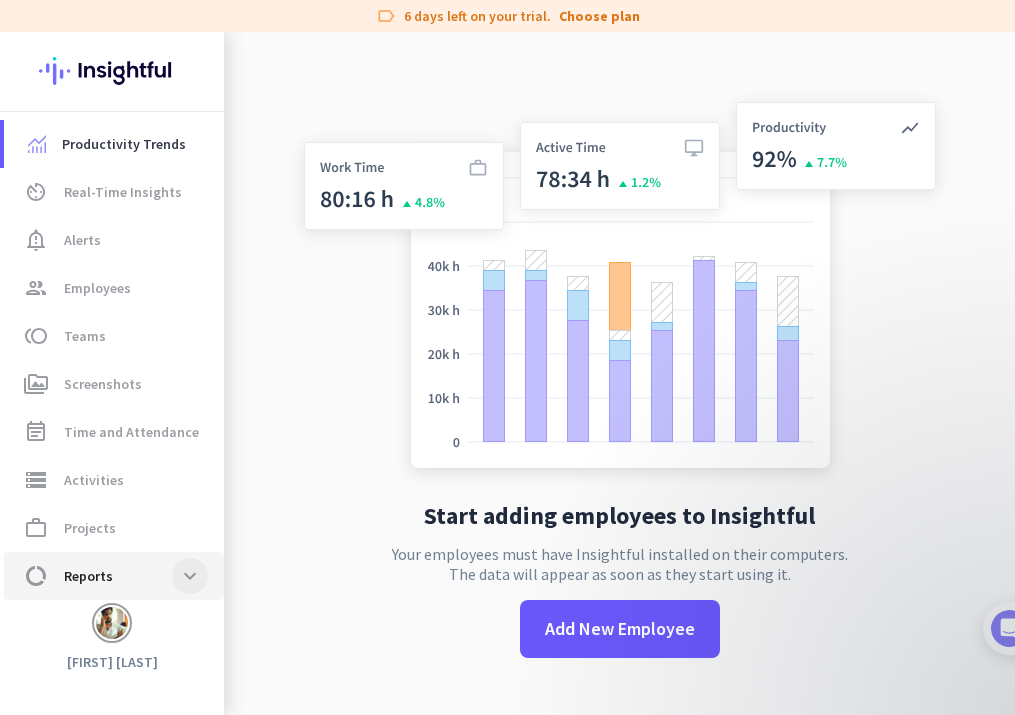 click 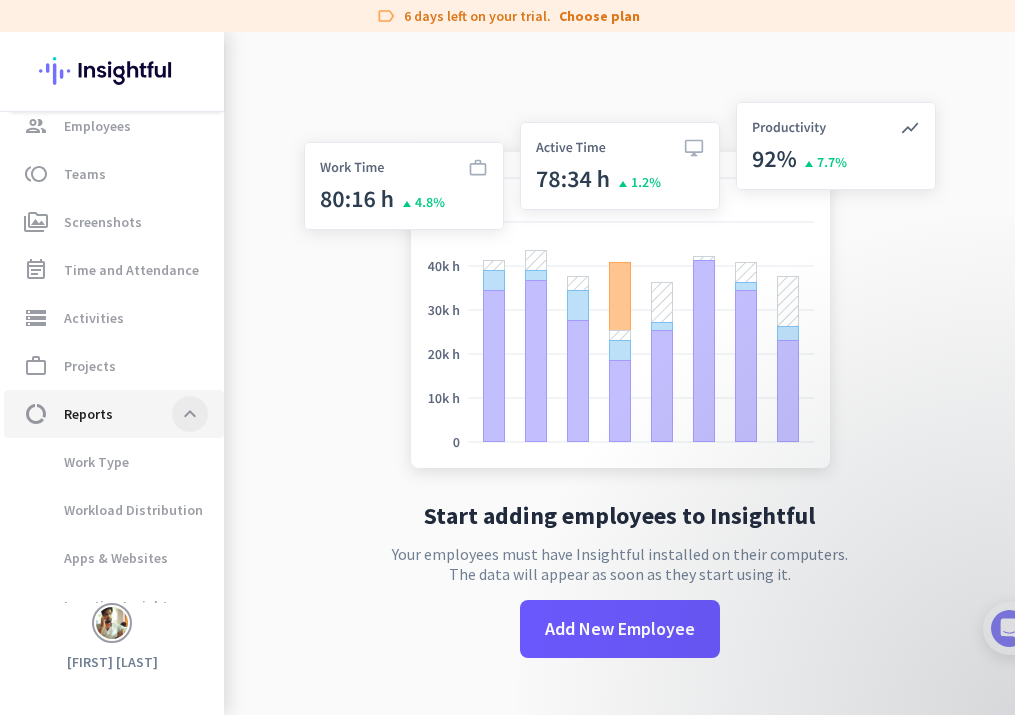 scroll, scrollTop: 189, scrollLeft: 0, axis: vertical 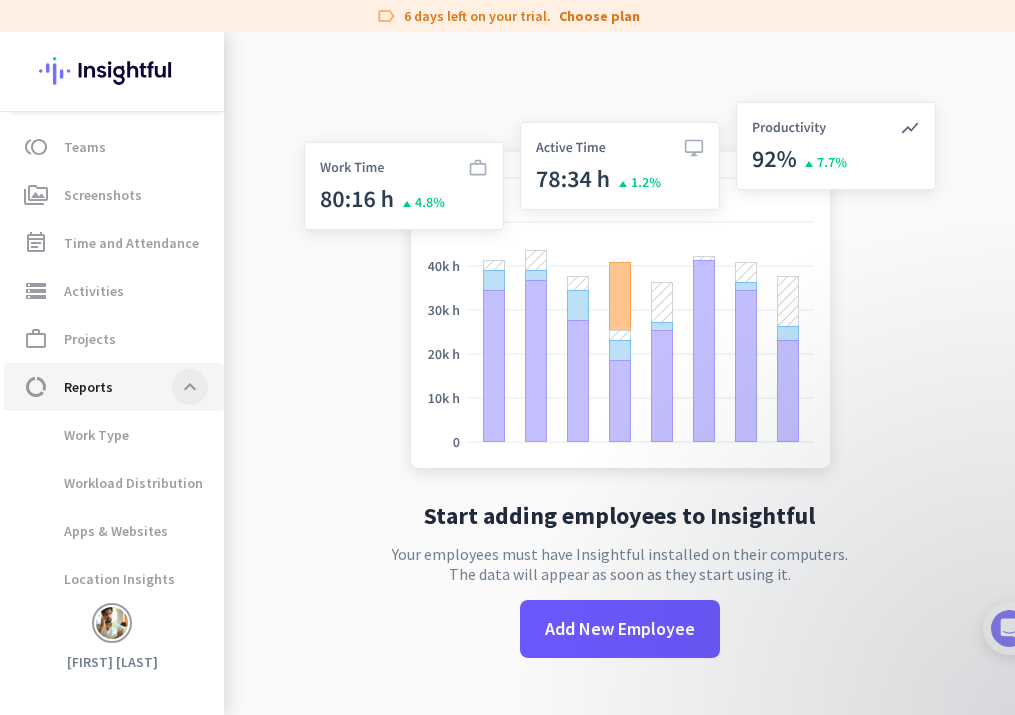click 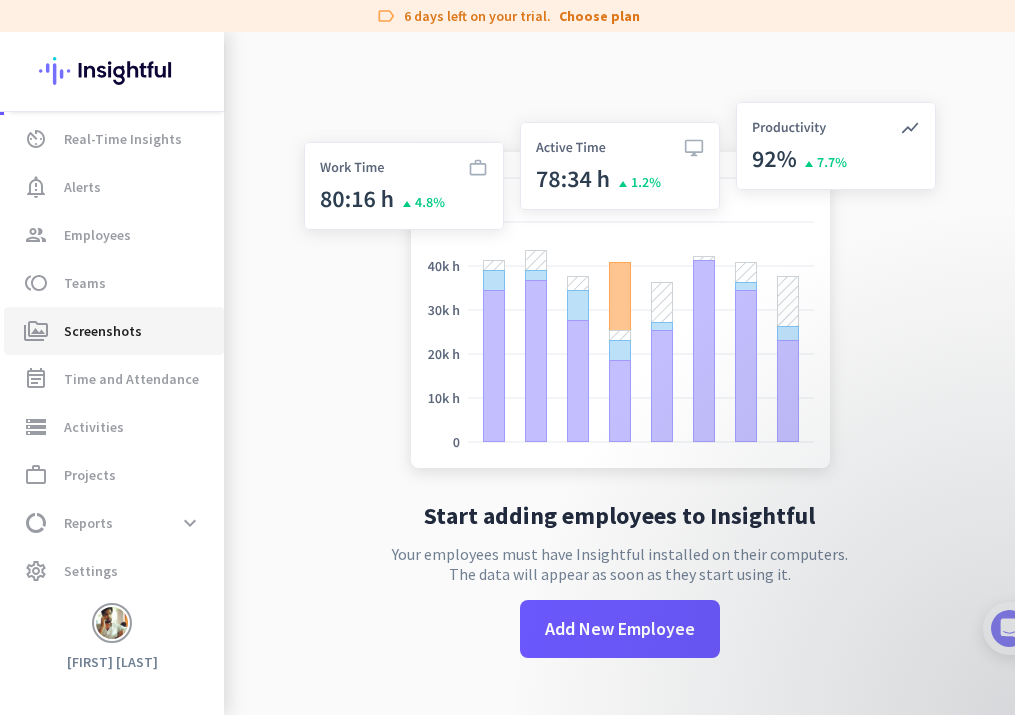 scroll, scrollTop: 53, scrollLeft: 0, axis: vertical 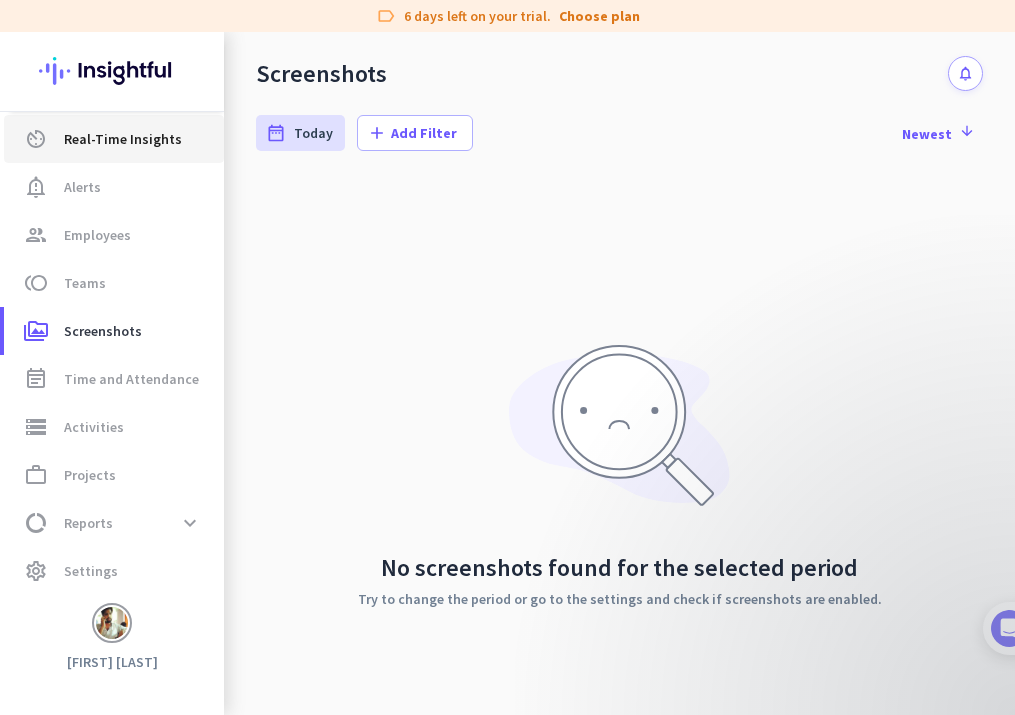 click on "av_timer  Real-Time Insights" 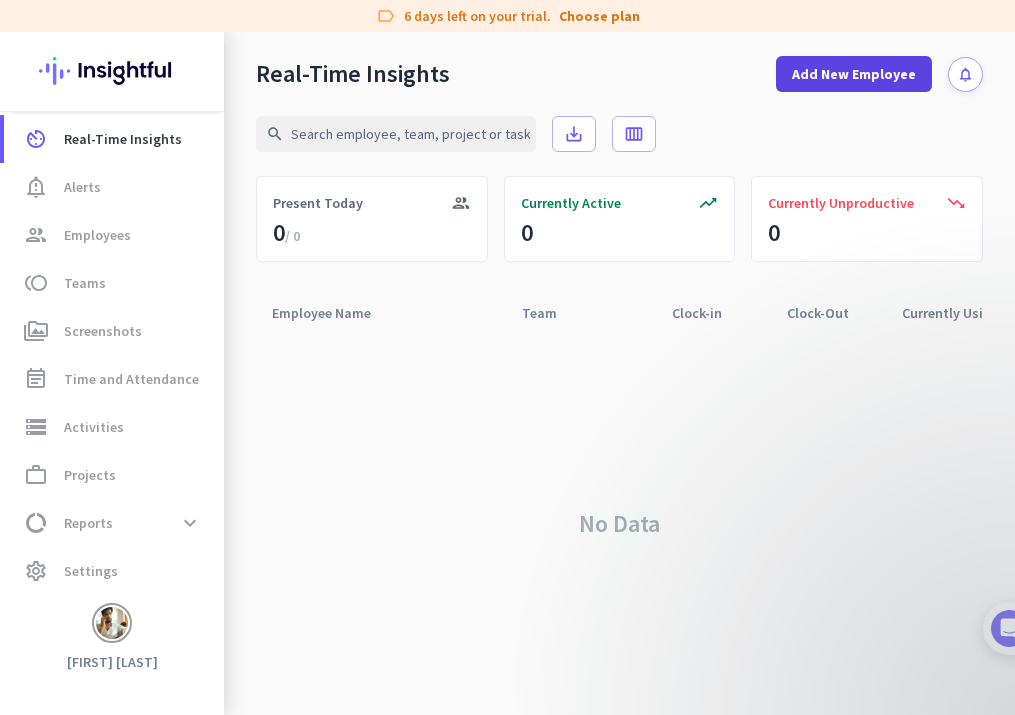click on "Add New Employee" at bounding box center (854, 74) 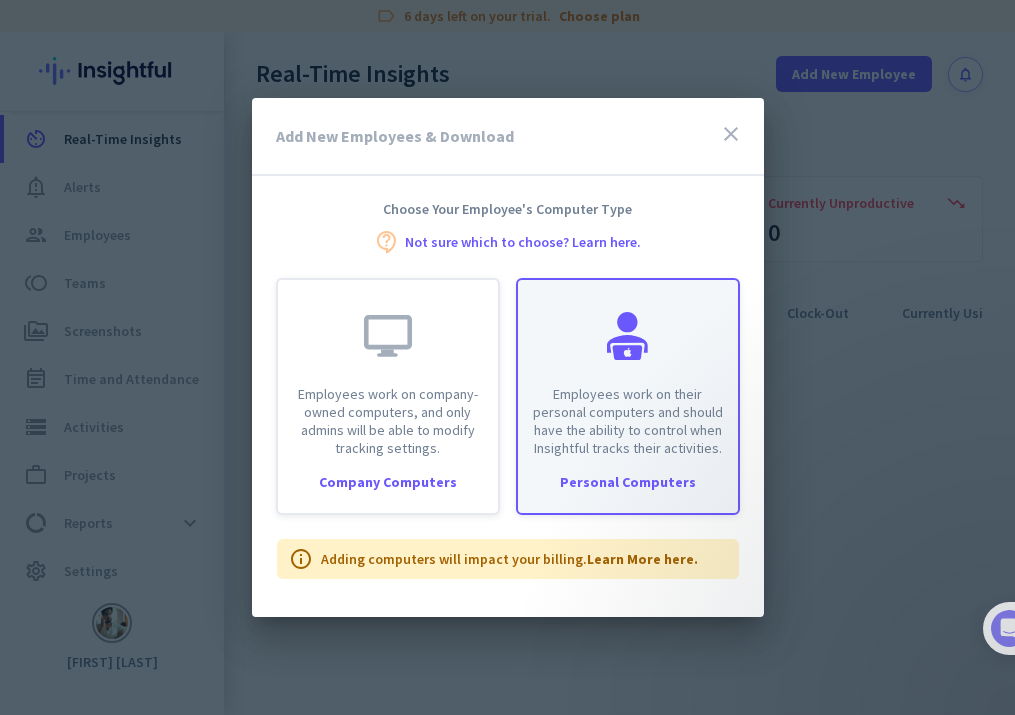 click on "Employees work on their personal computers and should have the ability to control when Insightful tracks their activities.  Personal Computers" at bounding box center [628, 396] 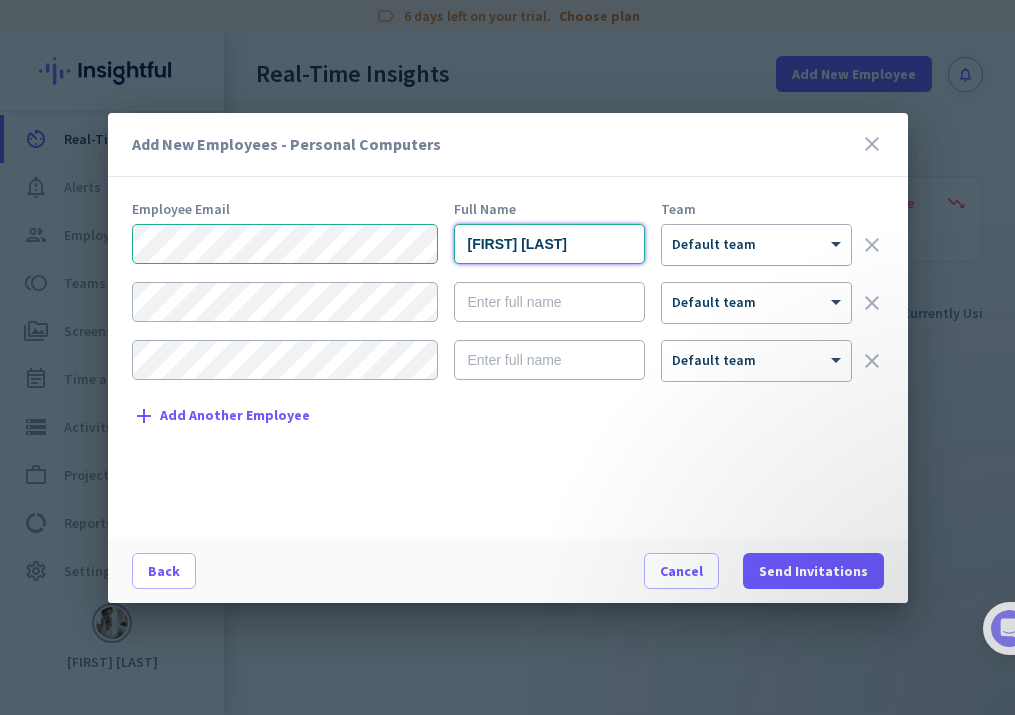 type on "[FIRST] [LAST]" 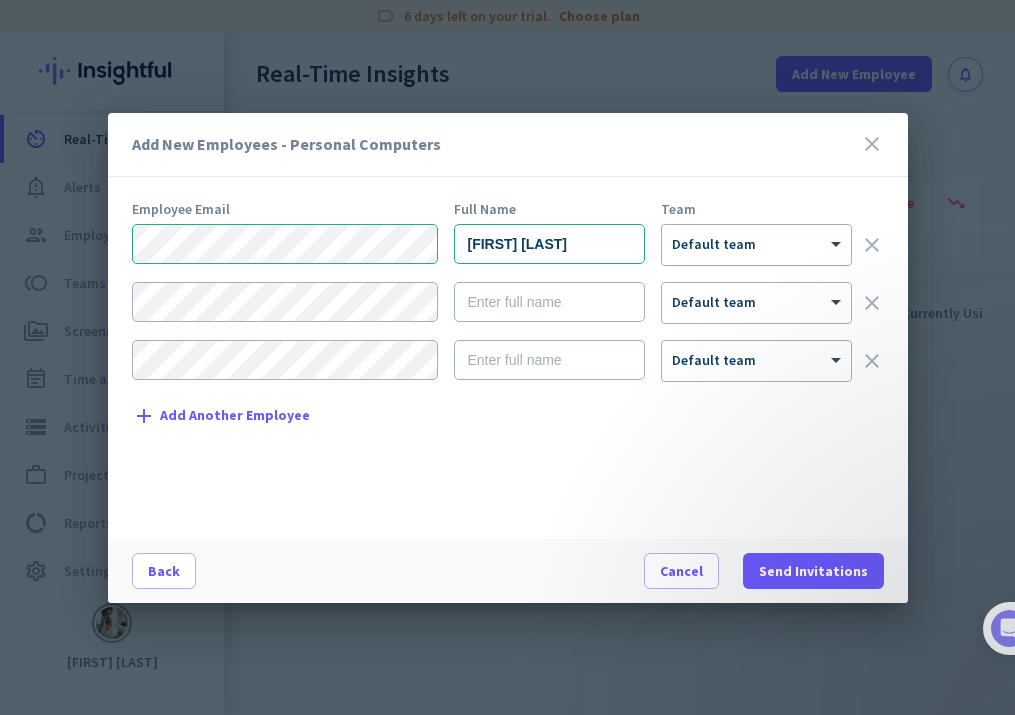 click on "× Default team" at bounding box center (756, 245) 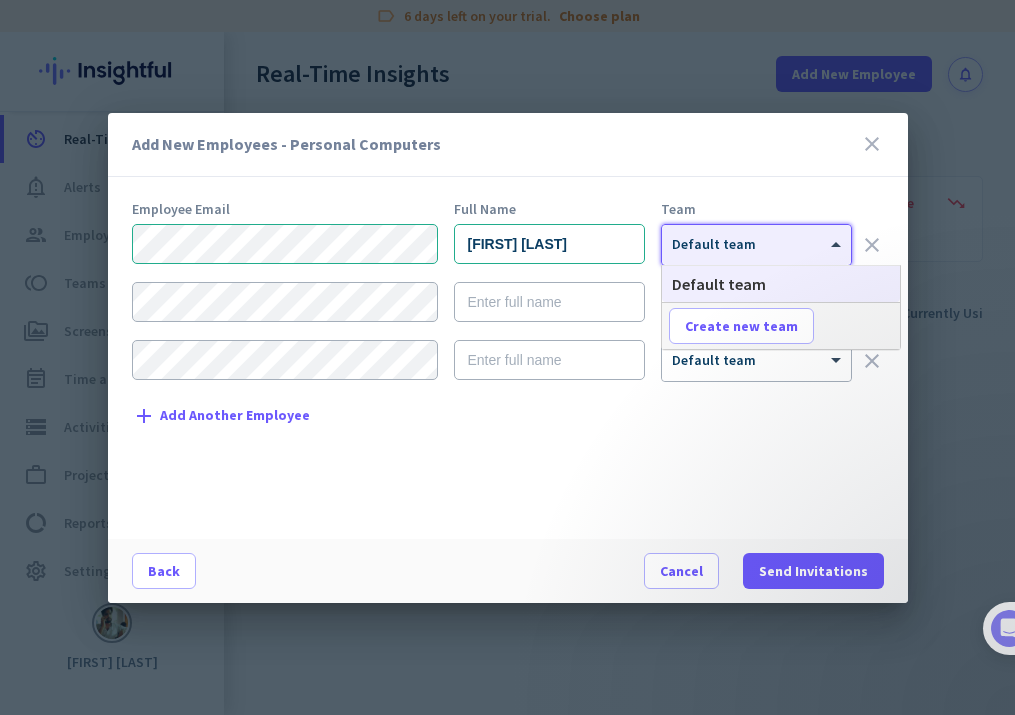click on "× Default team" at bounding box center [744, 244] 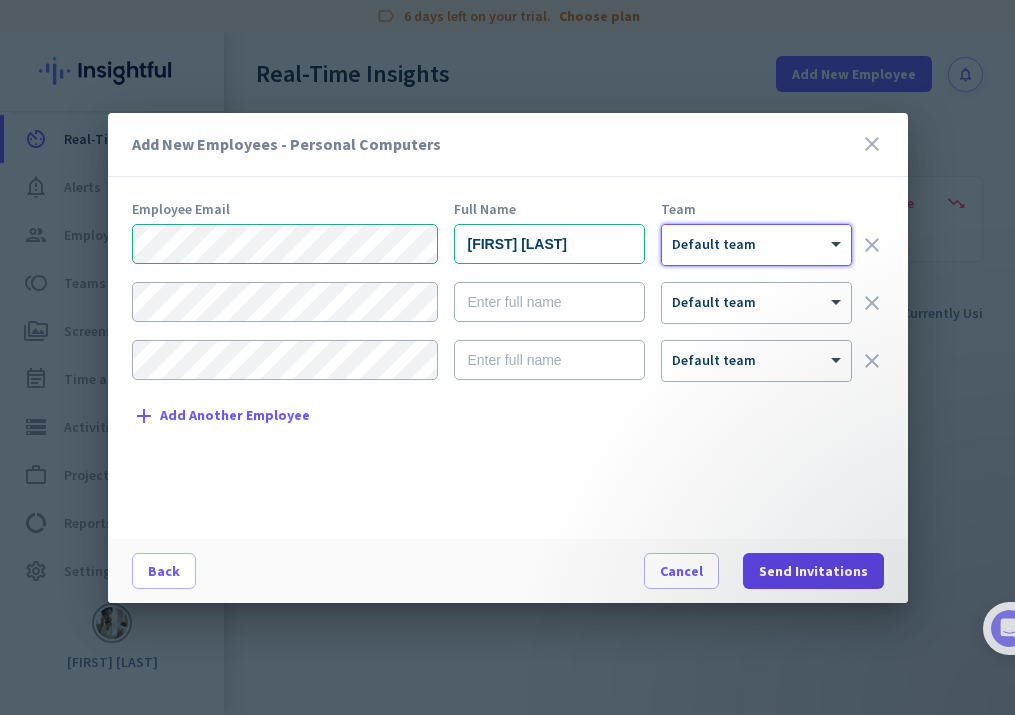 click on "Send Invitations" 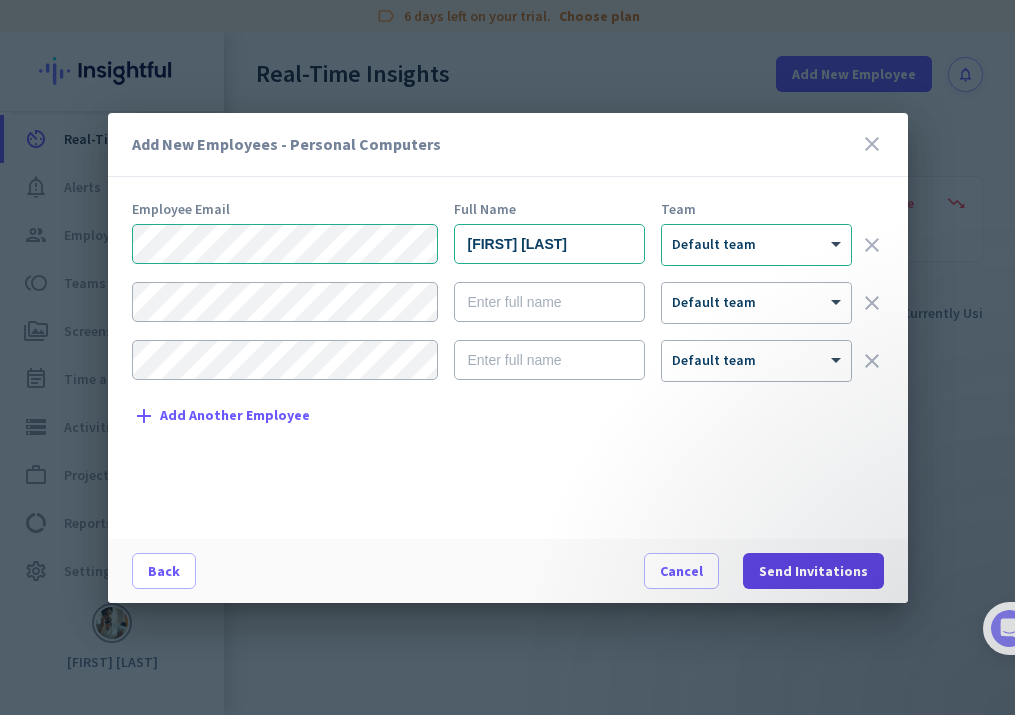 click on "Send Invitations" 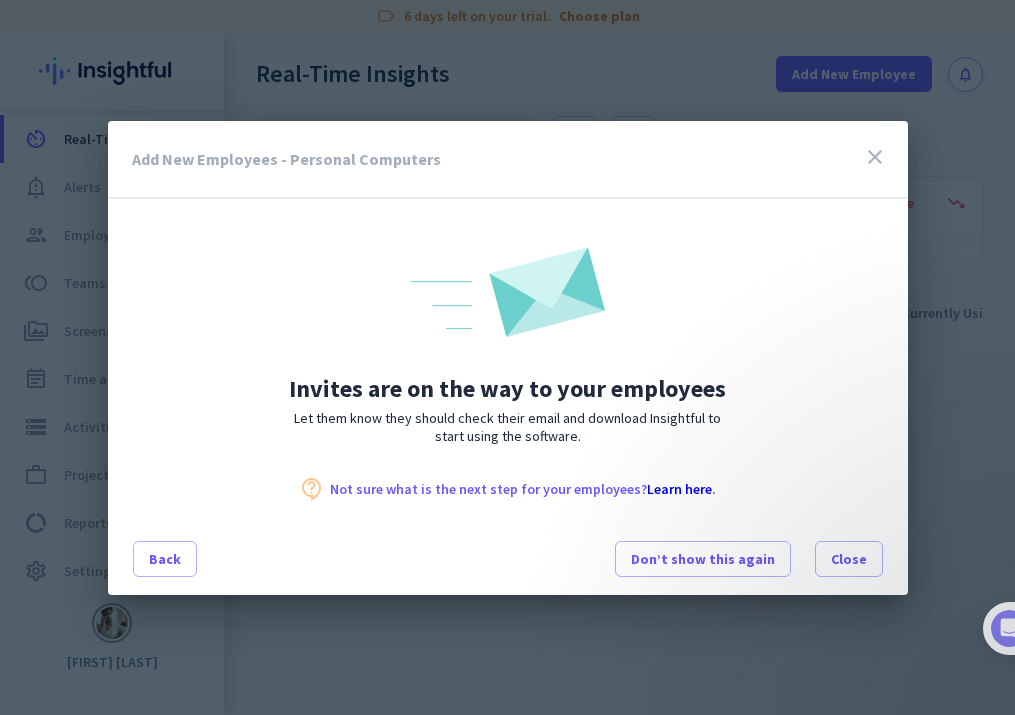 scroll, scrollTop: 0, scrollLeft: 0, axis: both 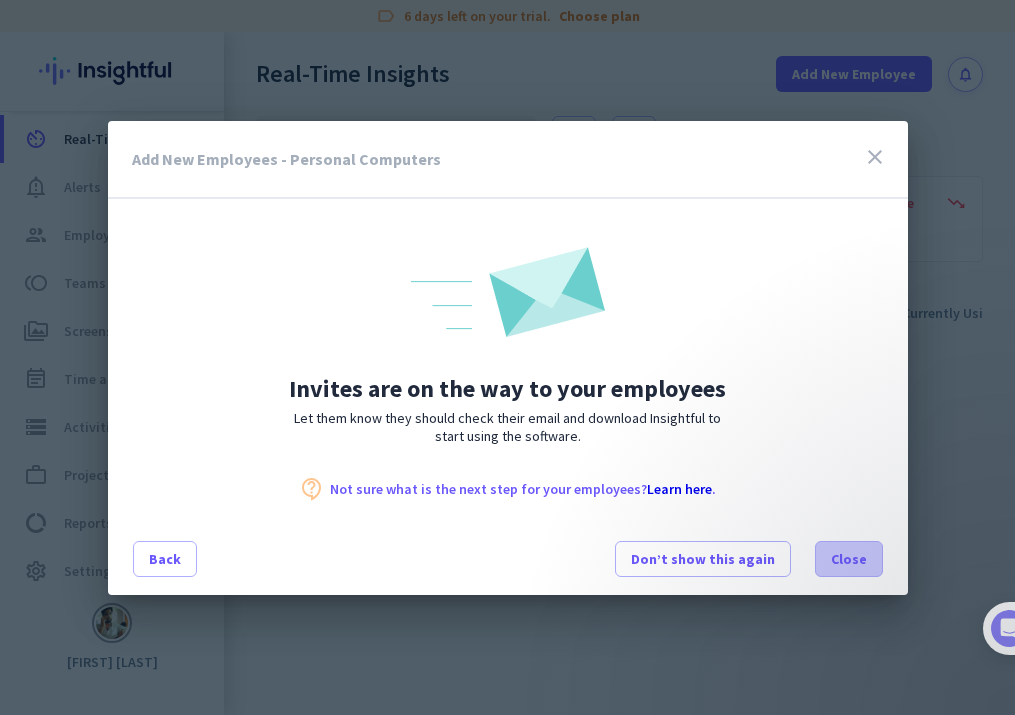 click on "Close" at bounding box center [849, 559] 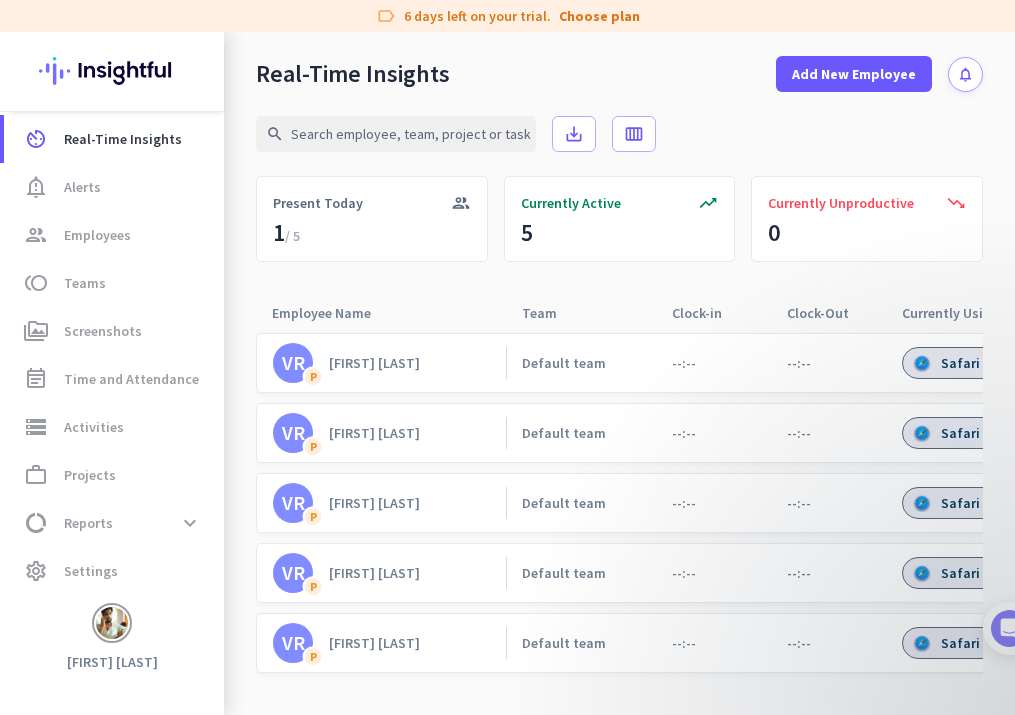 scroll, scrollTop: 0, scrollLeft: 77, axis: horizontal 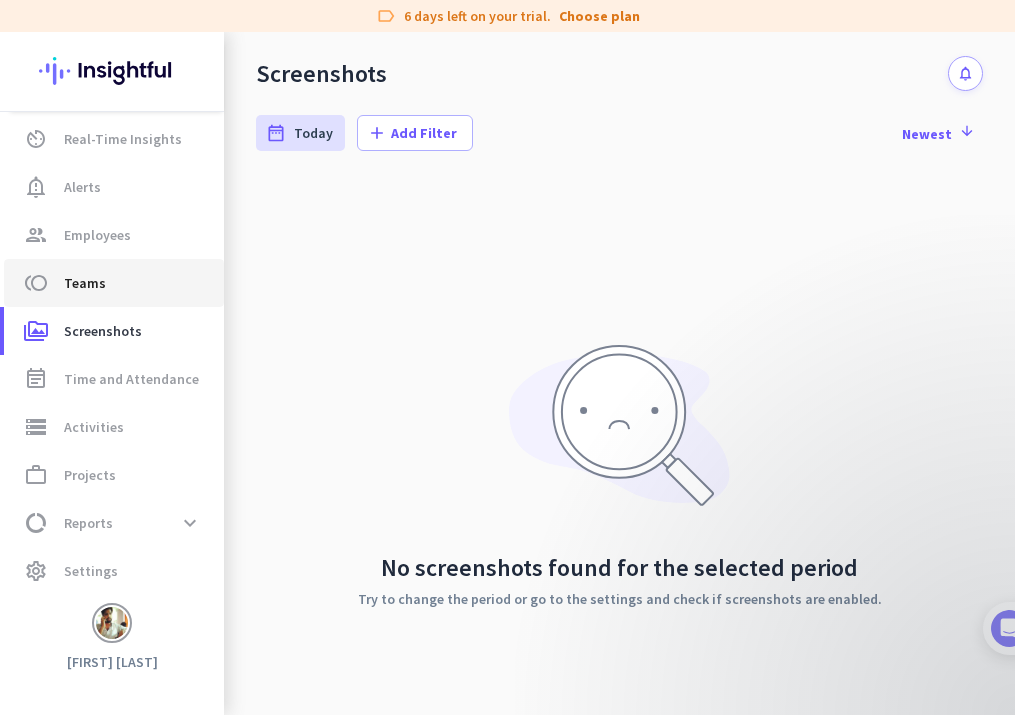 click on "toll  Teams" 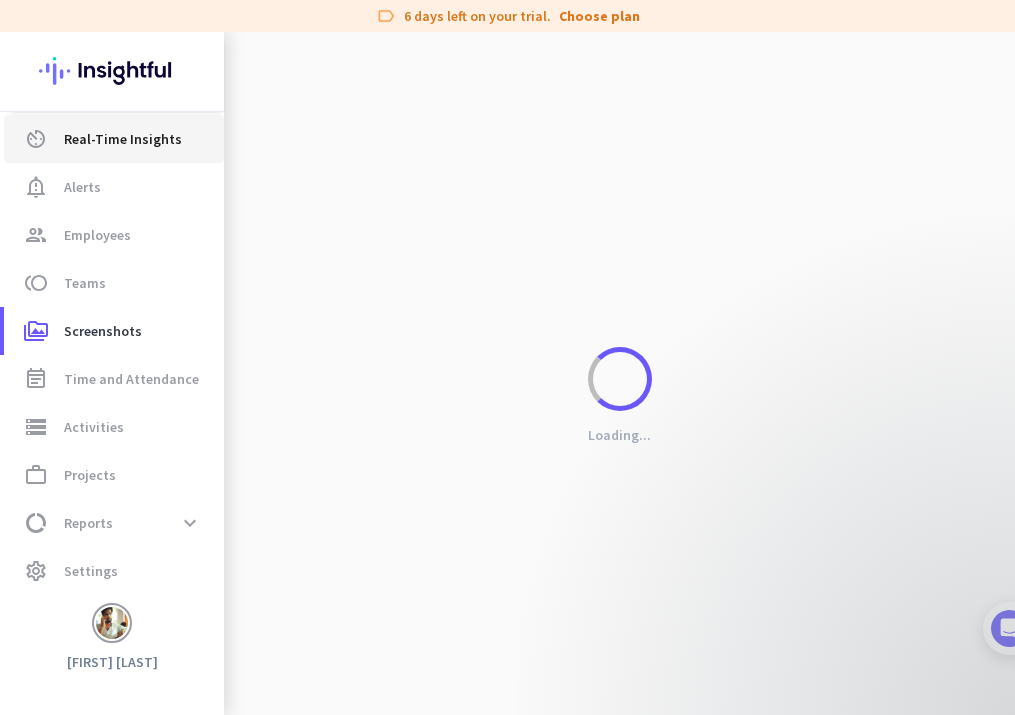 click on "Real-Time Insights" 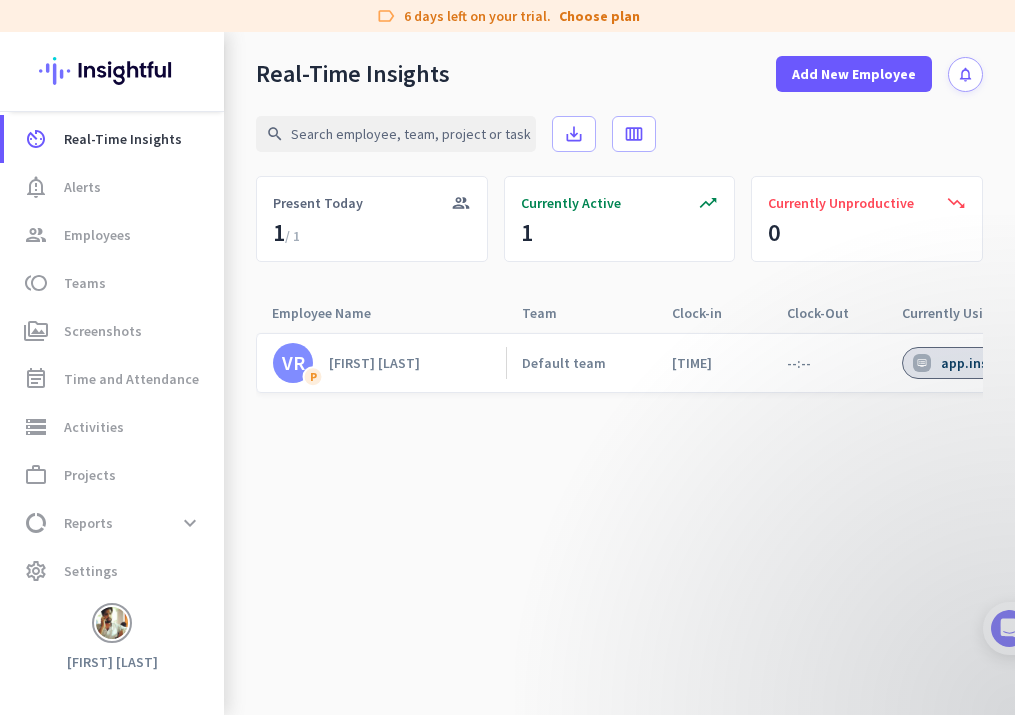 scroll, scrollTop: 0, scrollLeft: 54, axis: horizontal 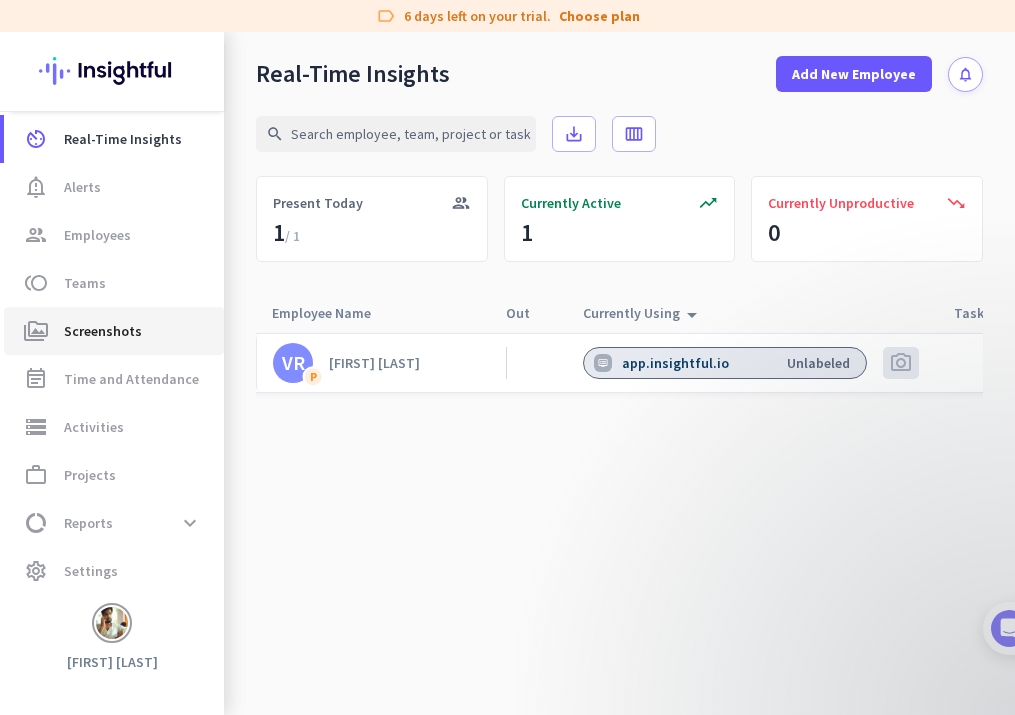click on "perm_media  Screenshots" 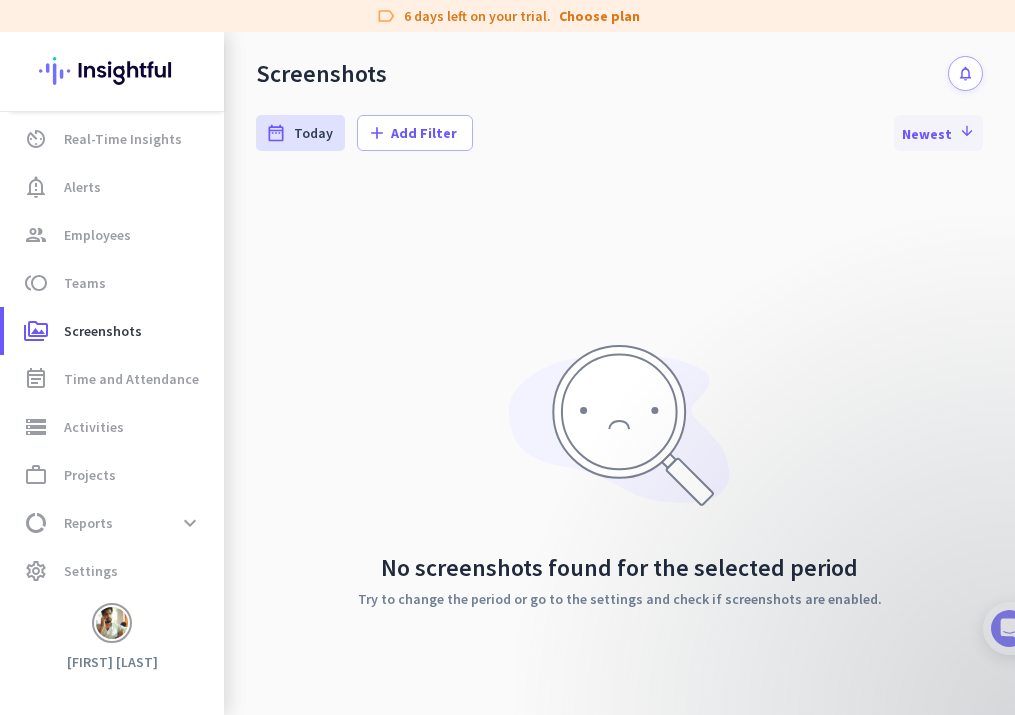 click 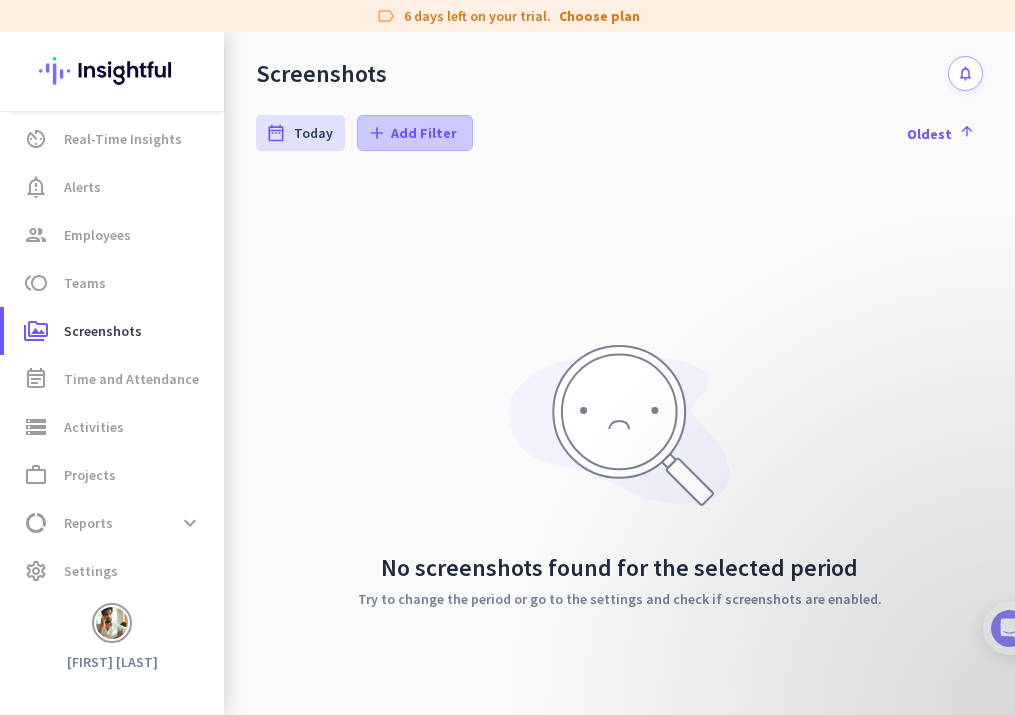 click 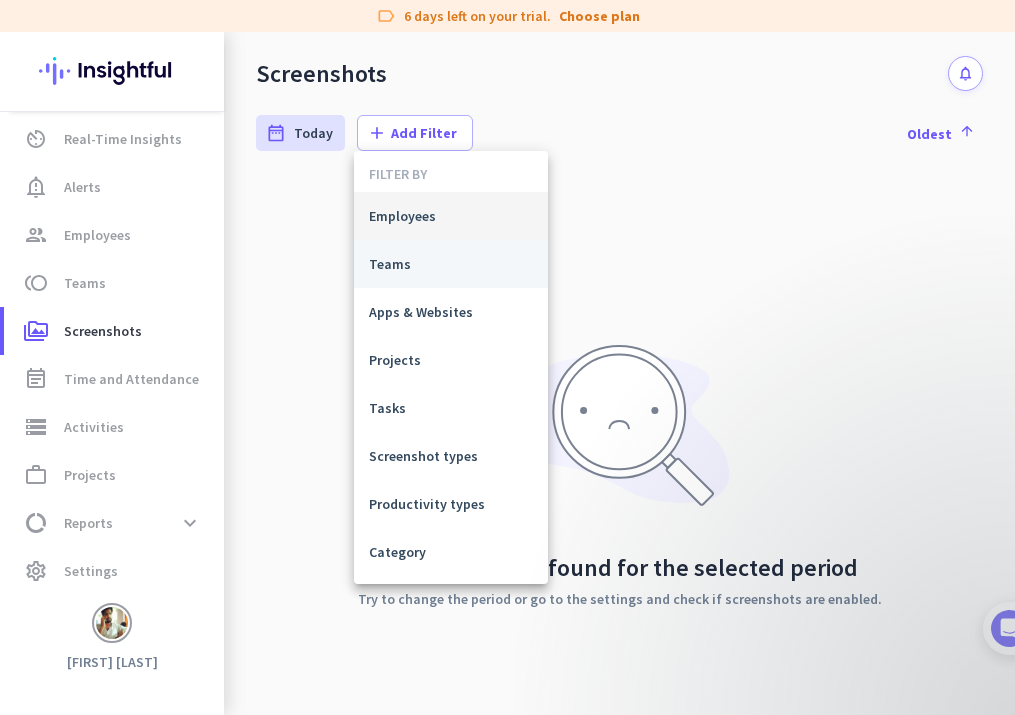 click on "Teams" at bounding box center (451, 264) 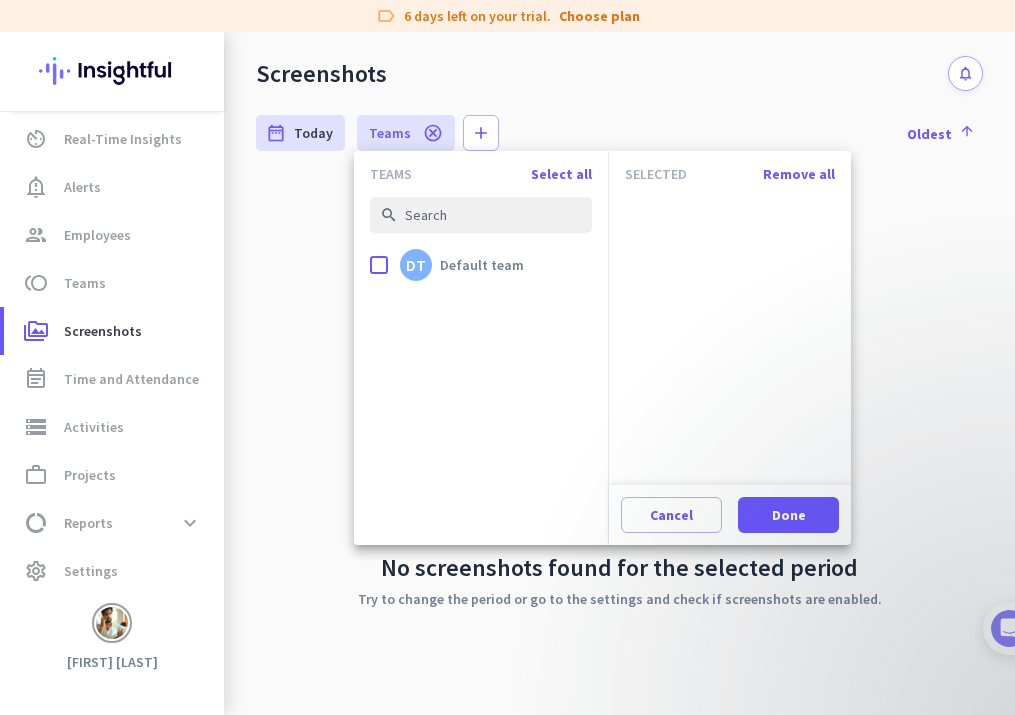 click at bounding box center (507, 357) 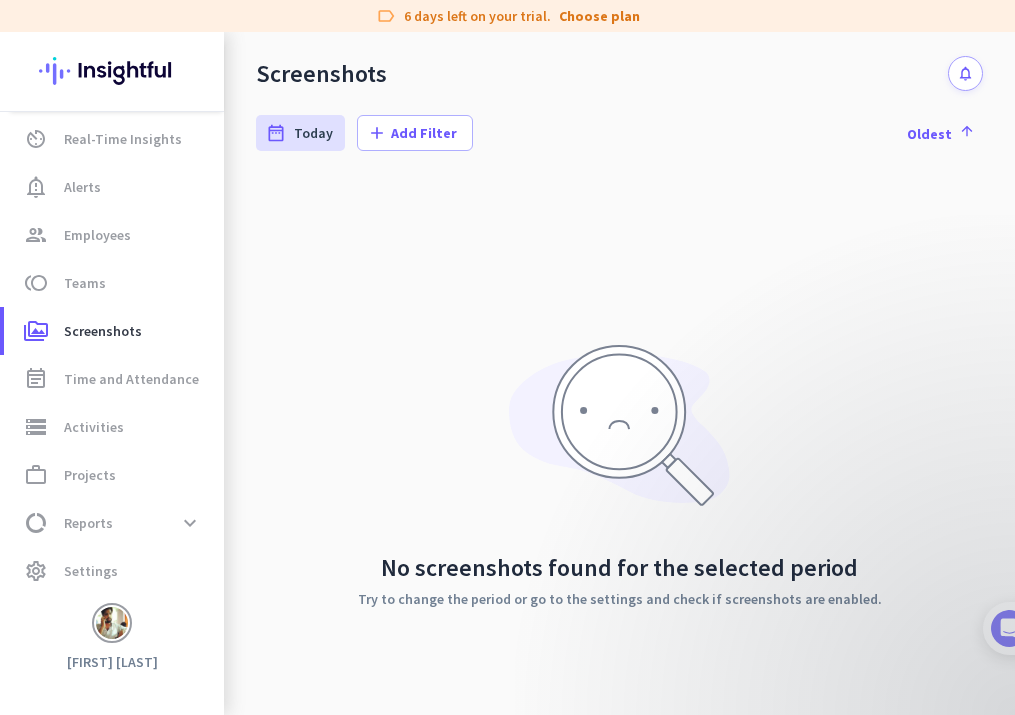 click on "notifications" at bounding box center [965, 73] 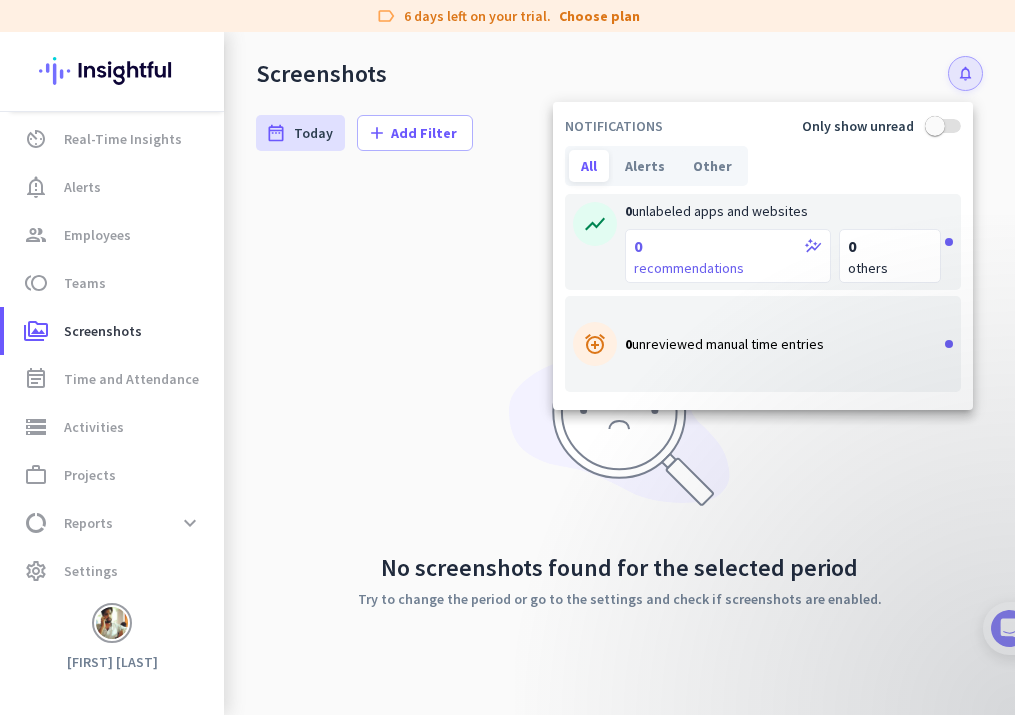 click at bounding box center [507, 357] 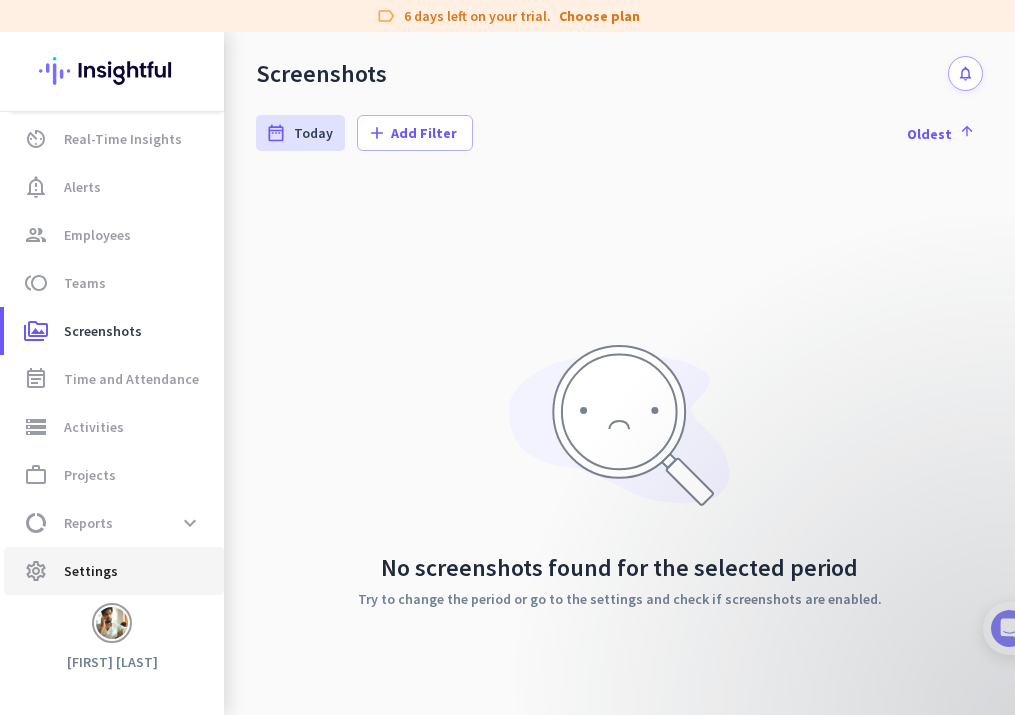 click on "settings  Settings" 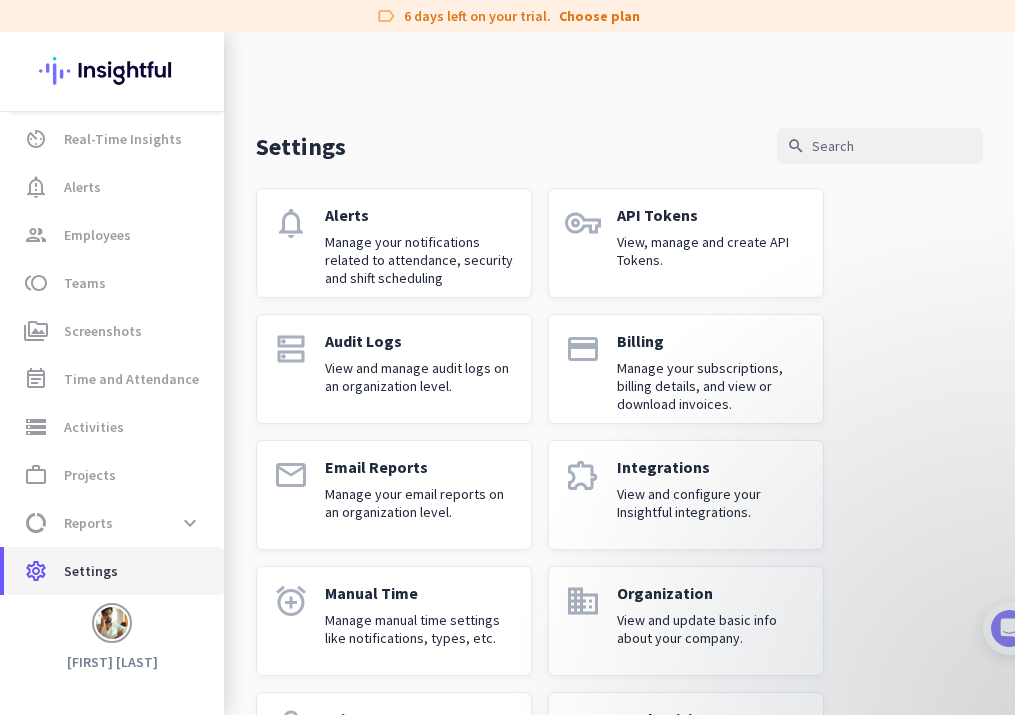 click on "settings  Settings" 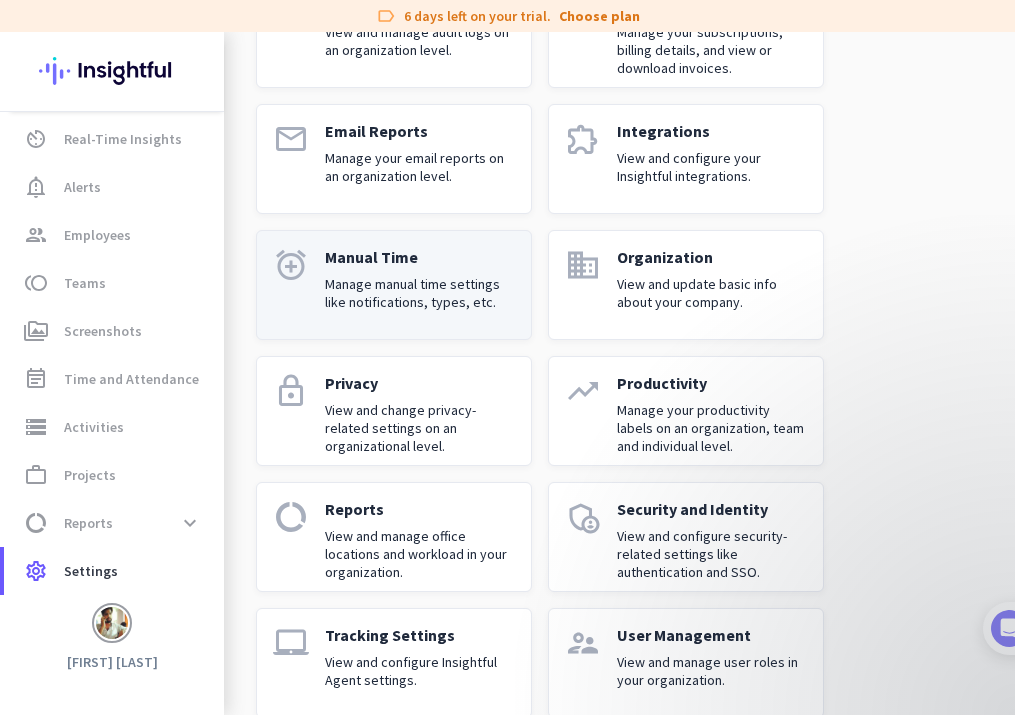 click on "Manage manual time settings like notifications, types, etc." 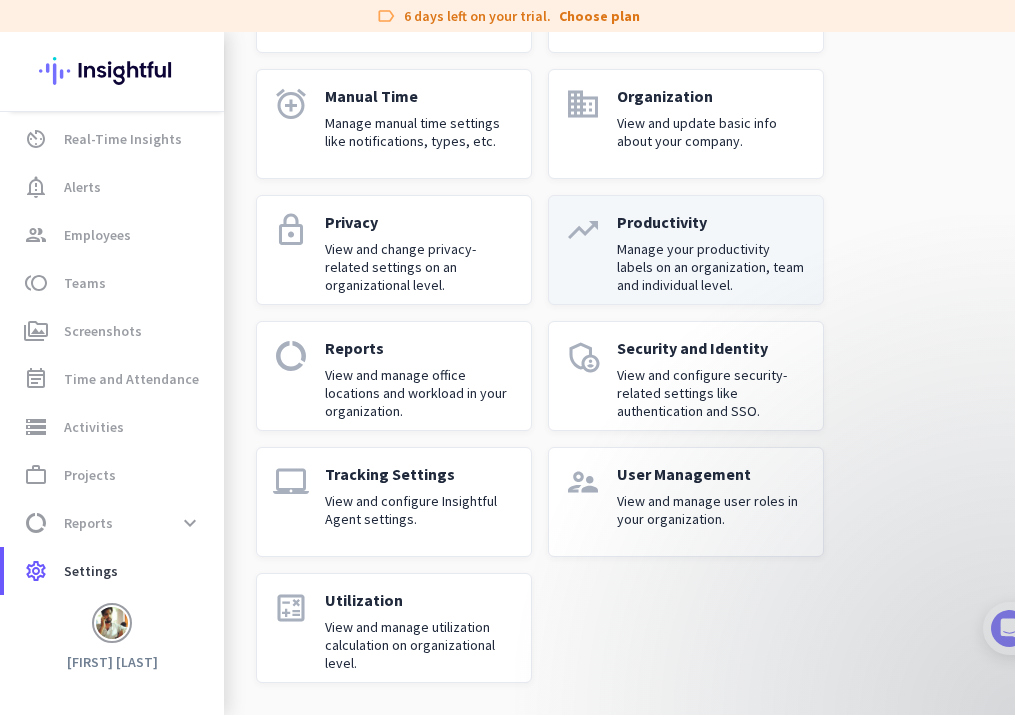 scroll, scrollTop: 497, scrollLeft: 0, axis: vertical 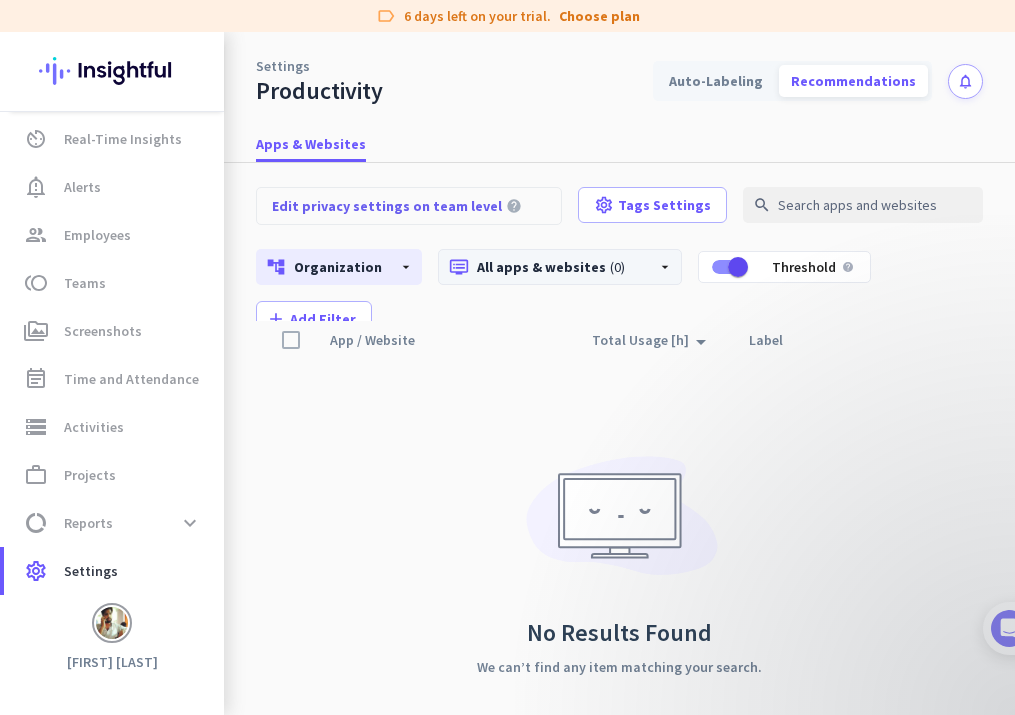 click on "dvr  All apps & websites  (0)" 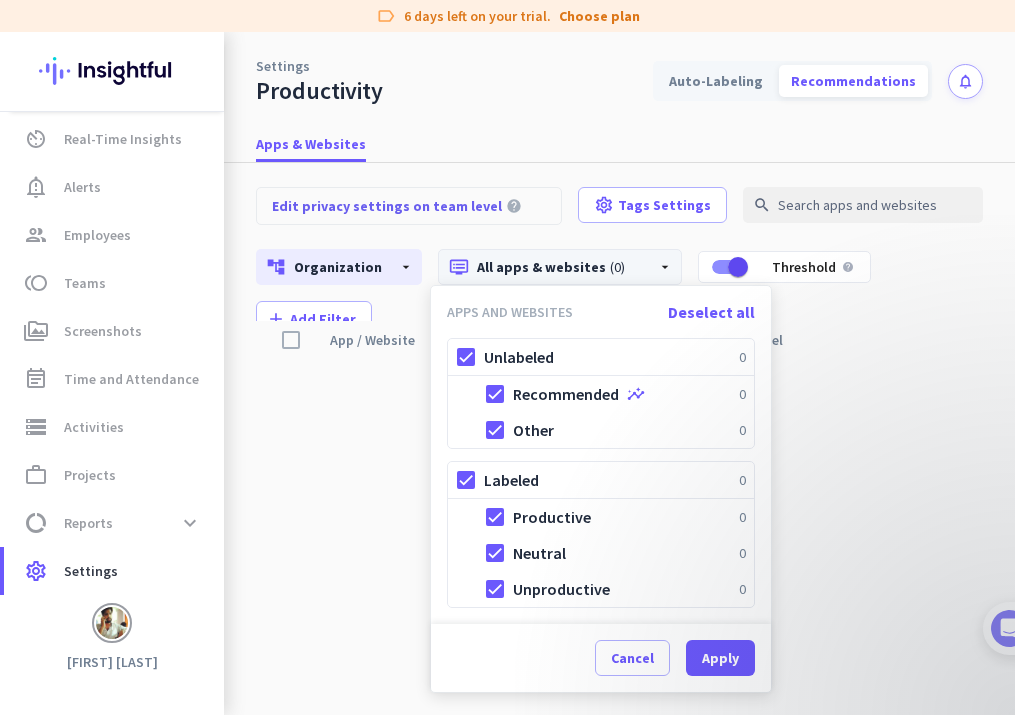 click at bounding box center [507, 357] 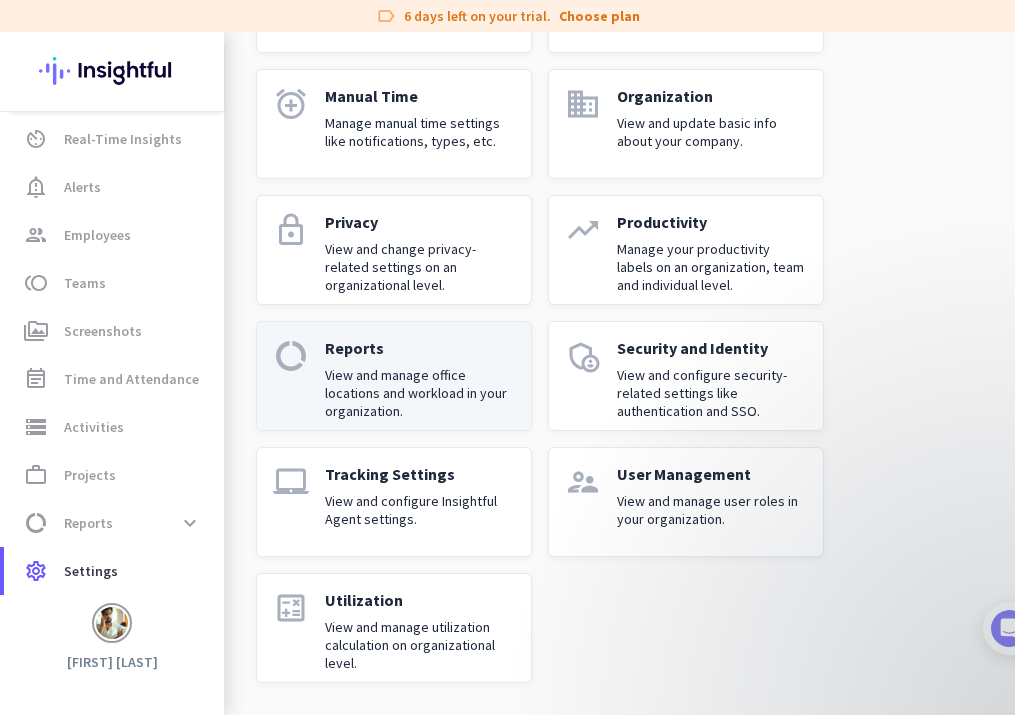 scroll, scrollTop: 497, scrollLeft: 0, axis: vertical 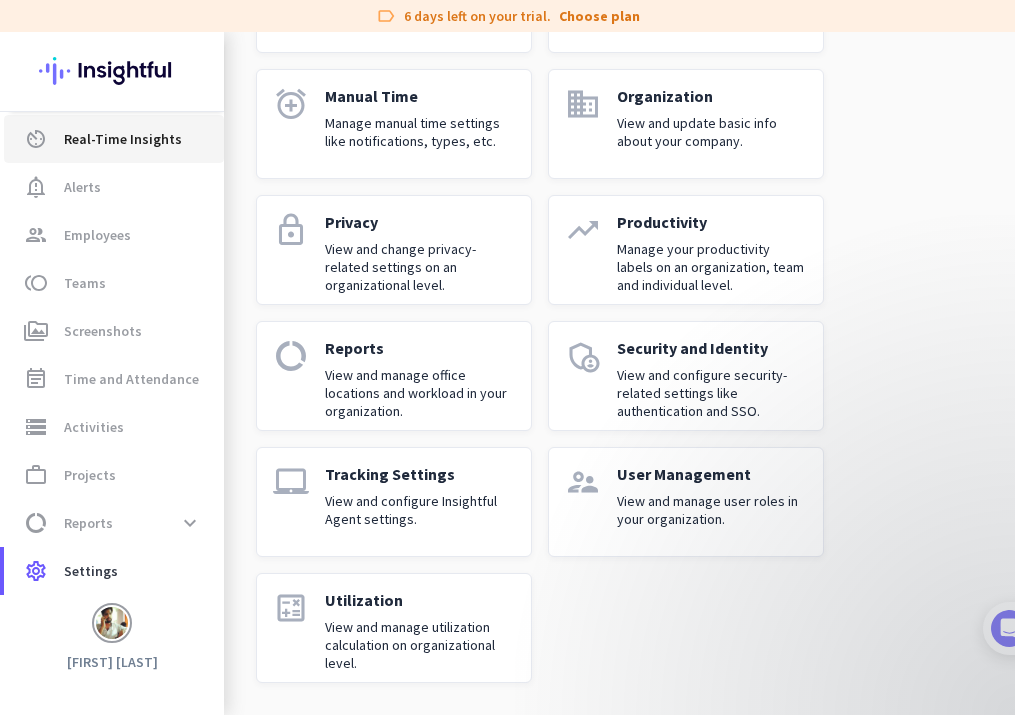 click on "Real-Time Insights" 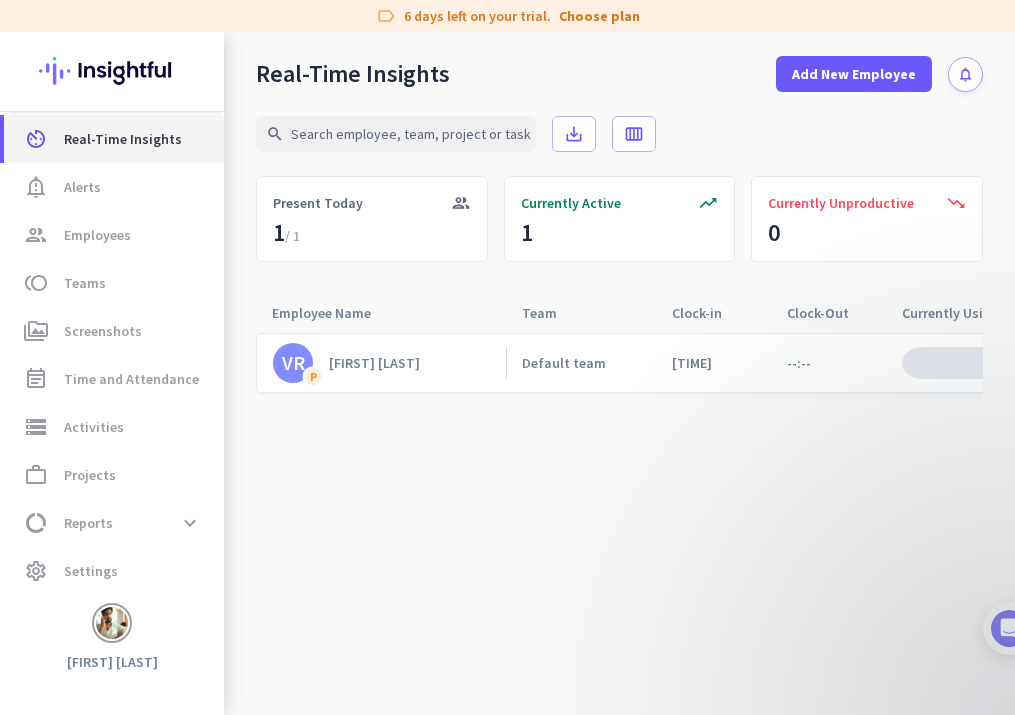 scroll, scrollTop: 0, scrollLeft: 0, axis: both 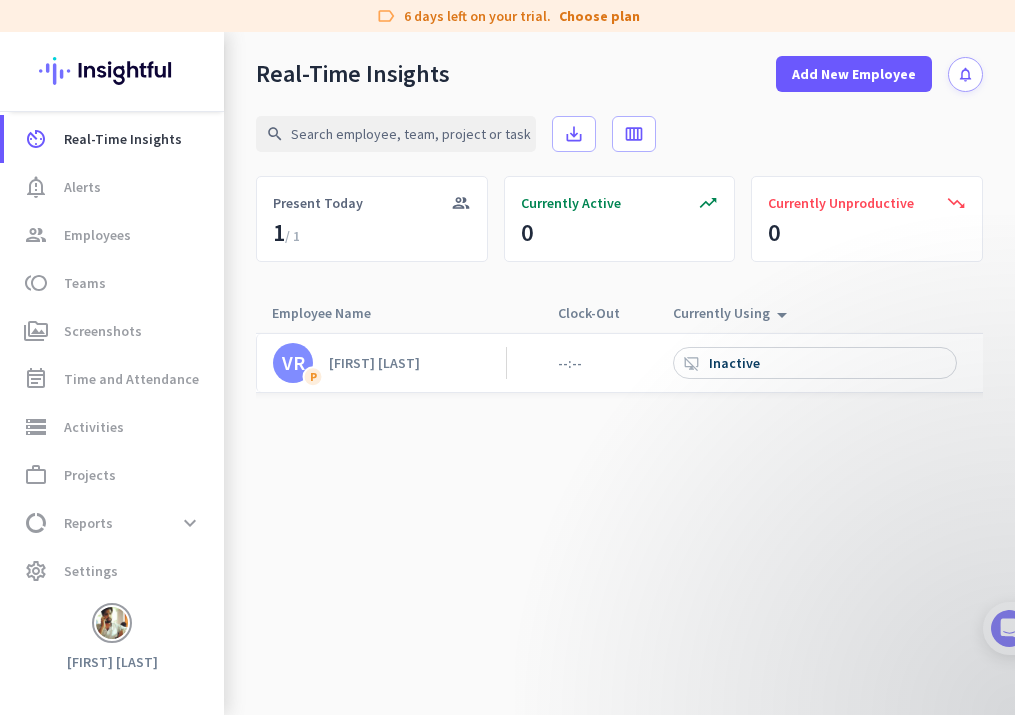 click on "arrow_drop_up" 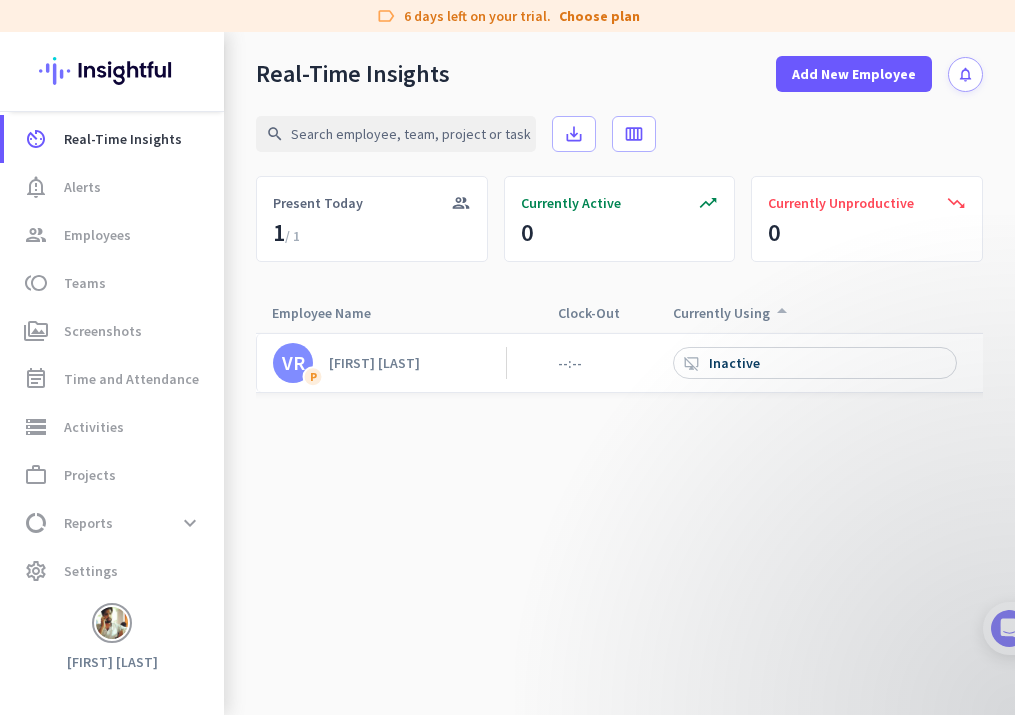 click on "arrow_drop_up" 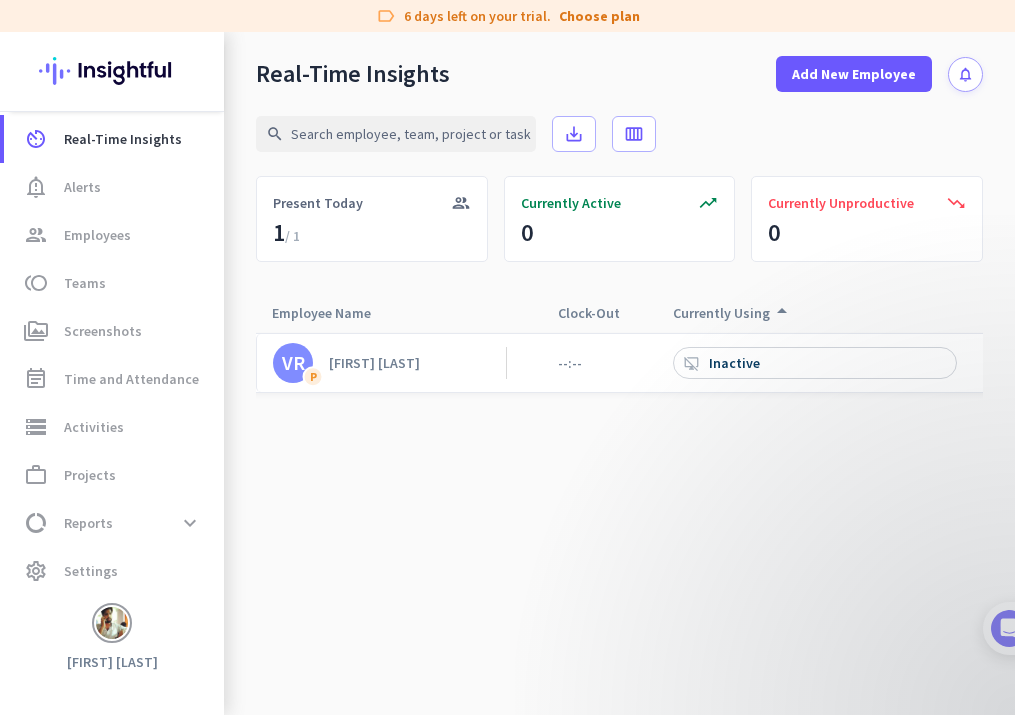 click on "Inactive" 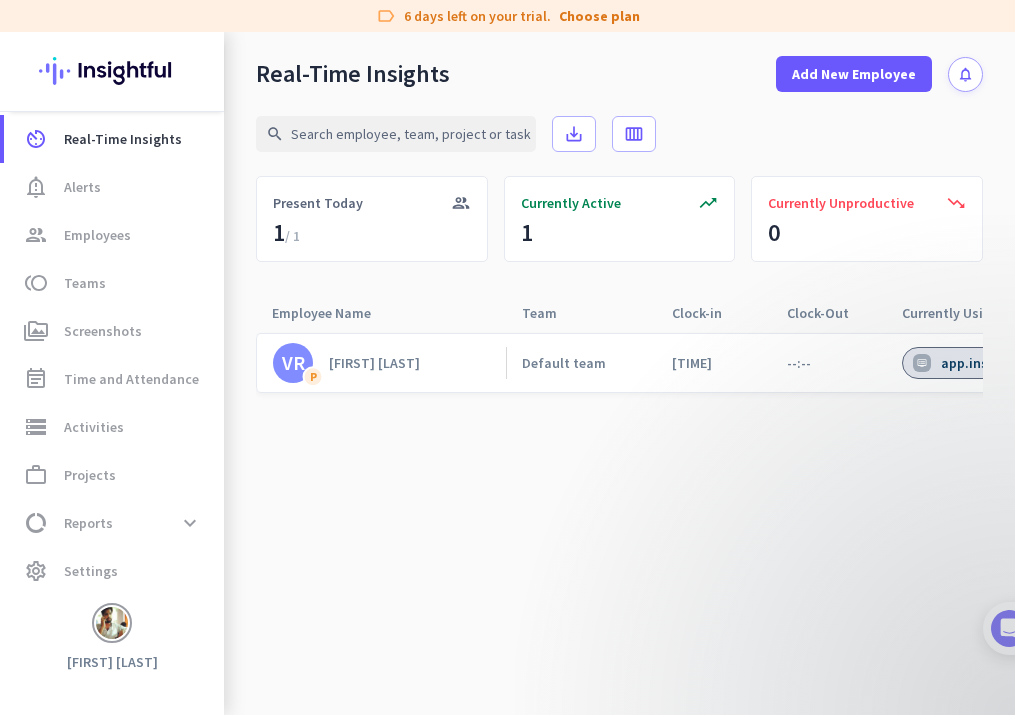 click on "VR   P   [FIRST] [LAST]   Default team   11:21 AM
--:--
app.insightful.io   Unlabeled  photo_camera" 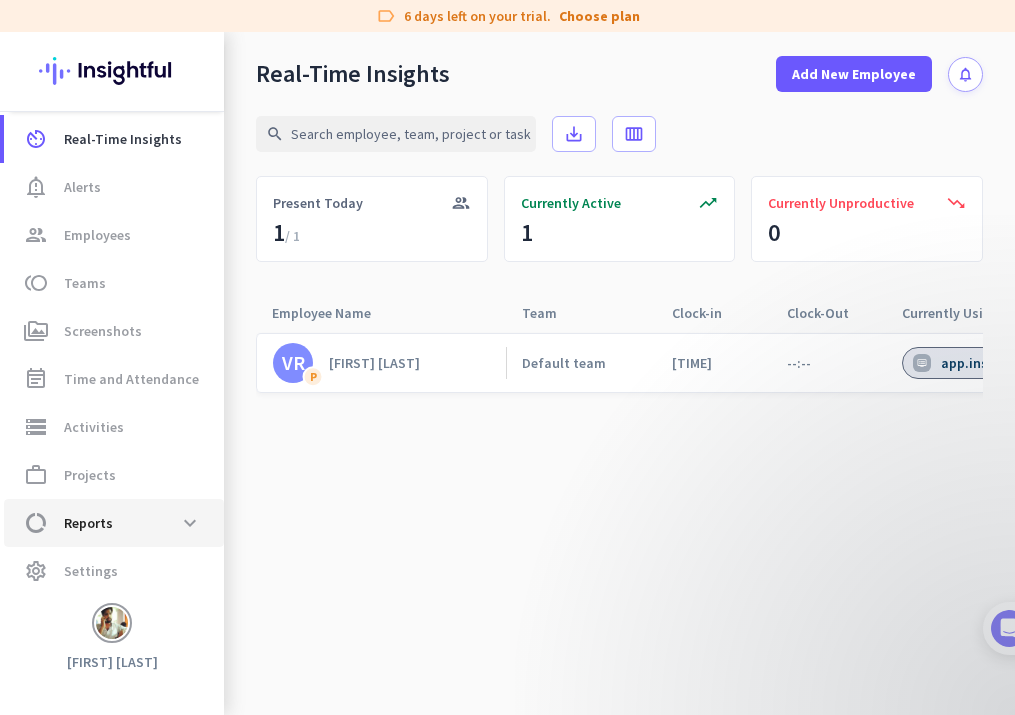 click on "Reports" 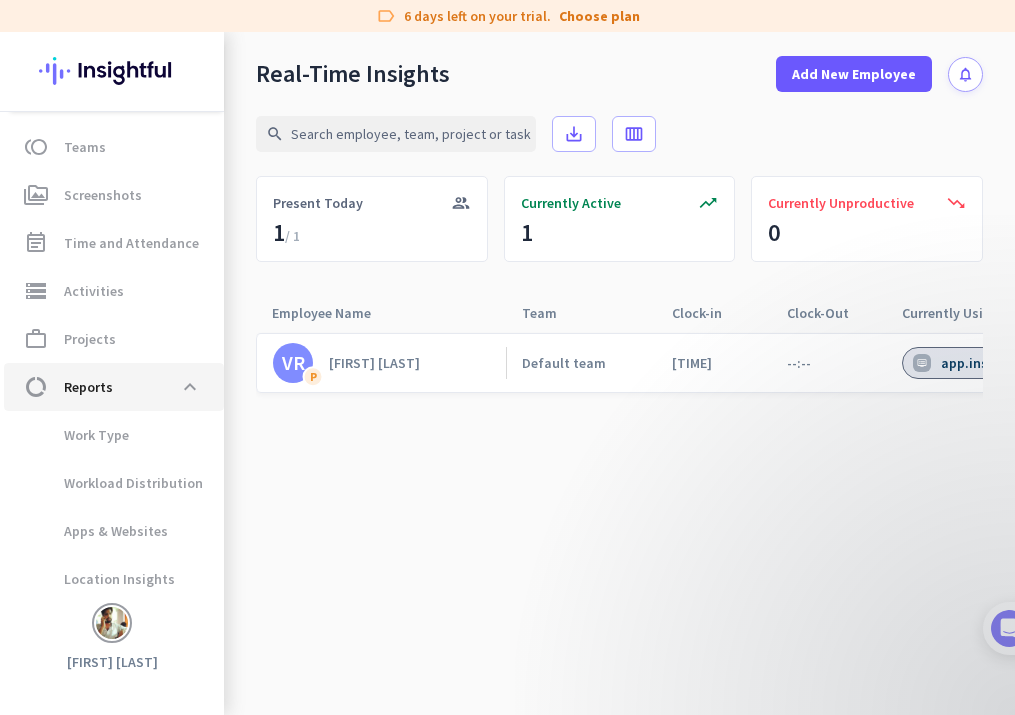 click on "Apps & Websites" 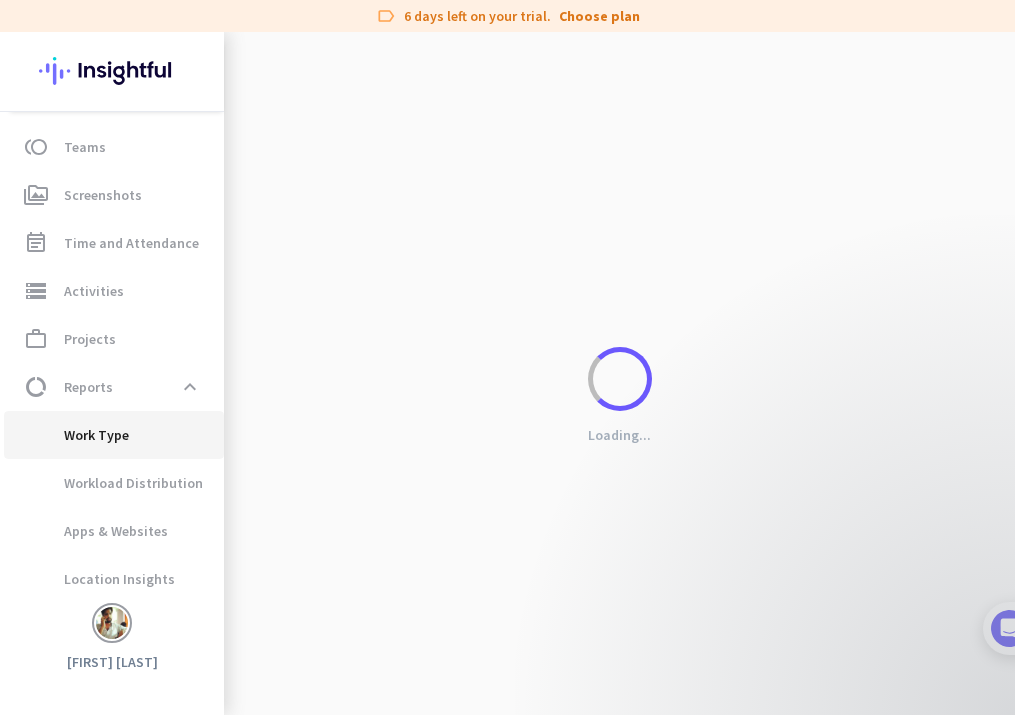 click on "Work Type" 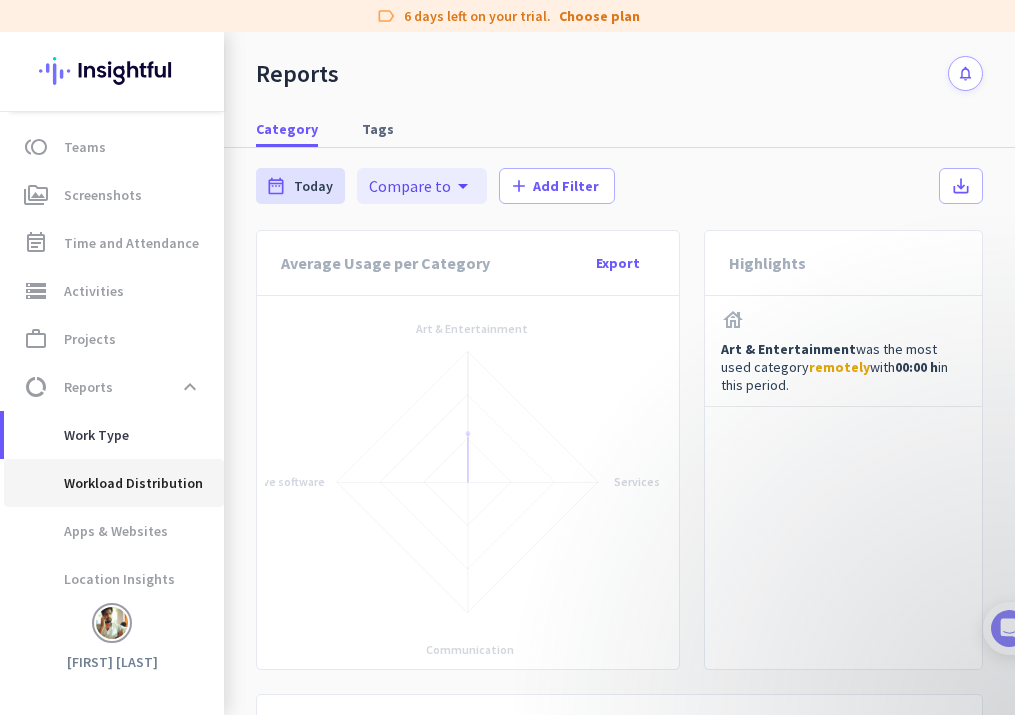 click on "Workload Distribution" 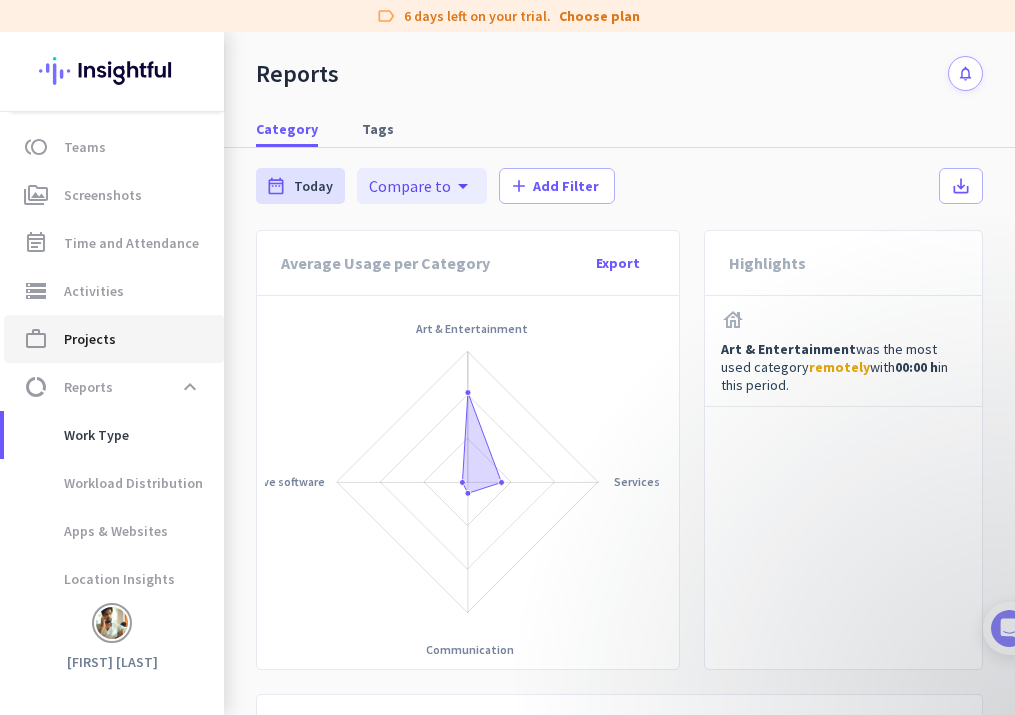 click on "work_outline  Projects" 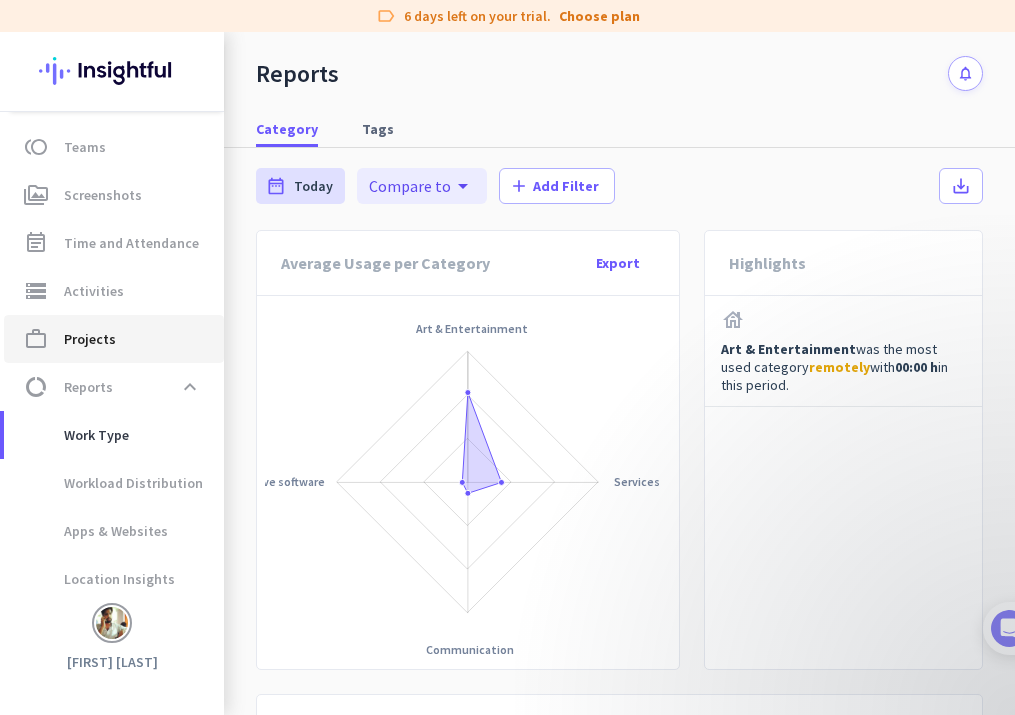 click on "work_outline  Projects" 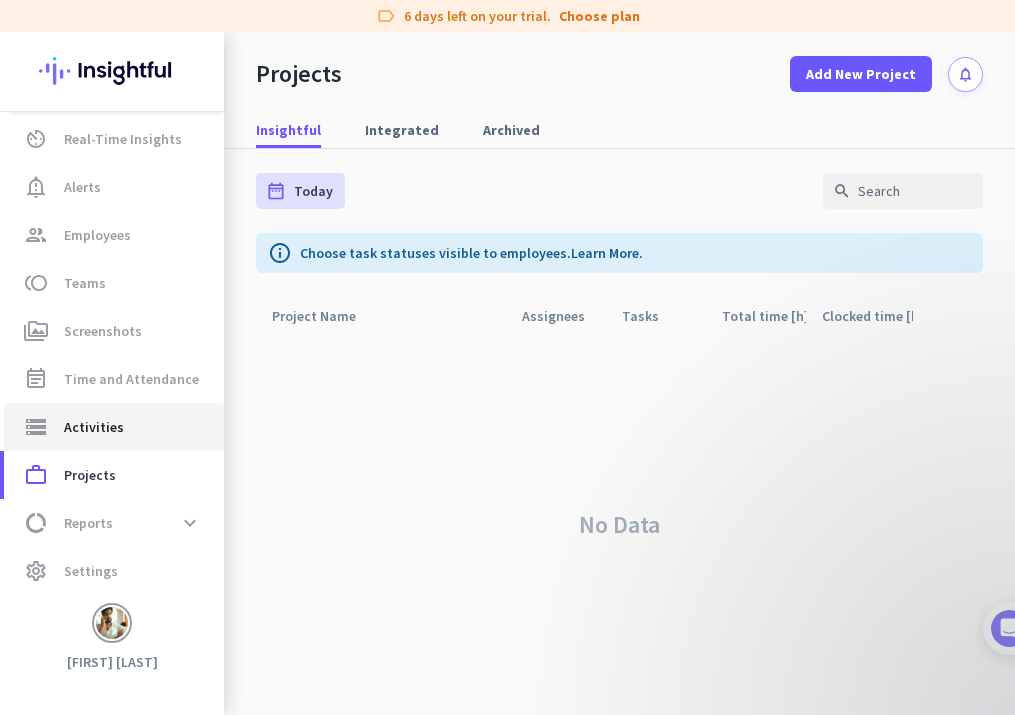 click on "storage  Activities" 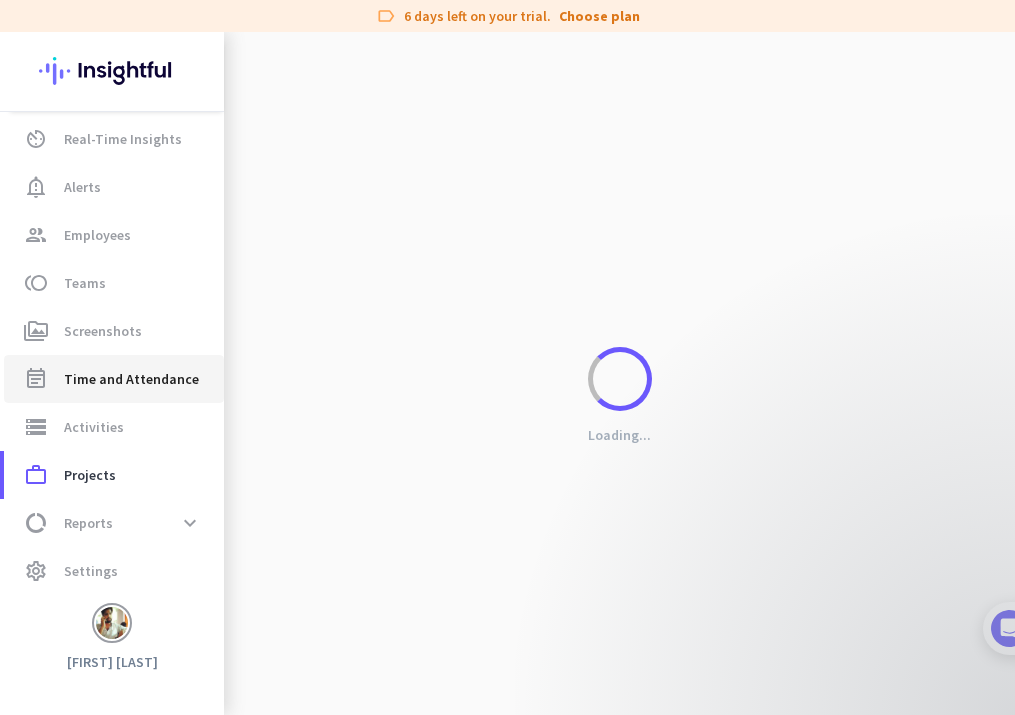 click on "event_note  Time and Attendance" 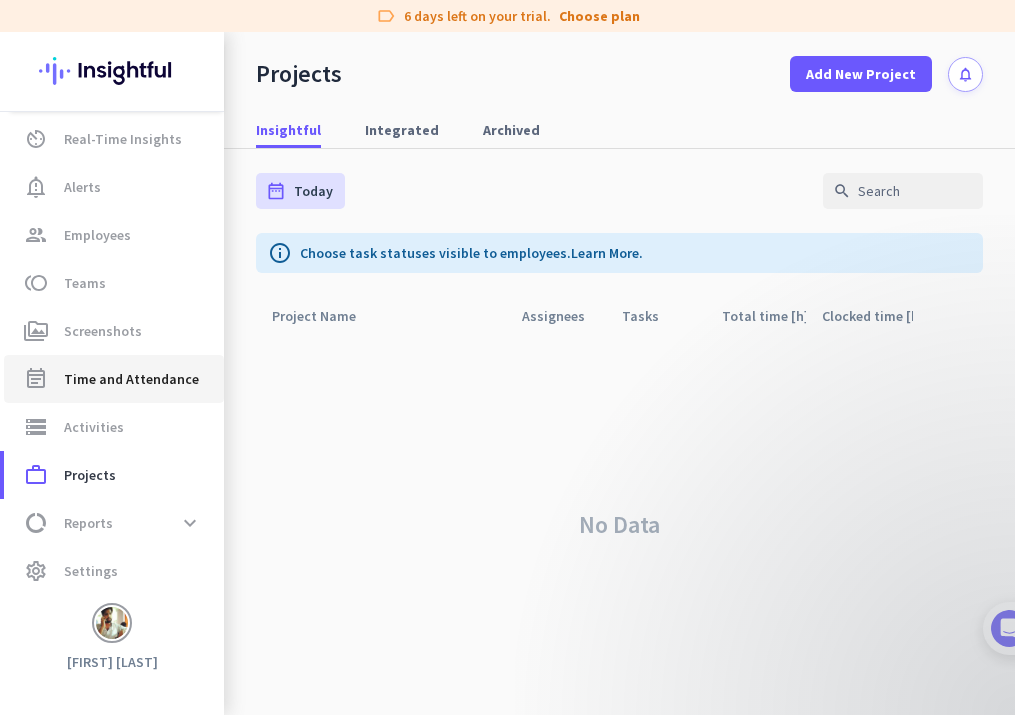 click on "Time and Attendance" 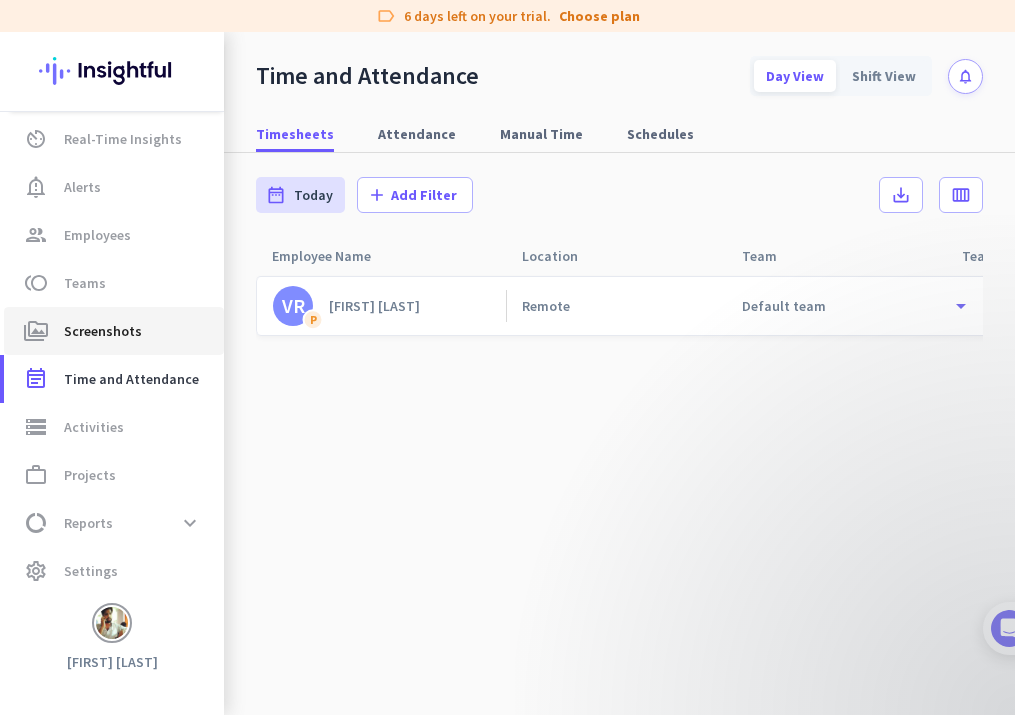click on "perm_media  Screenshots" 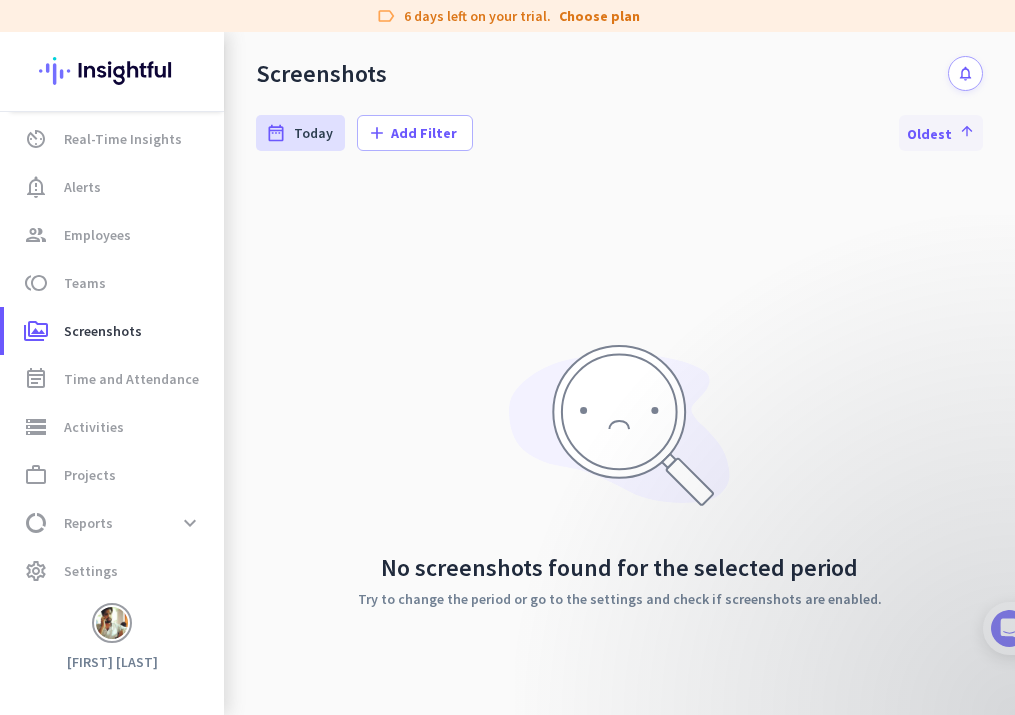 click on "Oldest   arrow_upward" 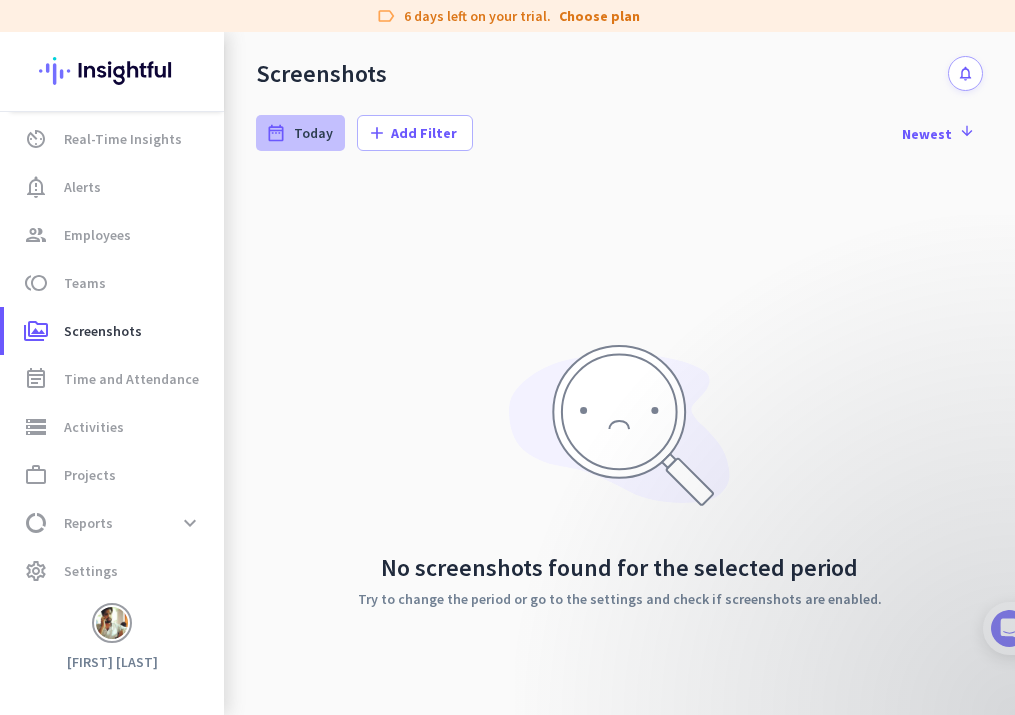 click on "date_range Today" 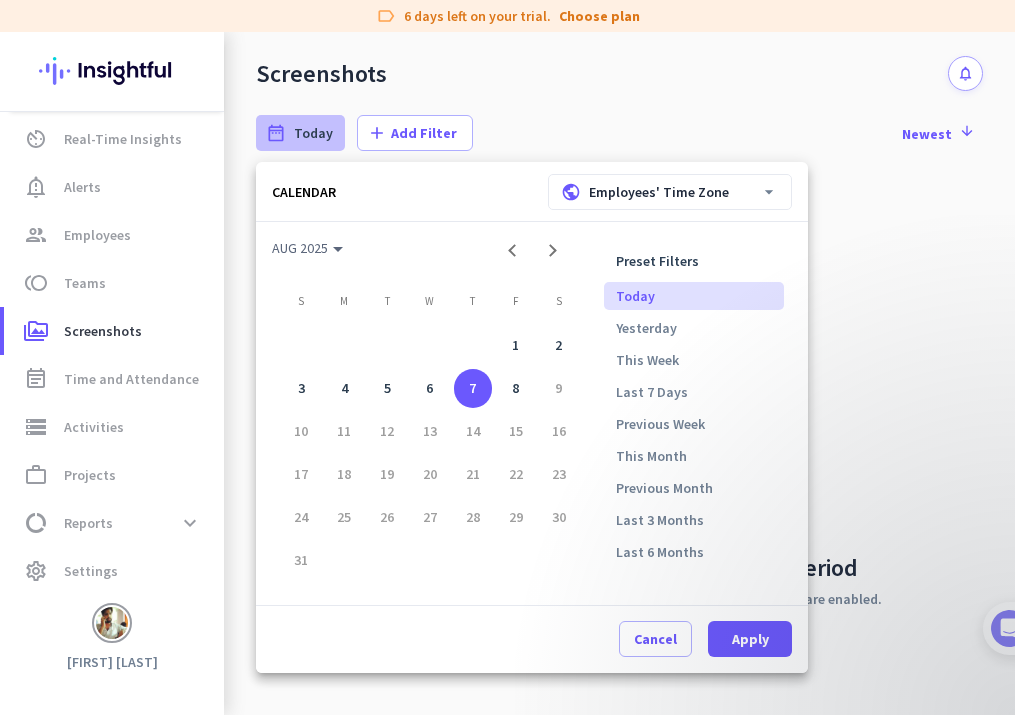 click on "public  Employees' Time Zone" at bounding box center (645, 192) 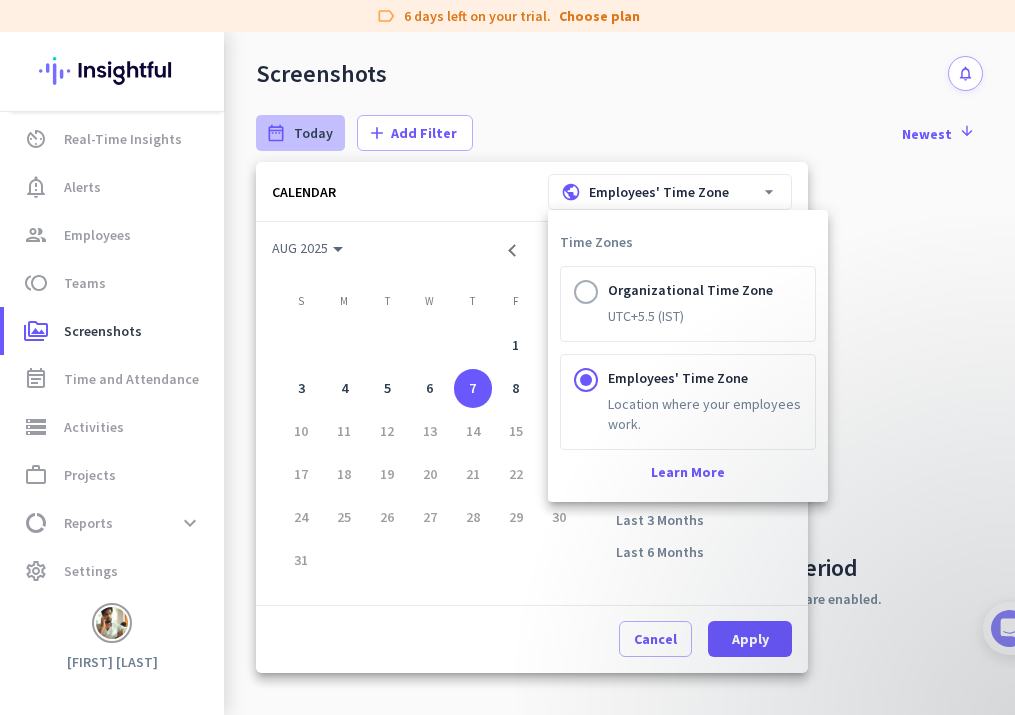 click at bounding box center (507, 357) 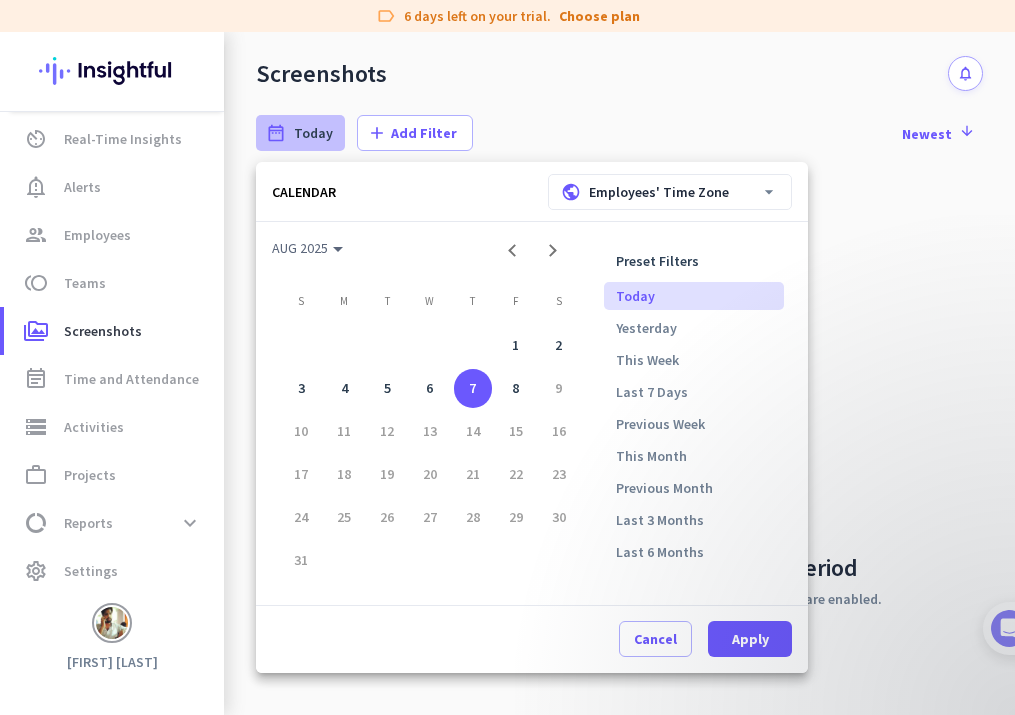 click on "public  Employees' Time Zone" at bounding box center (645, 192) 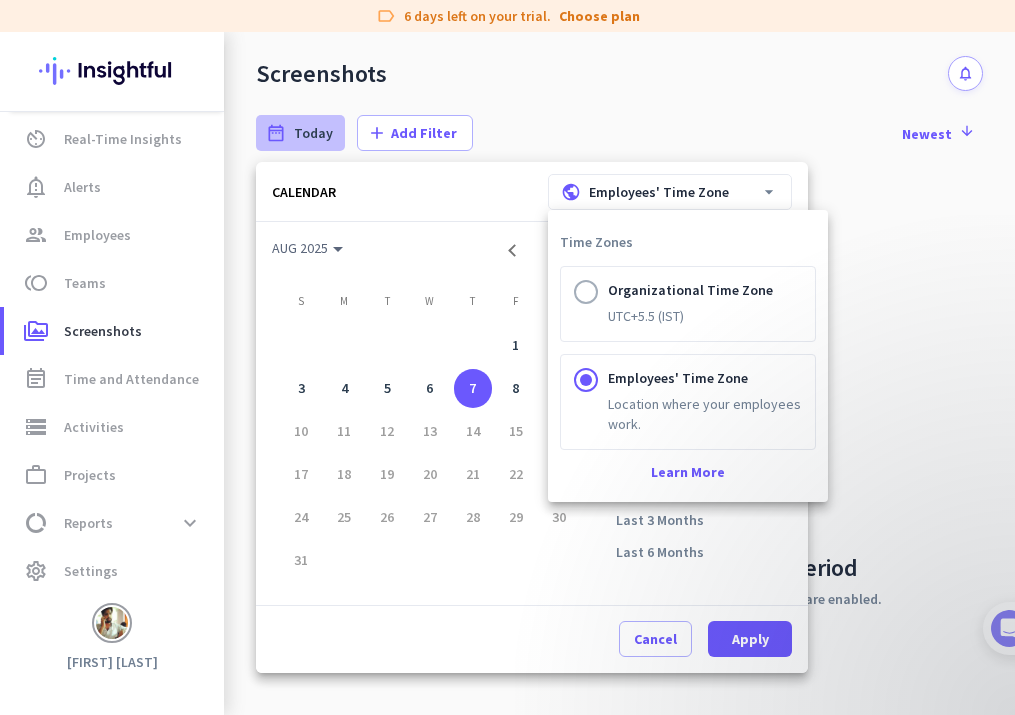 click on "UTC+5.5 (IST)" at bounding box center [690, 316] 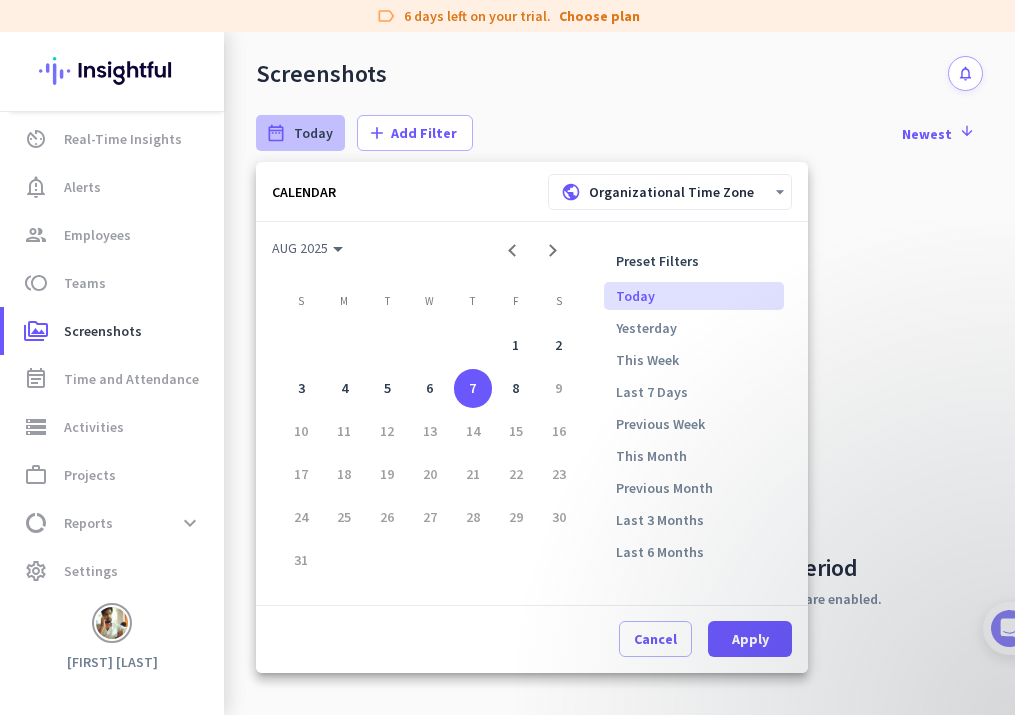 click on "7" at bounding box center (473, 388) 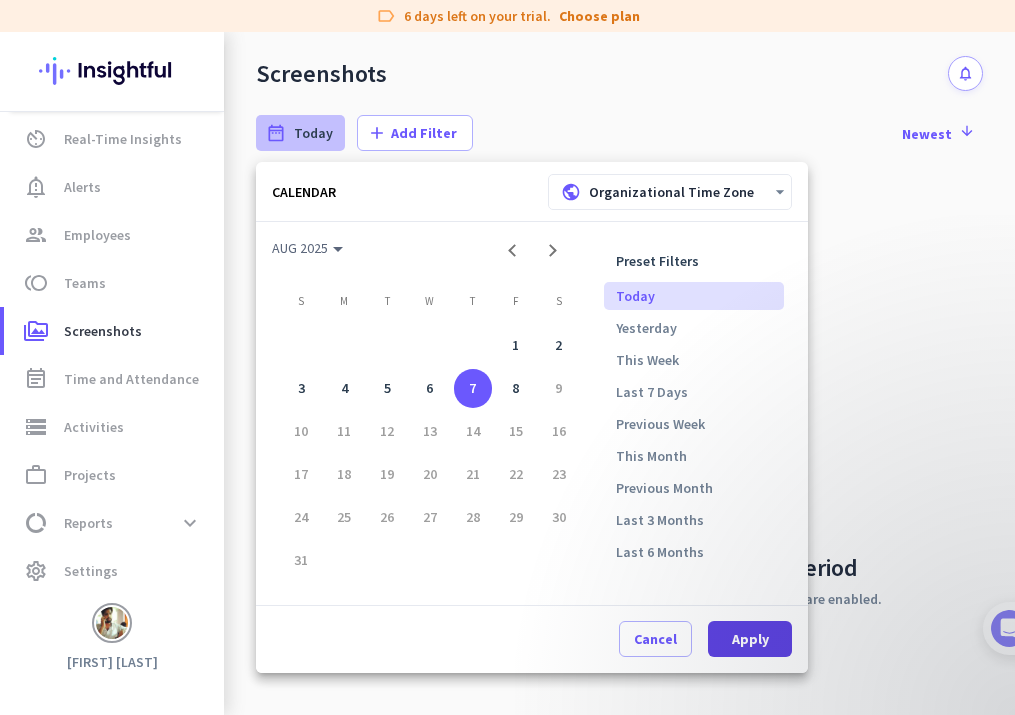 click on "Apply" at bounding box center (750, 639) 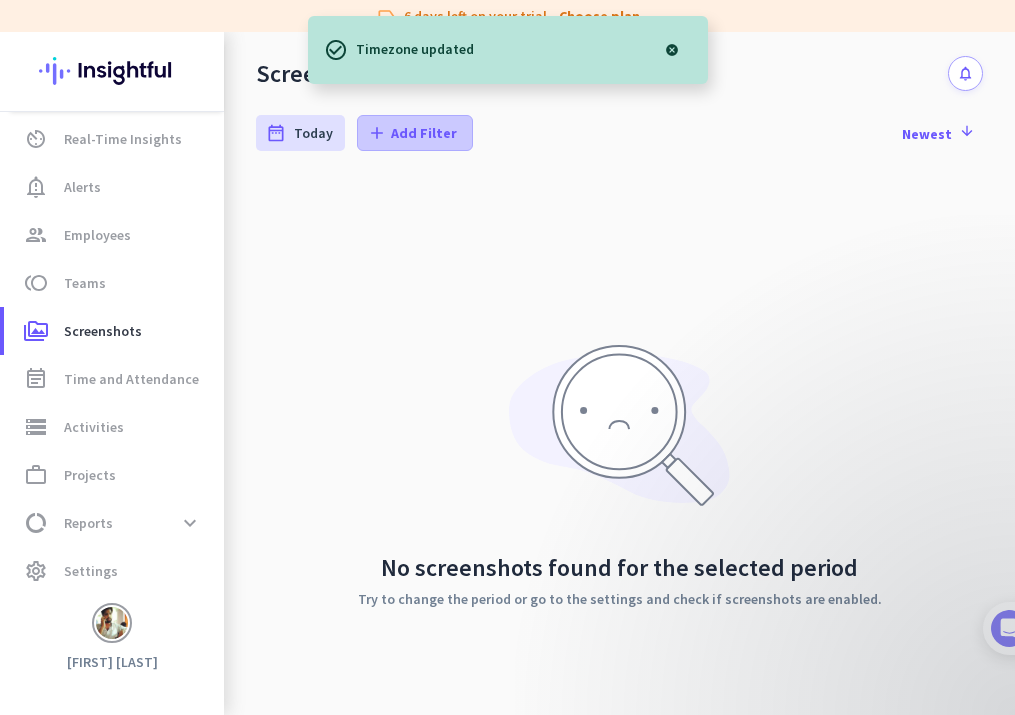 click on "Add Filter" 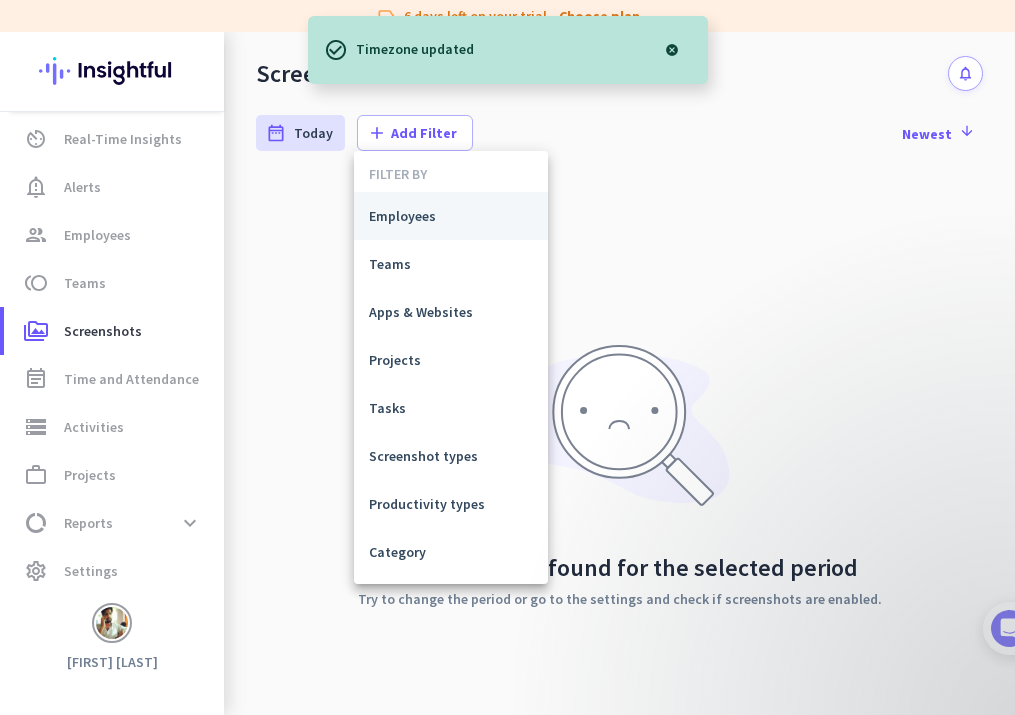 click on "Employees" at bounding box center [451, 216] 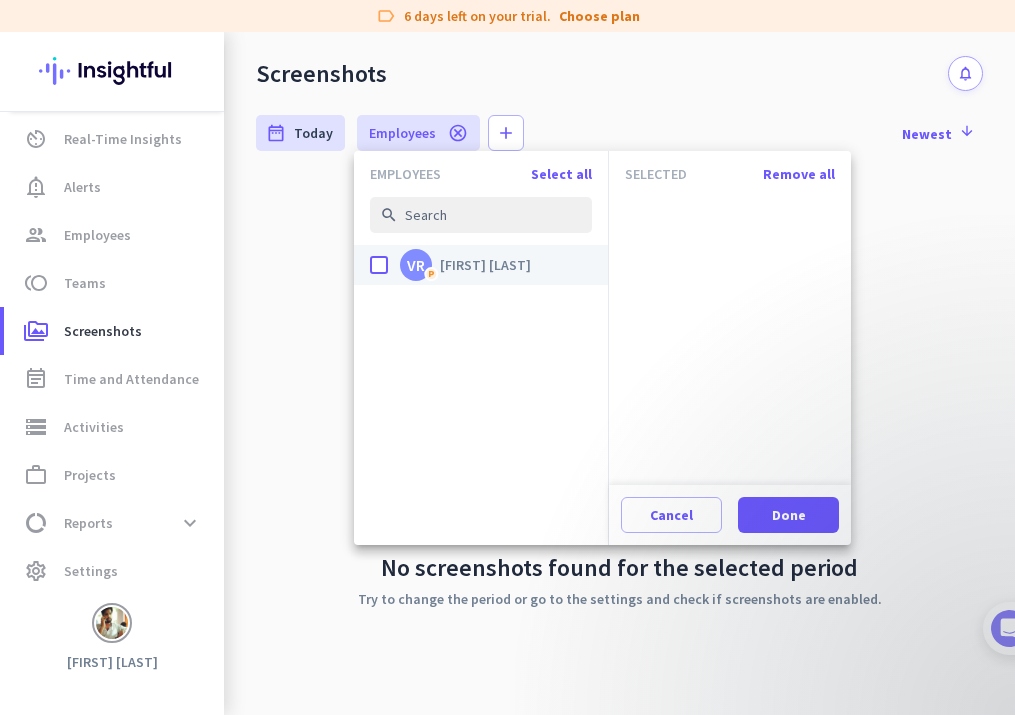 click on "done" at bounding box center (379, 265) 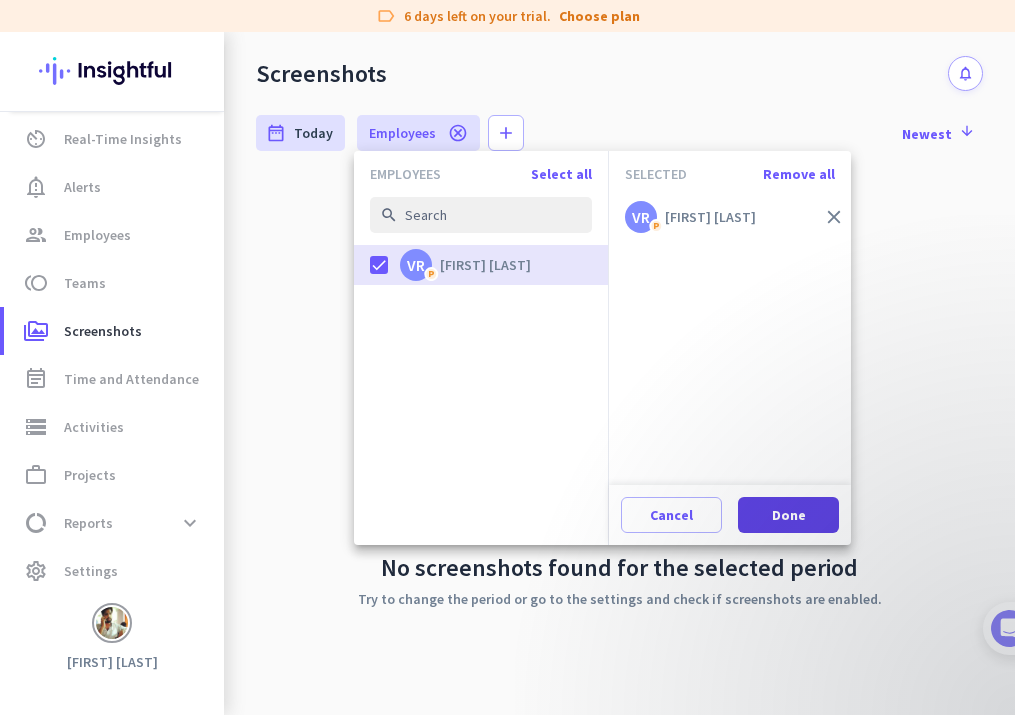 click at bounding box center (788, 515) 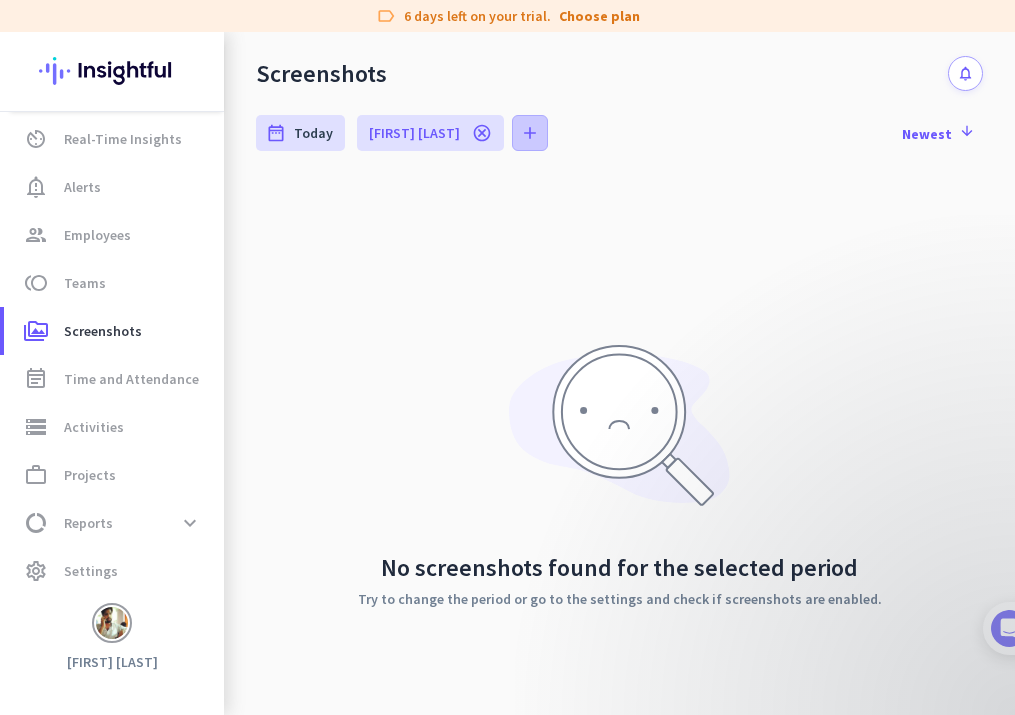 click on "add" 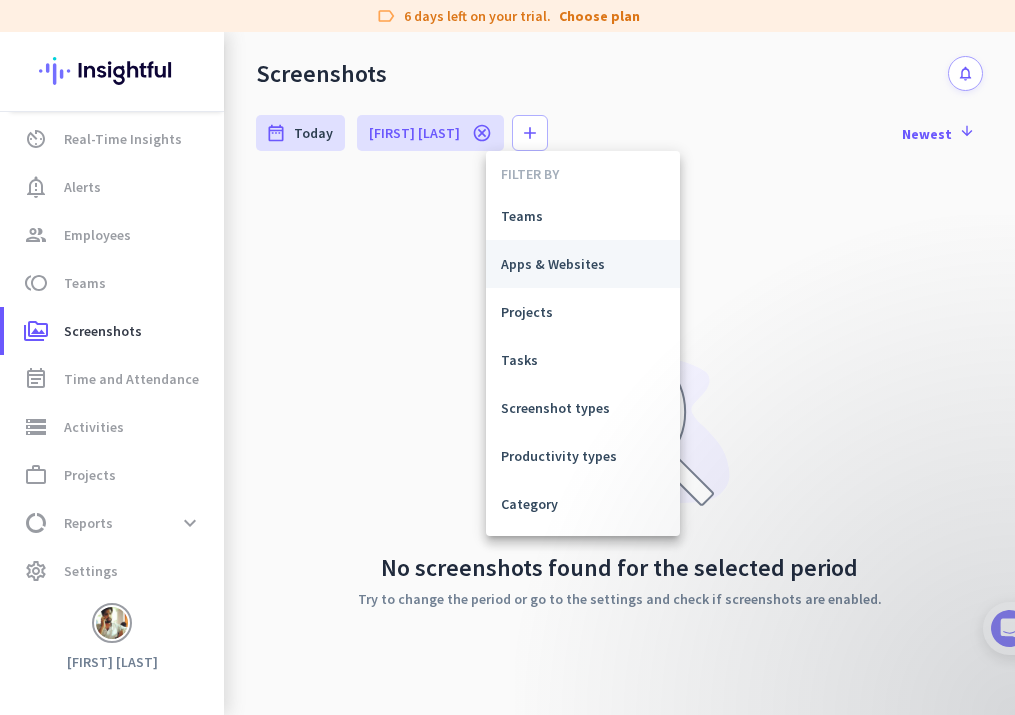 click on "Apps & Websites" at bounding box center (583, 264) 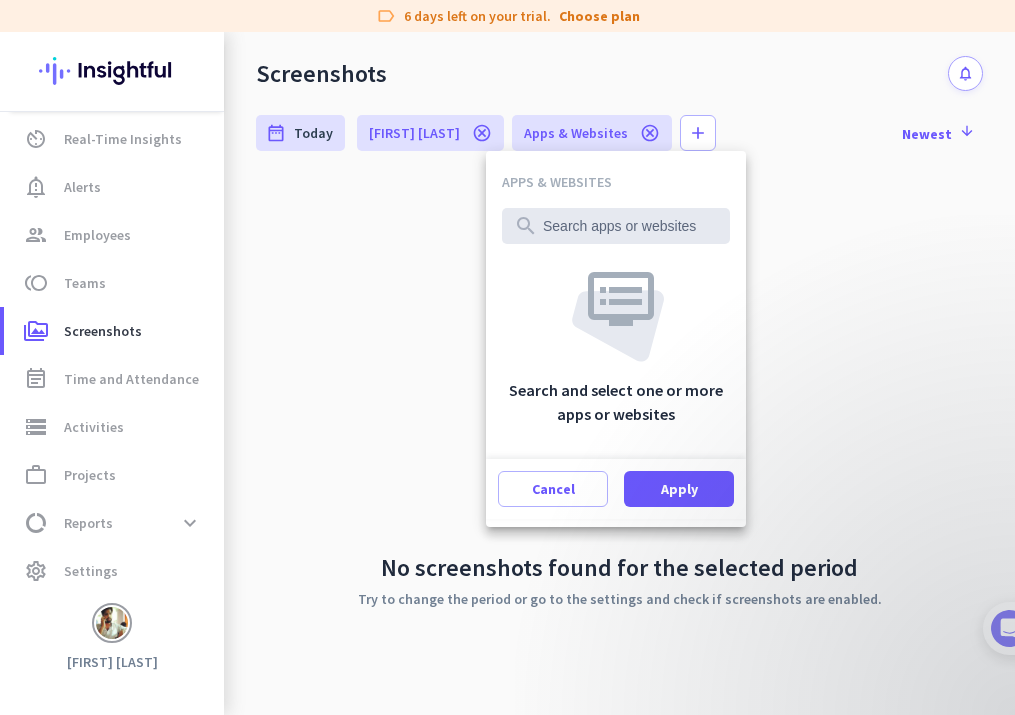 click at bounding box center [507, 357] 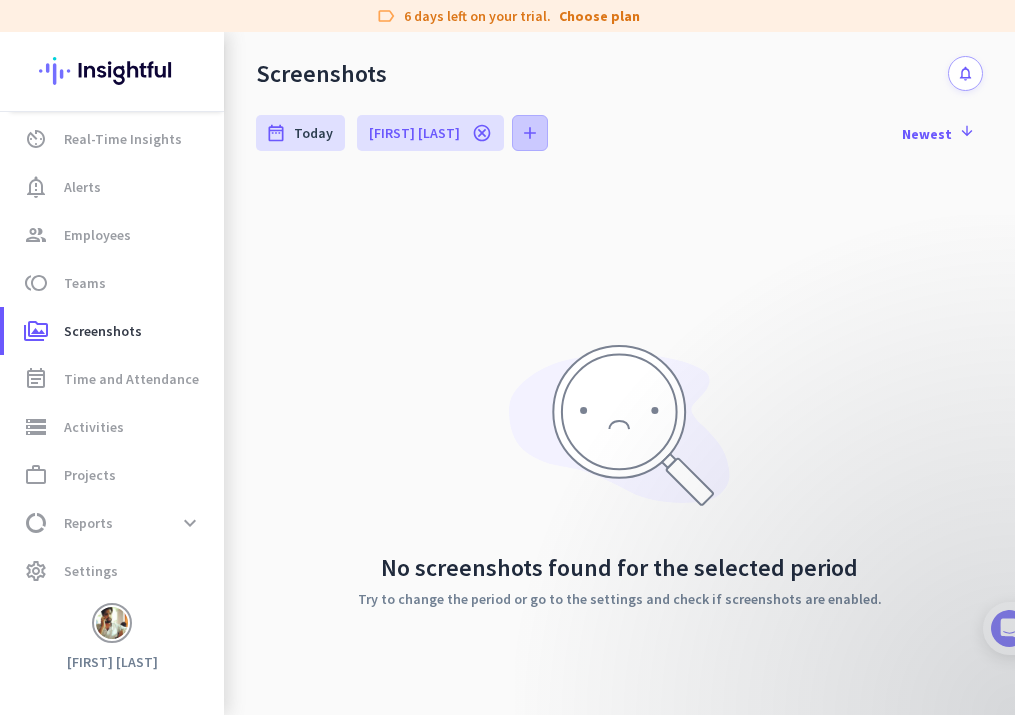 click on "add" 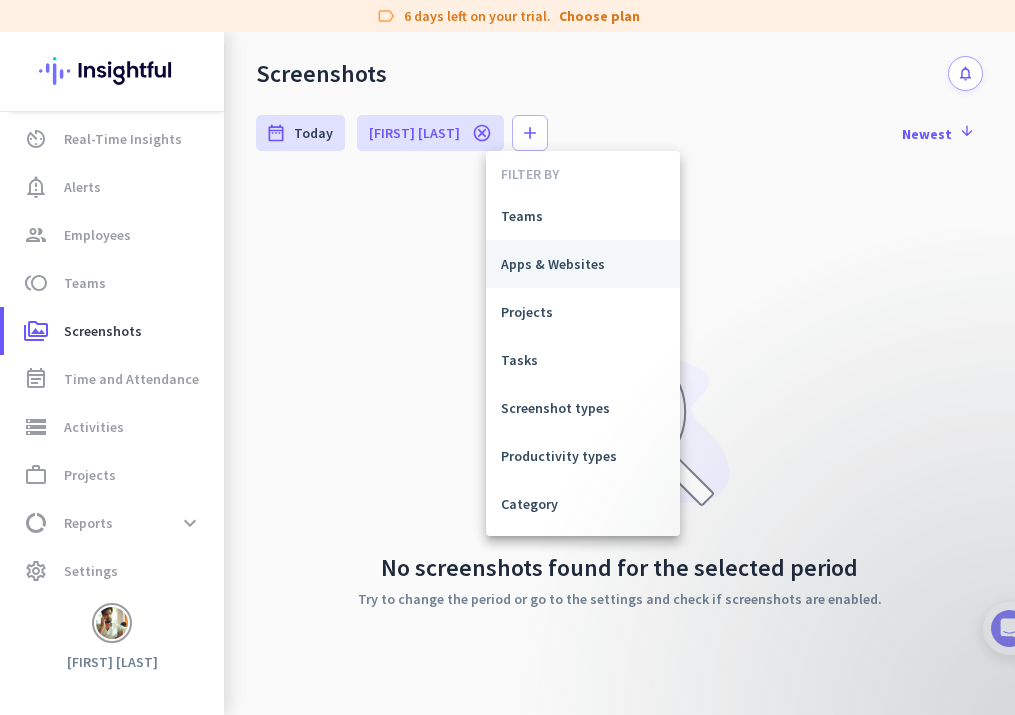 click on "Apps & Websites" at bounding box center (583, 264) 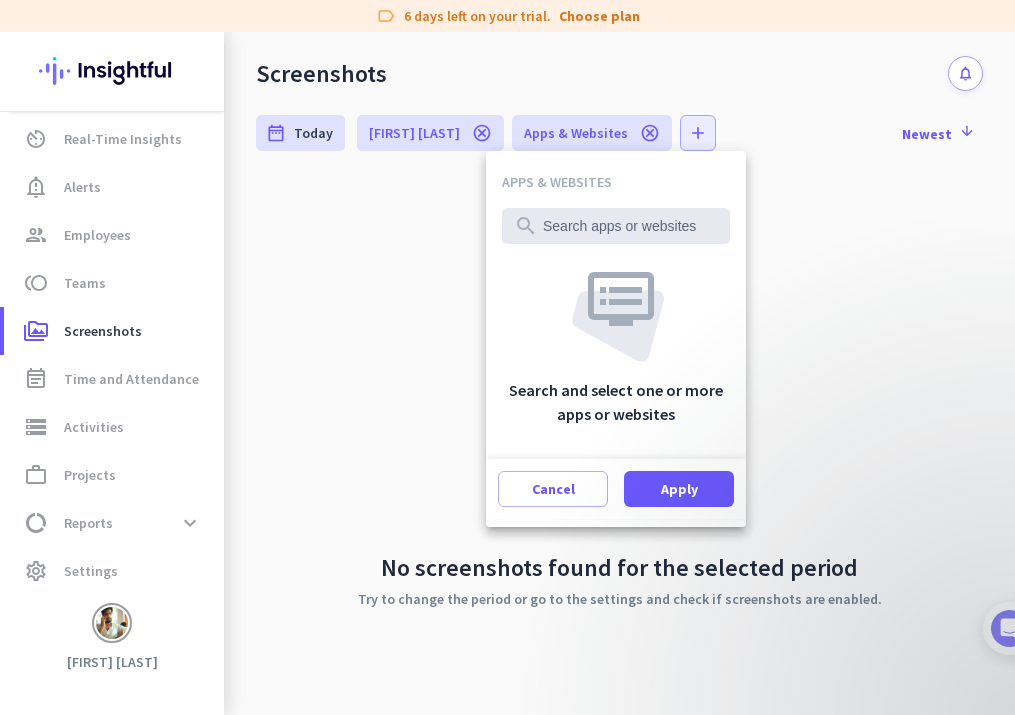 click at bounding box center (507, 357) 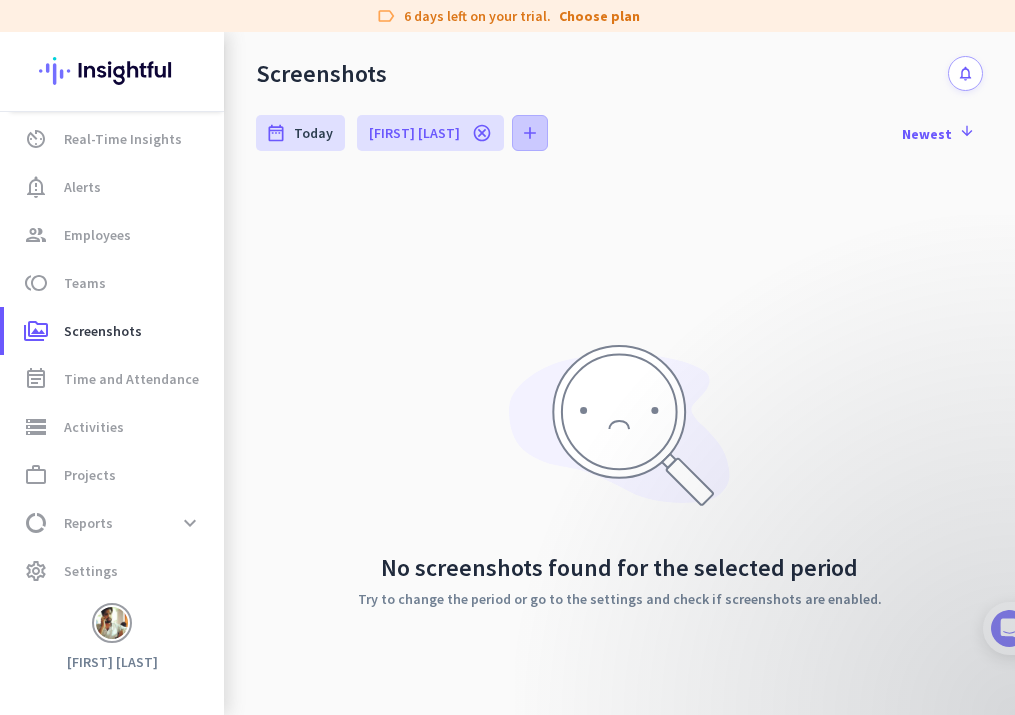 click on "add" 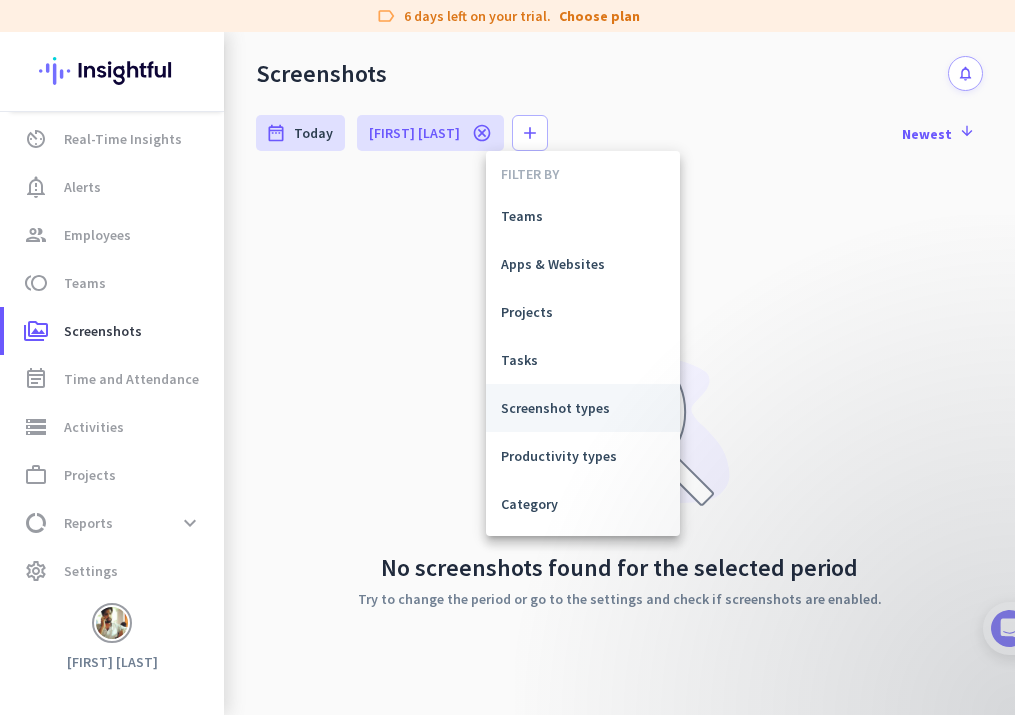 click on "Screenshot types" at bounding box center (583, 408) 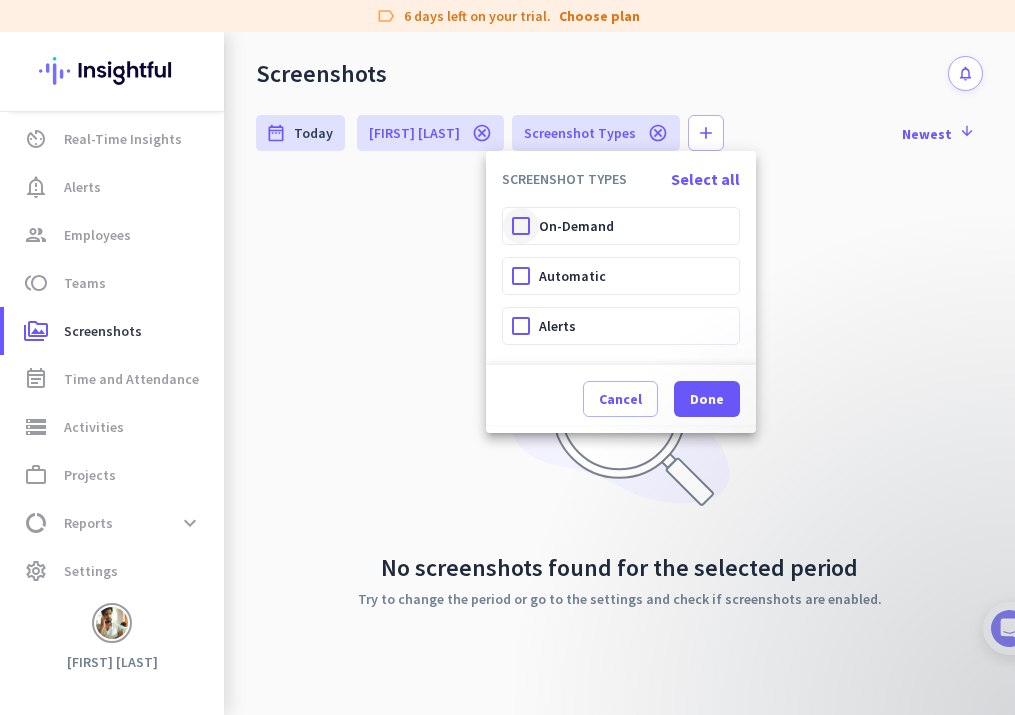 click at bounding box center (521, 226) 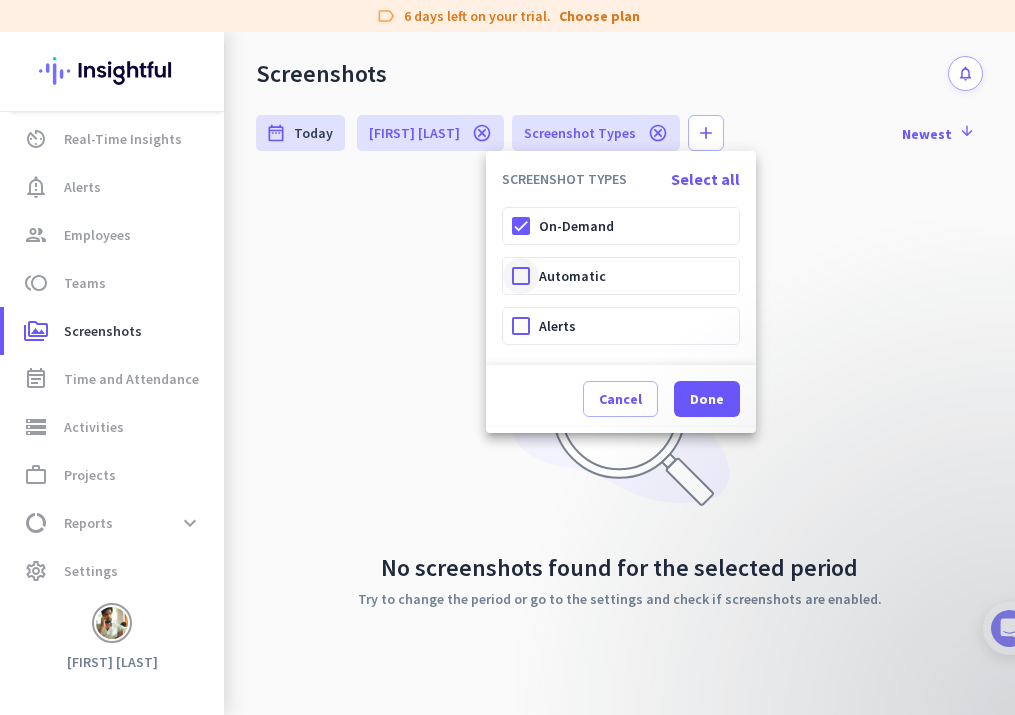 click at bounding box center [521, 276] 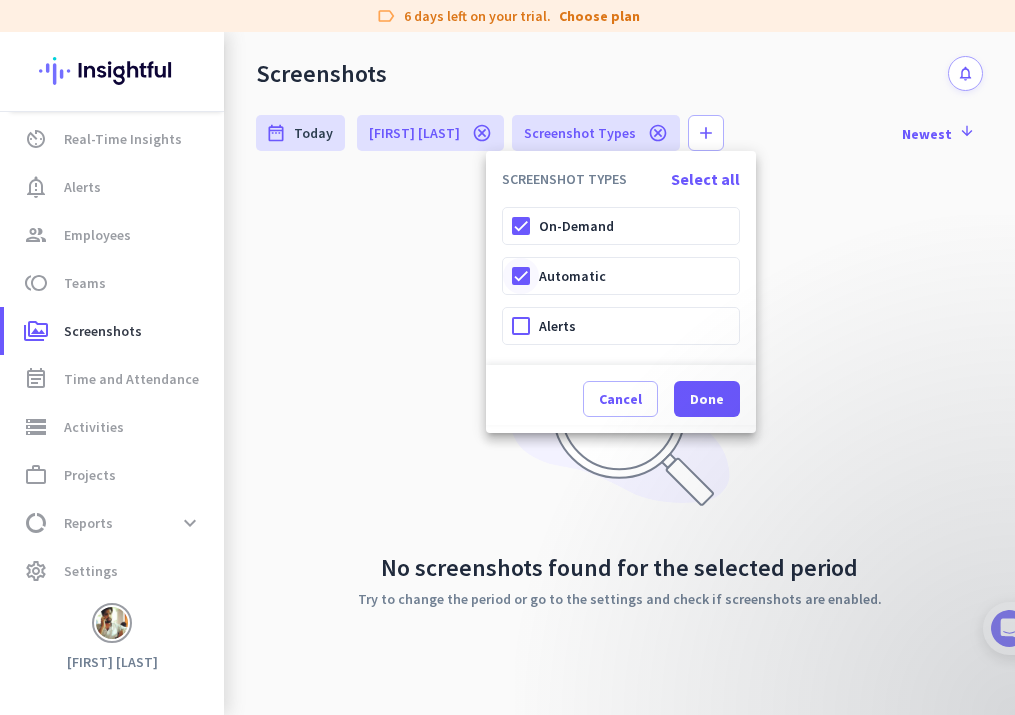 click at bounding box center (521, 276) 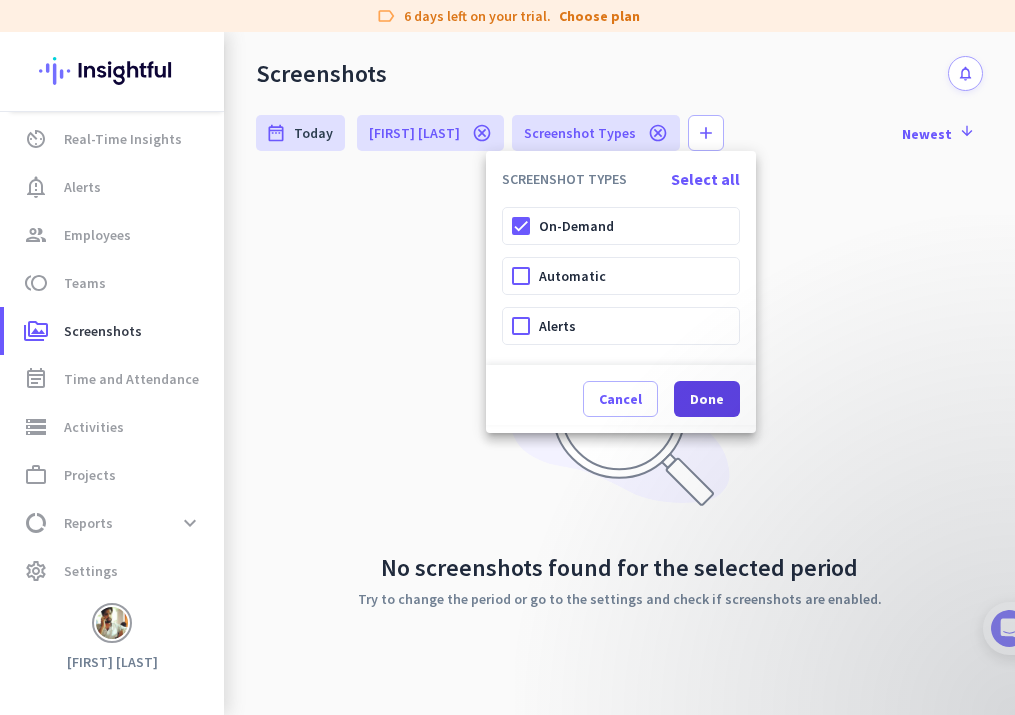 click on "Done" at bounding box center [707, 399] 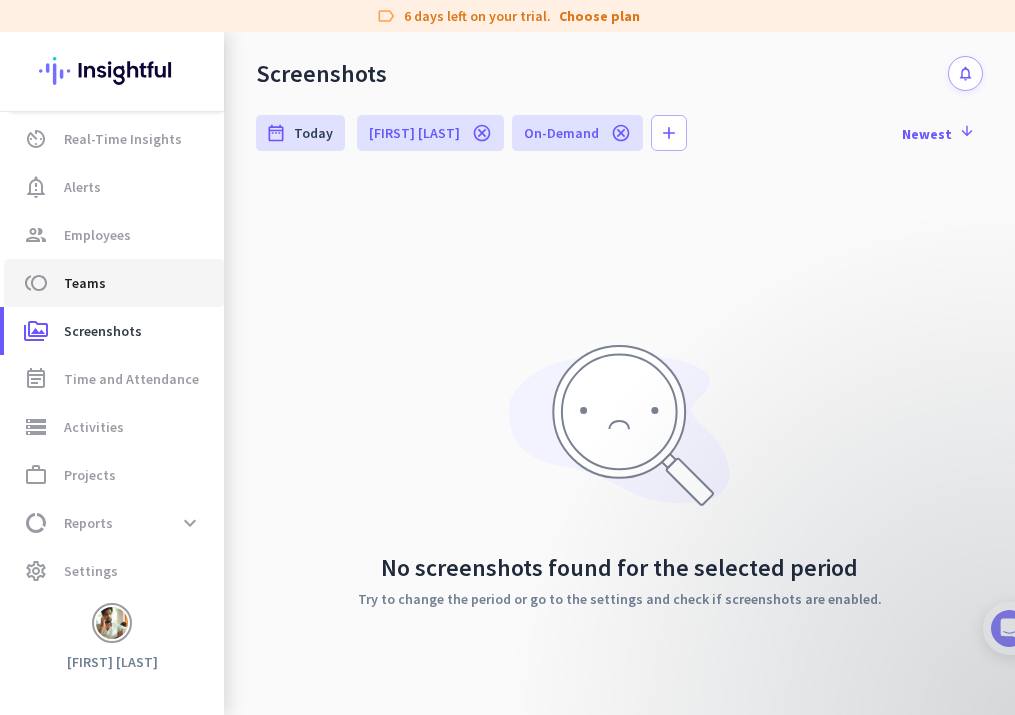 click on "toll  Teams" 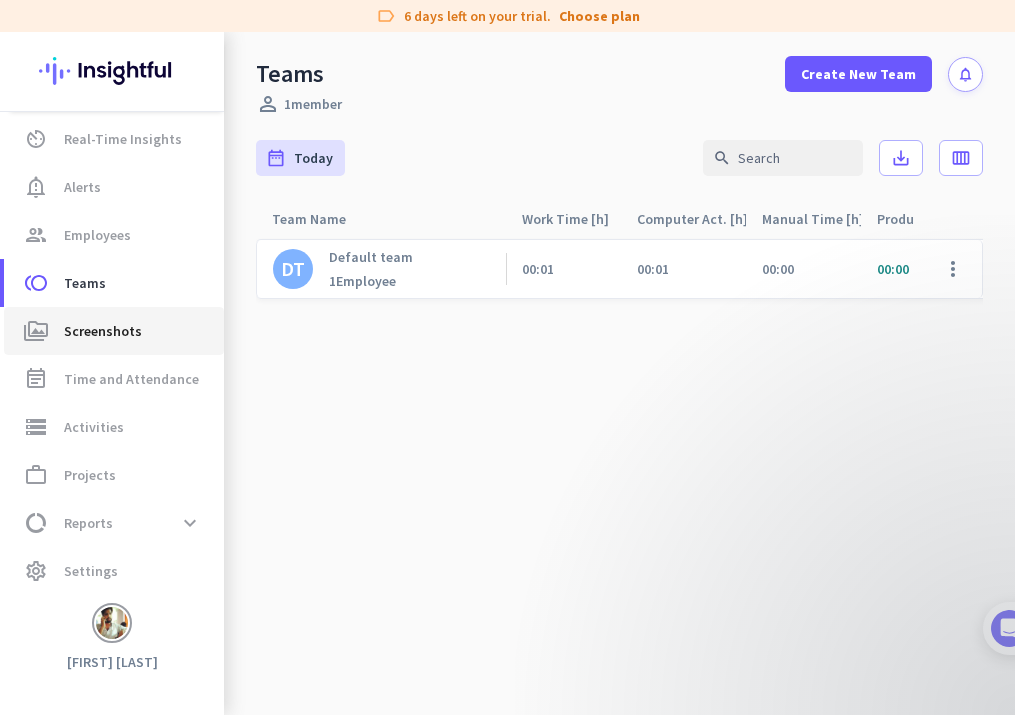 click on "Screenshots" 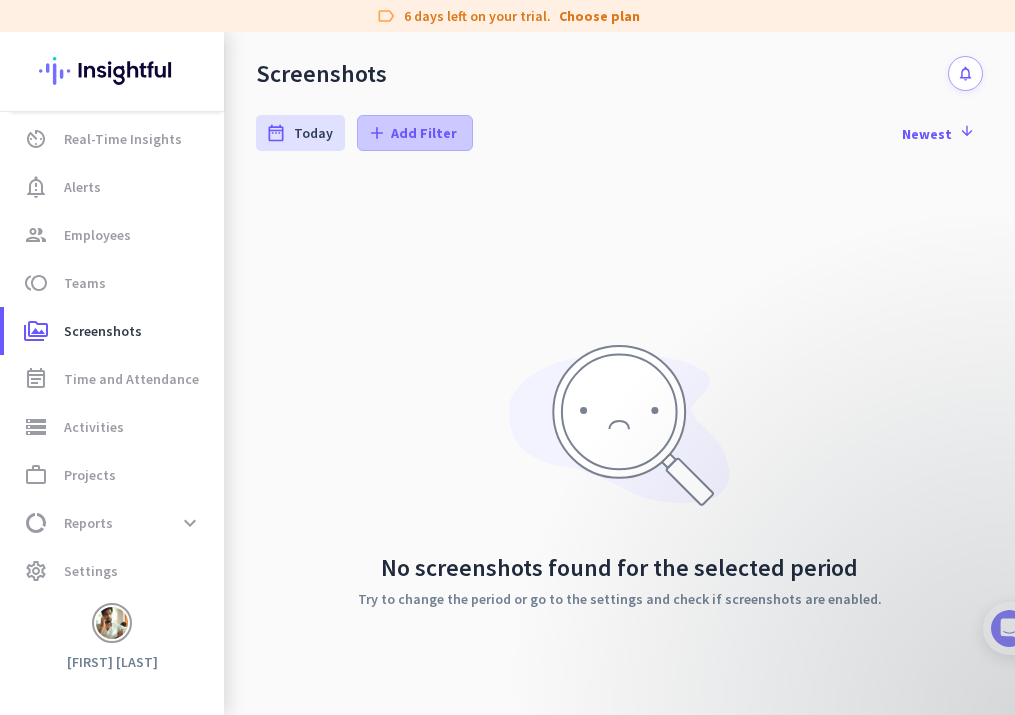 click on "Add Filter" 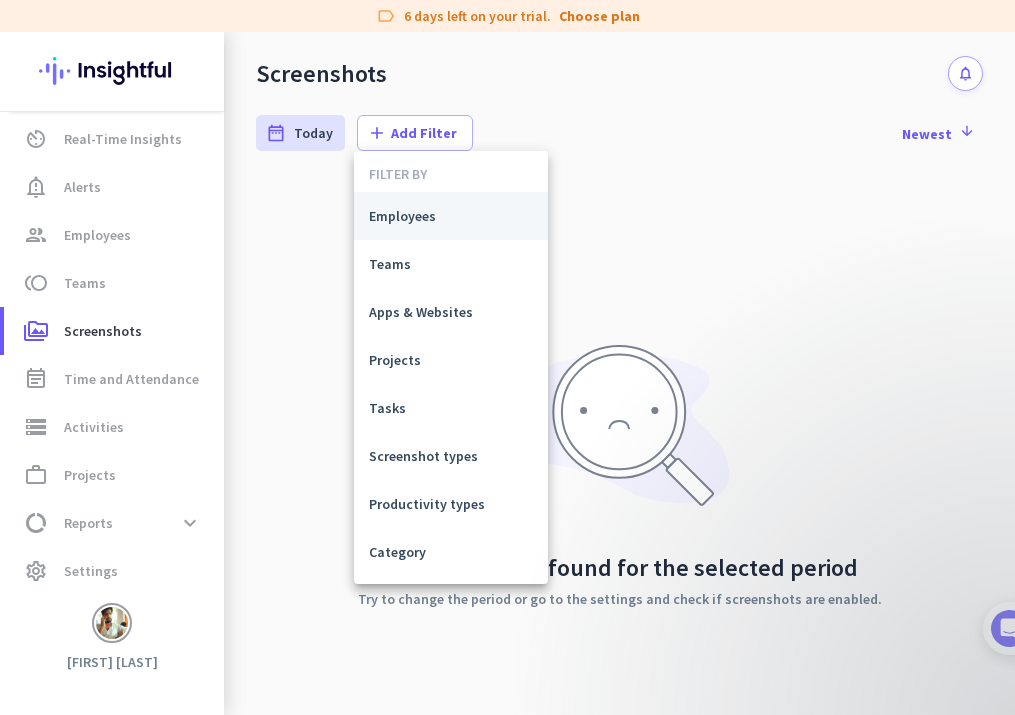 click on "Employees" at bounding box center [451, 216] 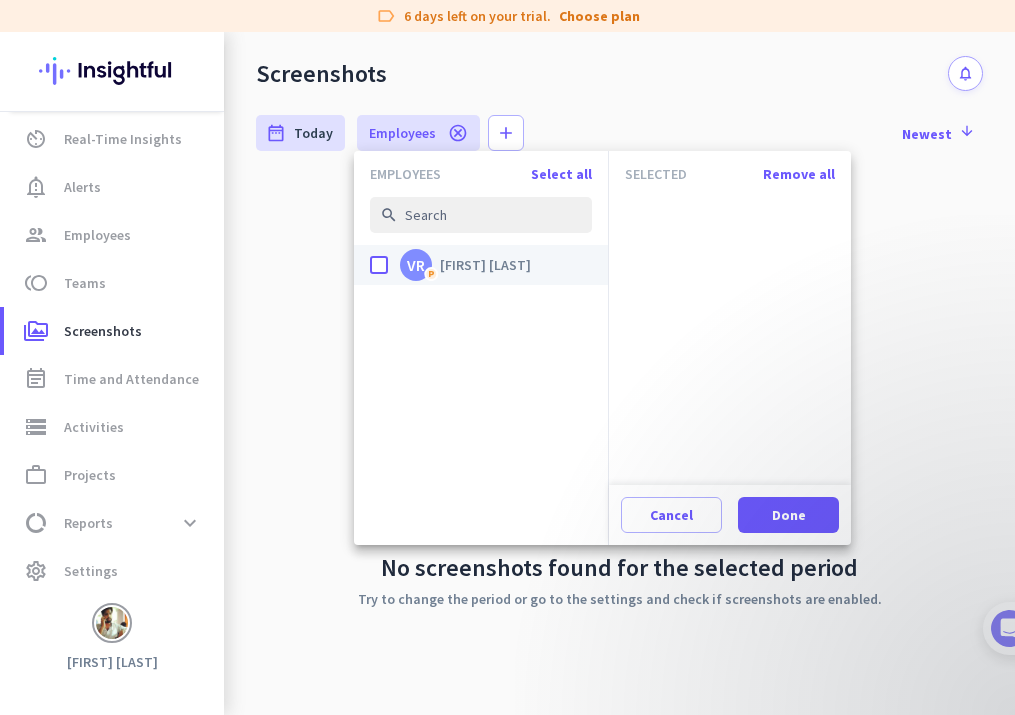 click on "done   VR   P   [FIRST] [LAST]" at bounding box center [481, 265] 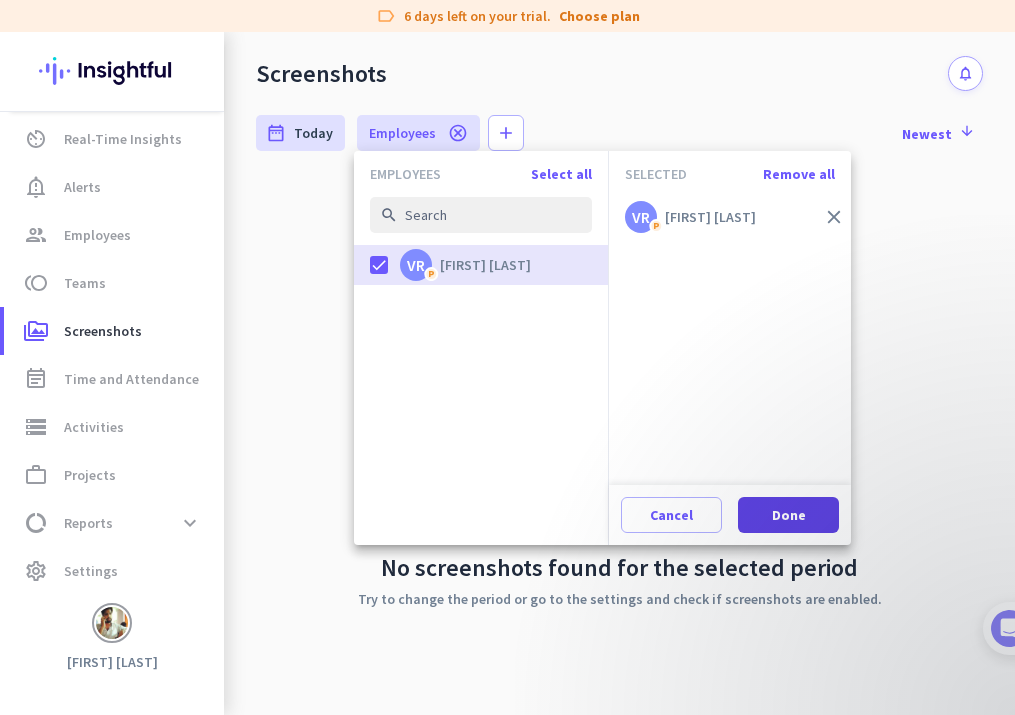 click at bounding box center (788, 515) 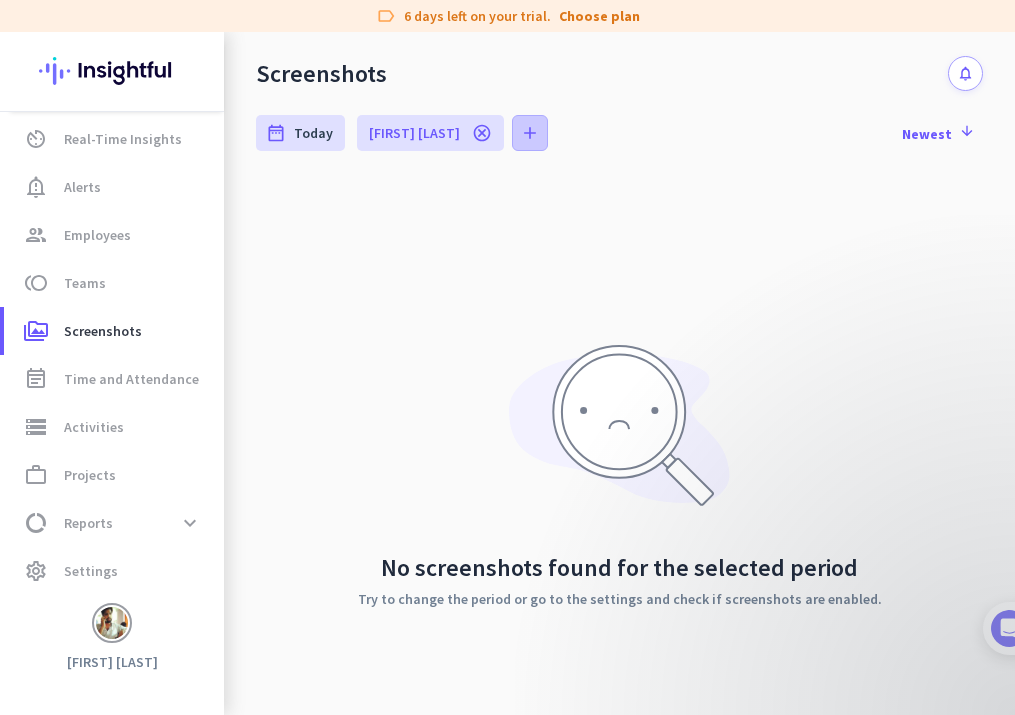click on "add" 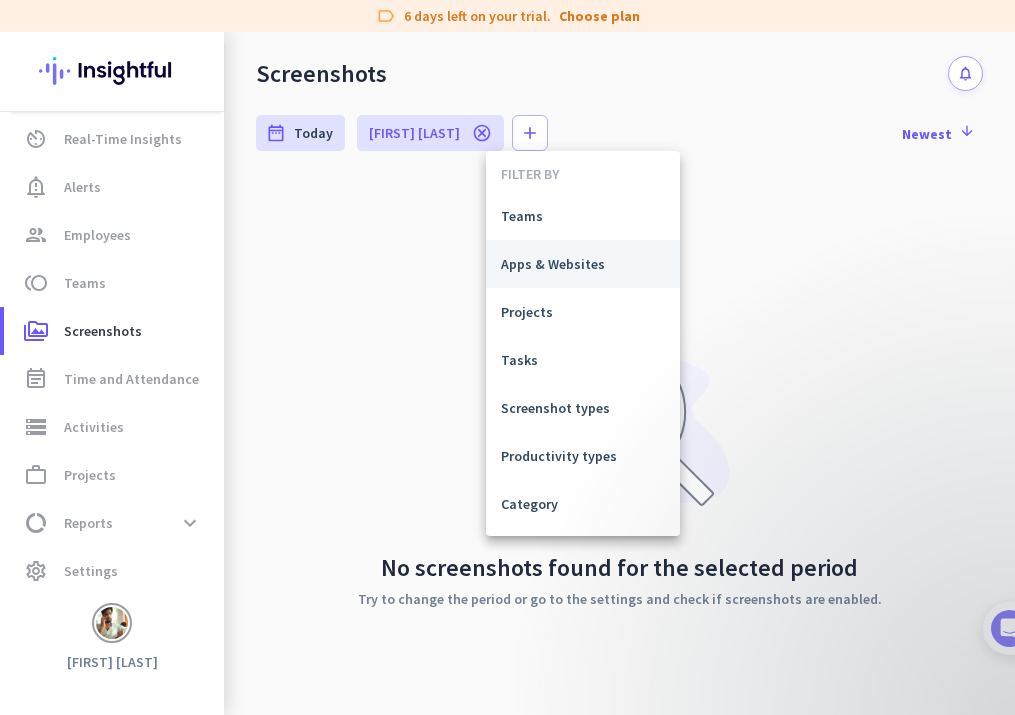 click on "Apps & Websites" at bounding box center (583, 264) 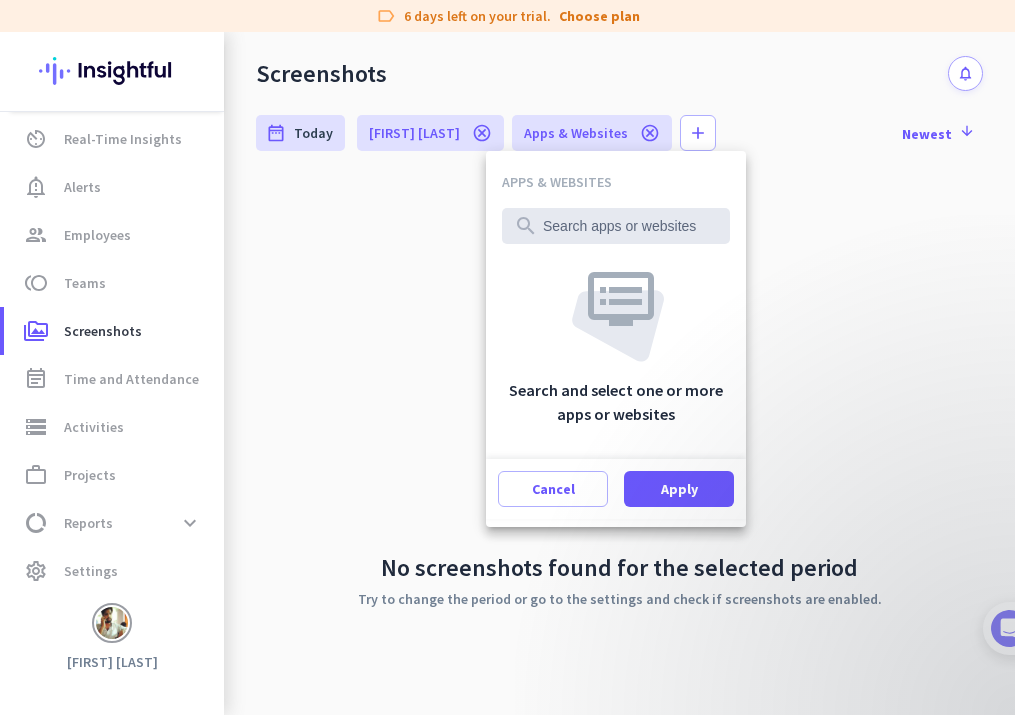 click at bounding box center [507, 357] 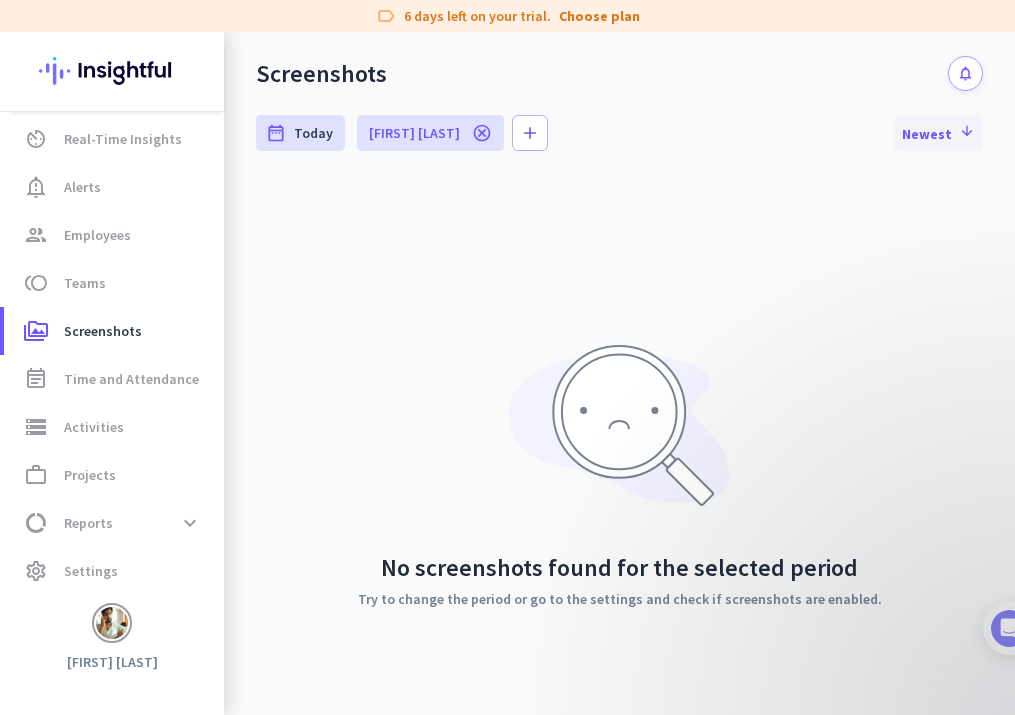 click on "arrow_downward" 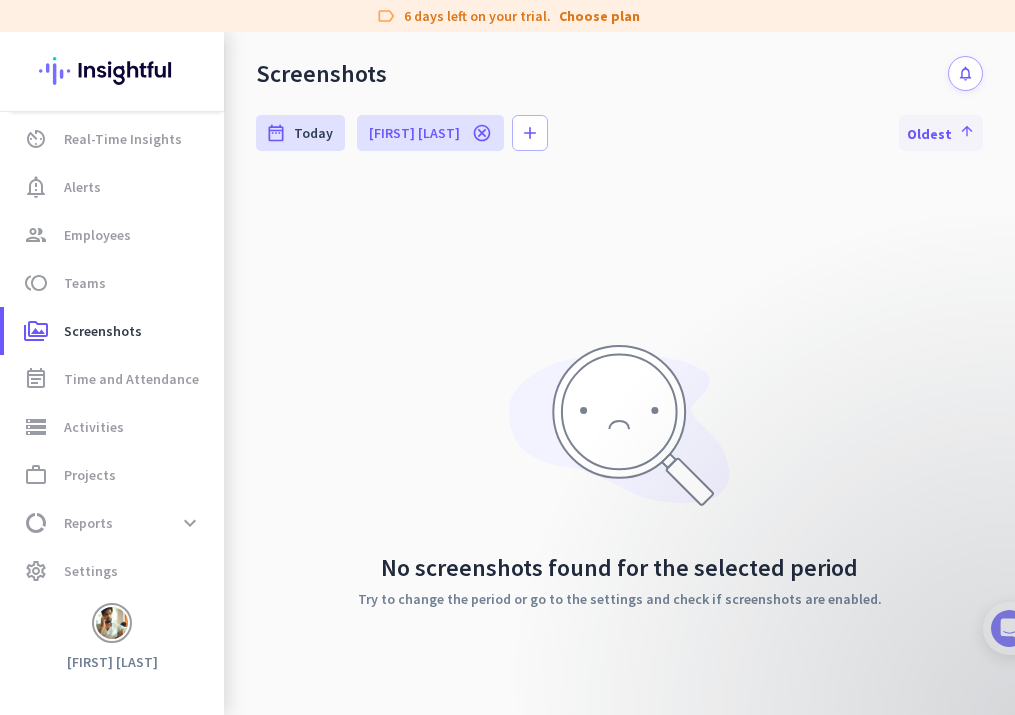 click on "arrow_upward" 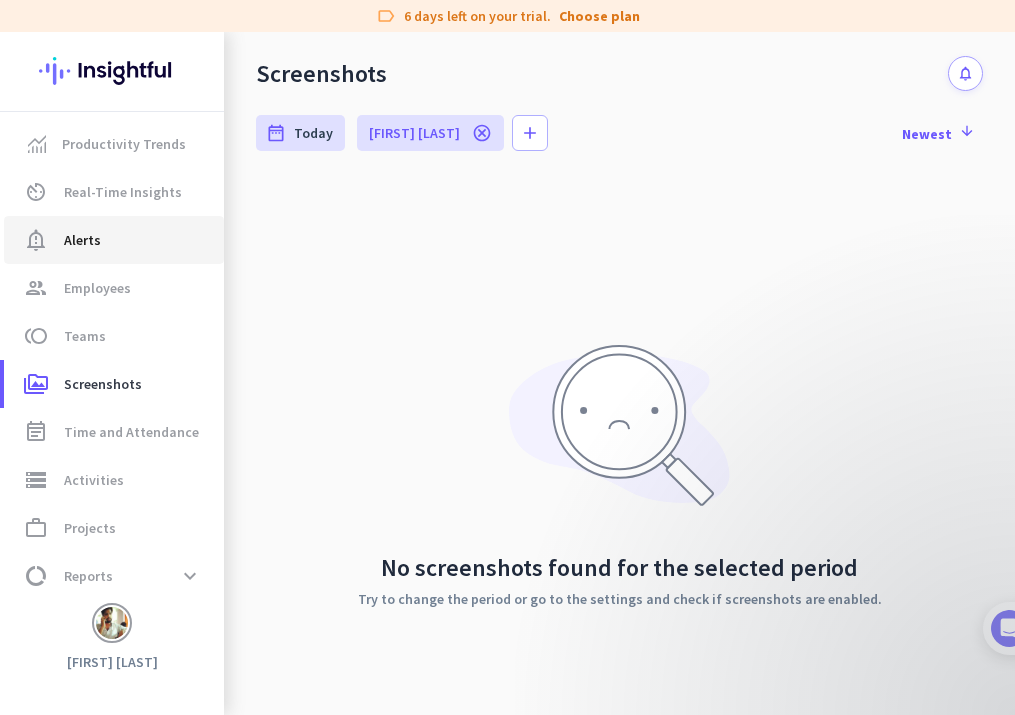 scroll, scrollTop: 0, scrollLeft: 0, axis: both 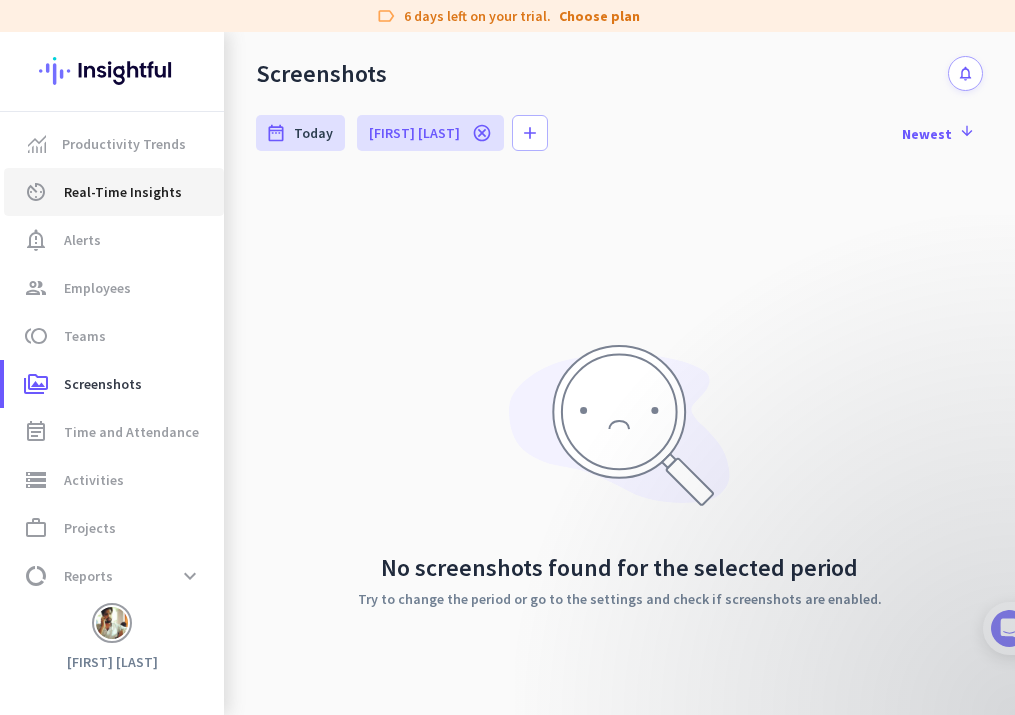 click on "Real-Time Insights" 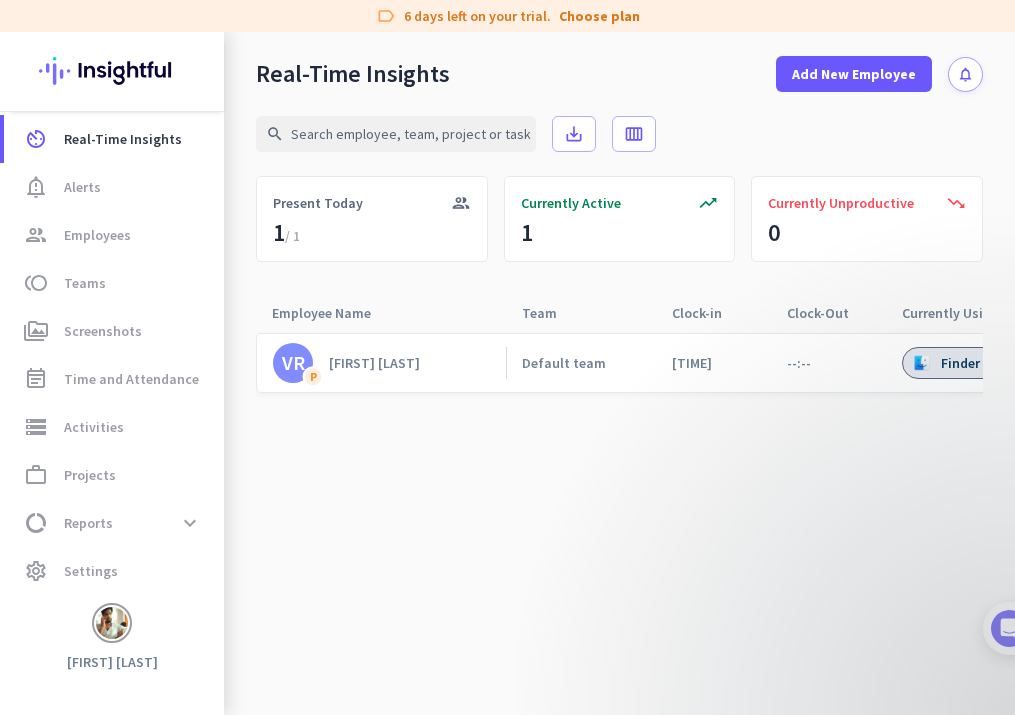 scroll, scrollTop: 53, scrollLeft: 0, axis: vertical 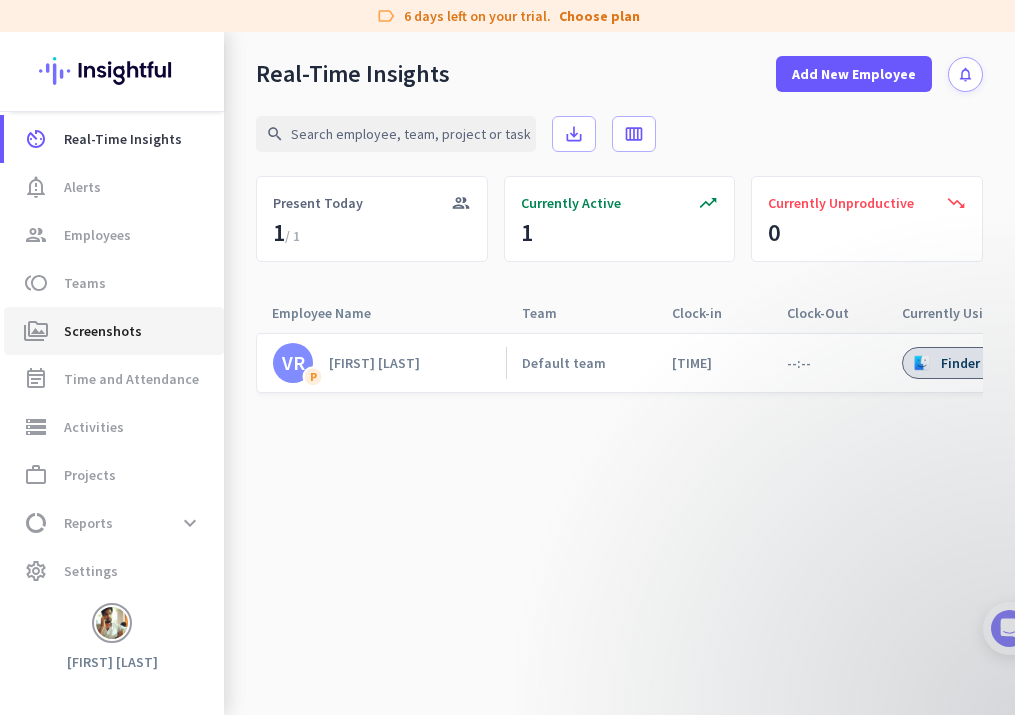 click on "Screenshots" 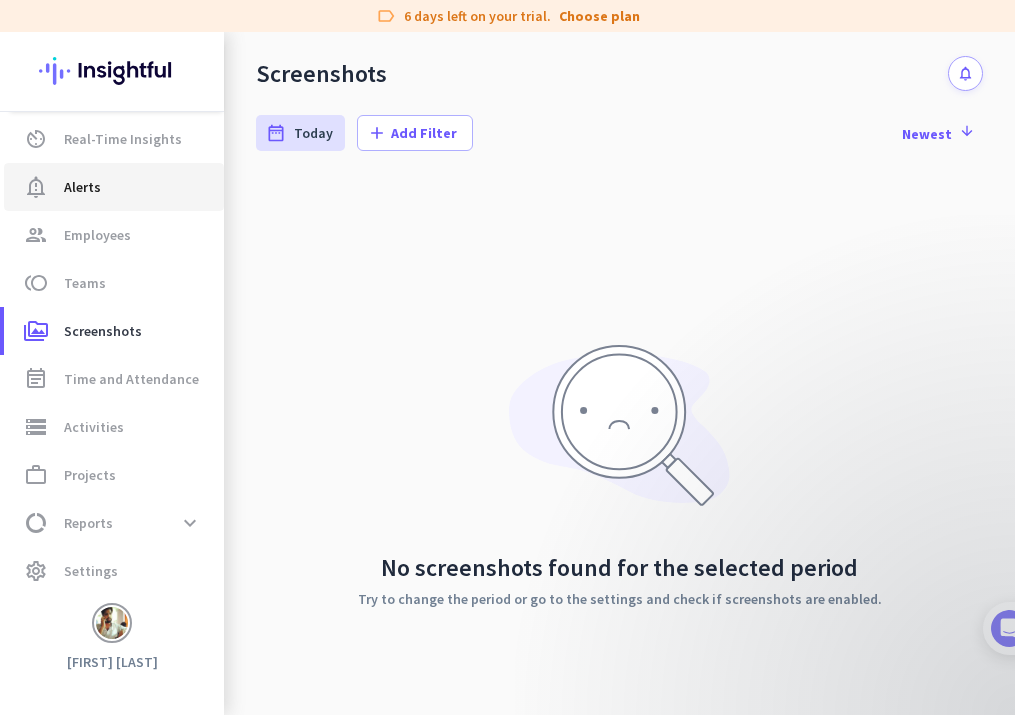 scroll, scrollTop: 53, scrollLeft: 0, axis: vertical 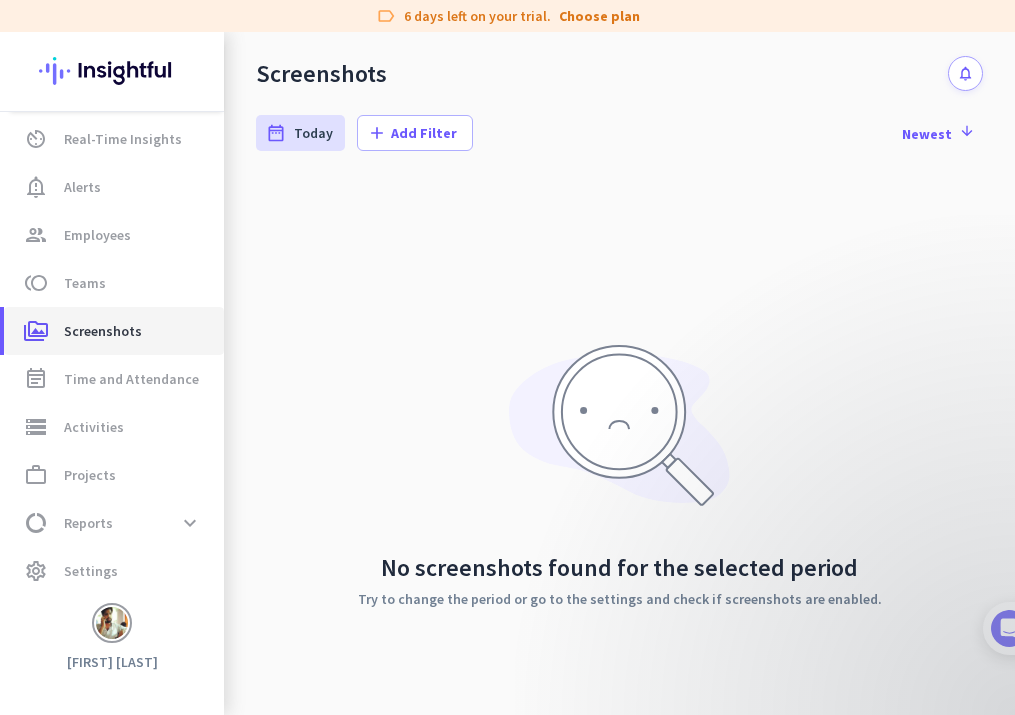 click on "perm_media  Screenshots" 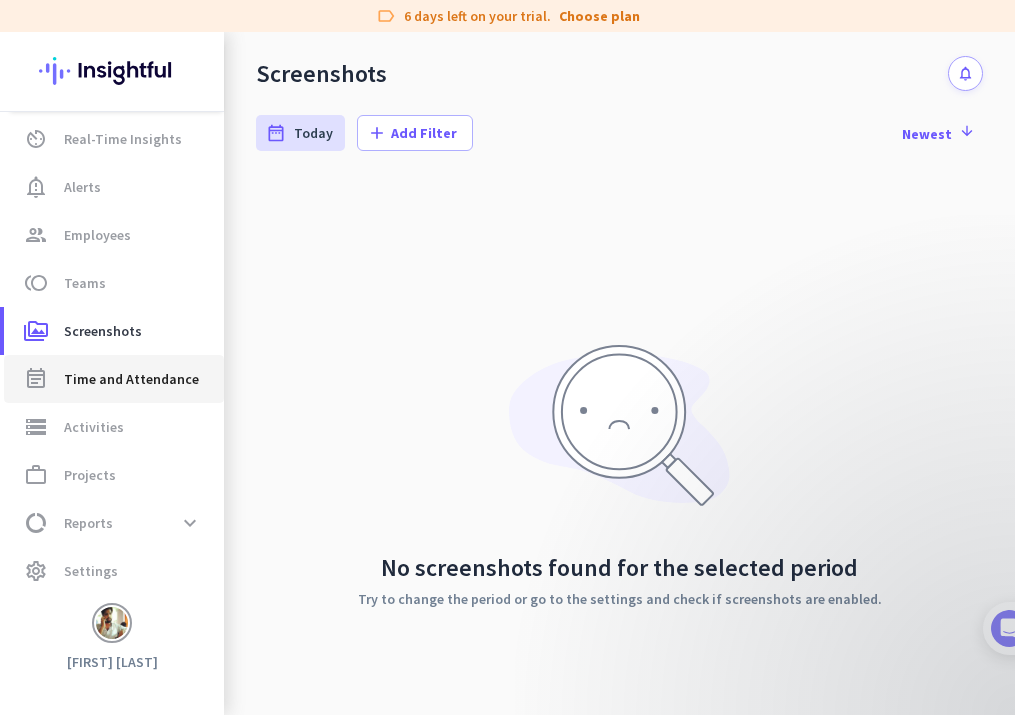 click on "Time and Attendance" 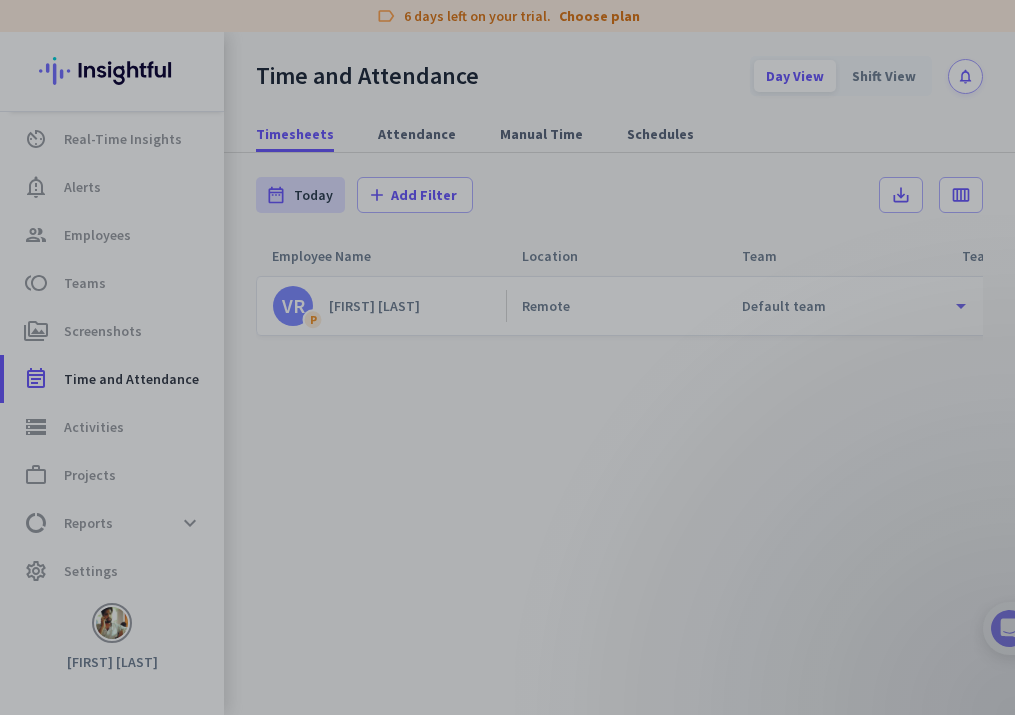 scroll, scrollTop: 0, scrollLeft: 0, axis: both 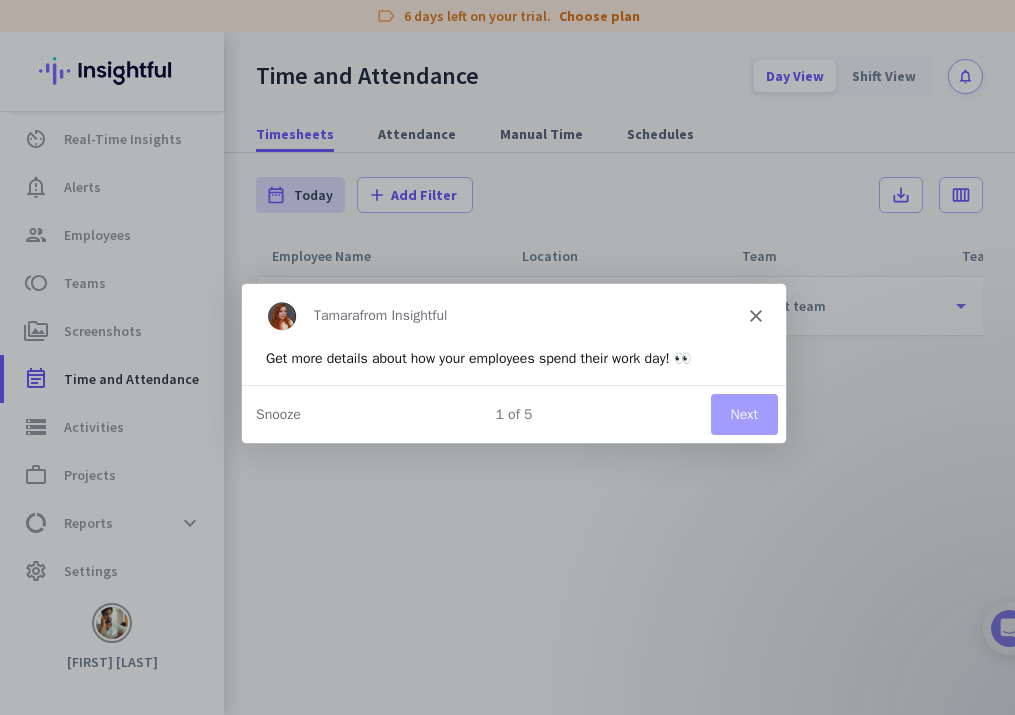 click at bounding box center (507, 357) 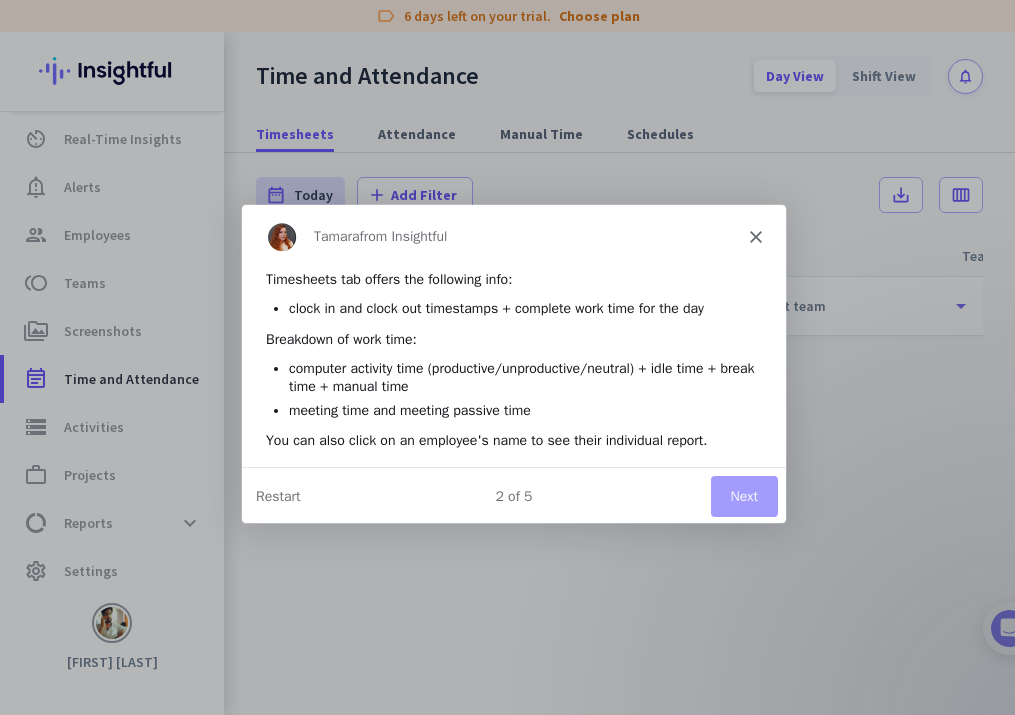 scroll, scrollTop: 0, scrollLeft: 0, axis: both 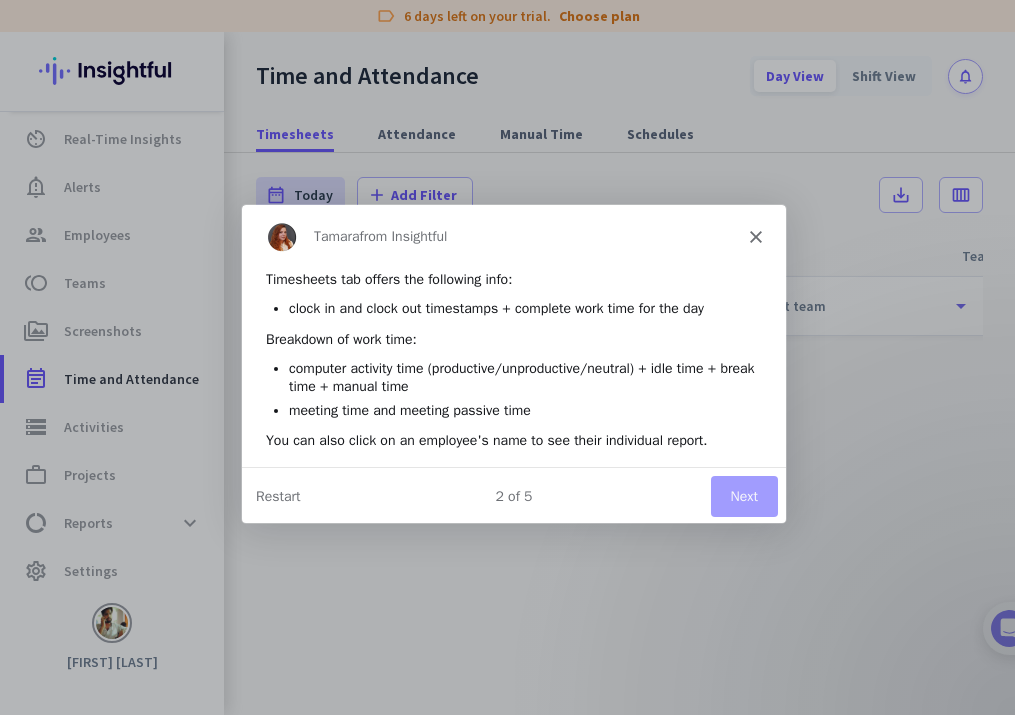 click on "Next" at bounding box center [742, 494] 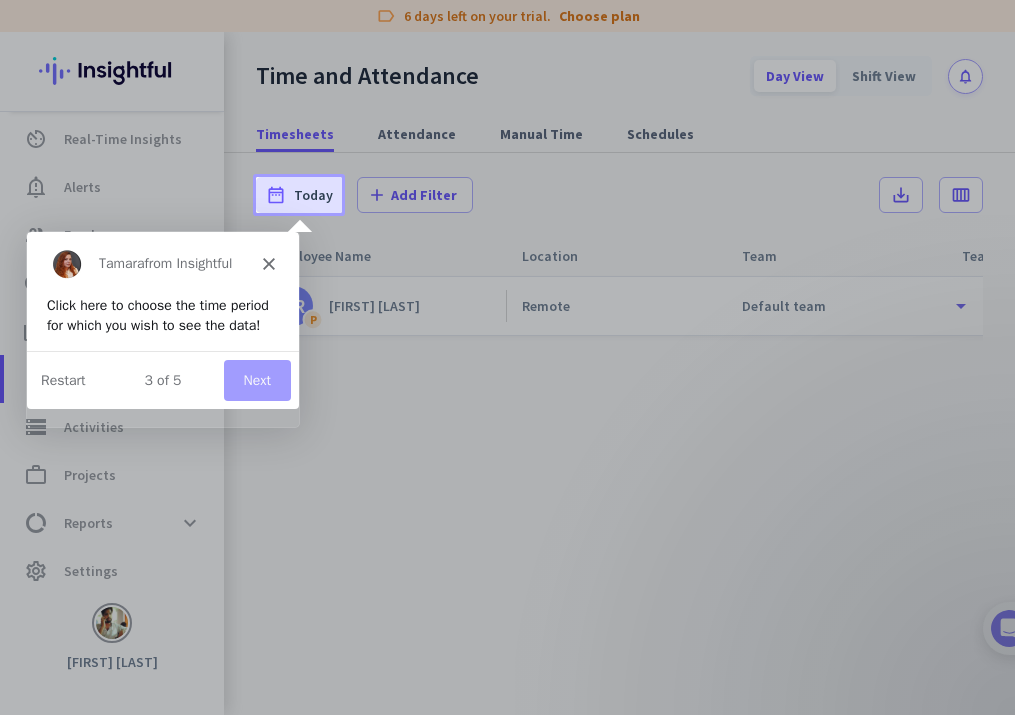 scroll, scrollTop: 0, scrollLeft: 0, axis: both 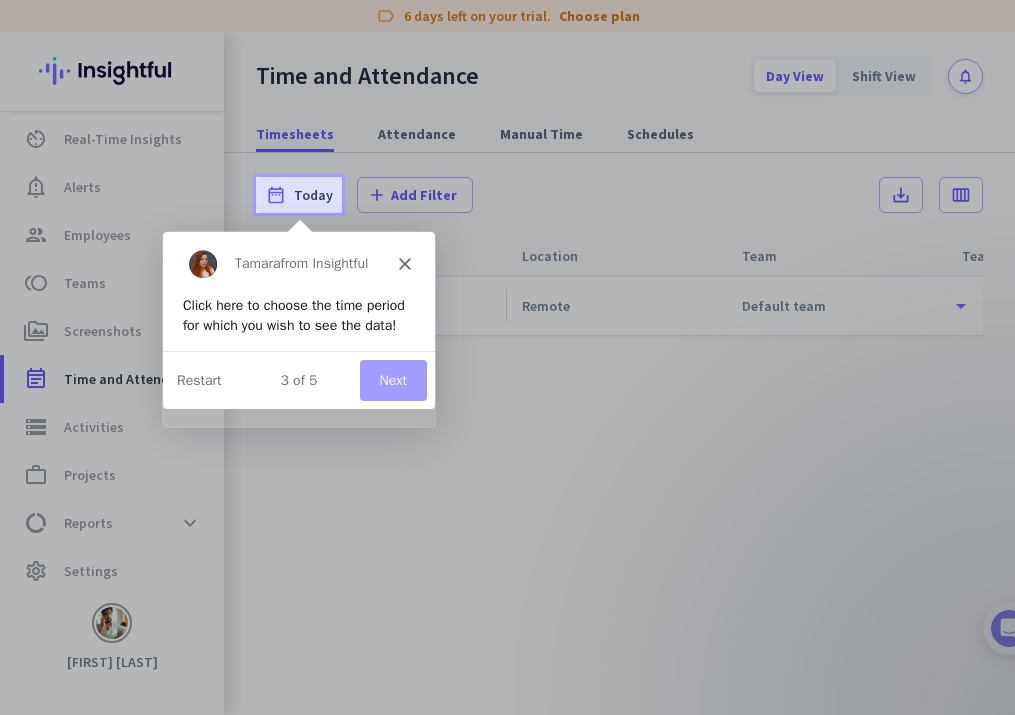 click on "Next" at bounding box center [392, 379] 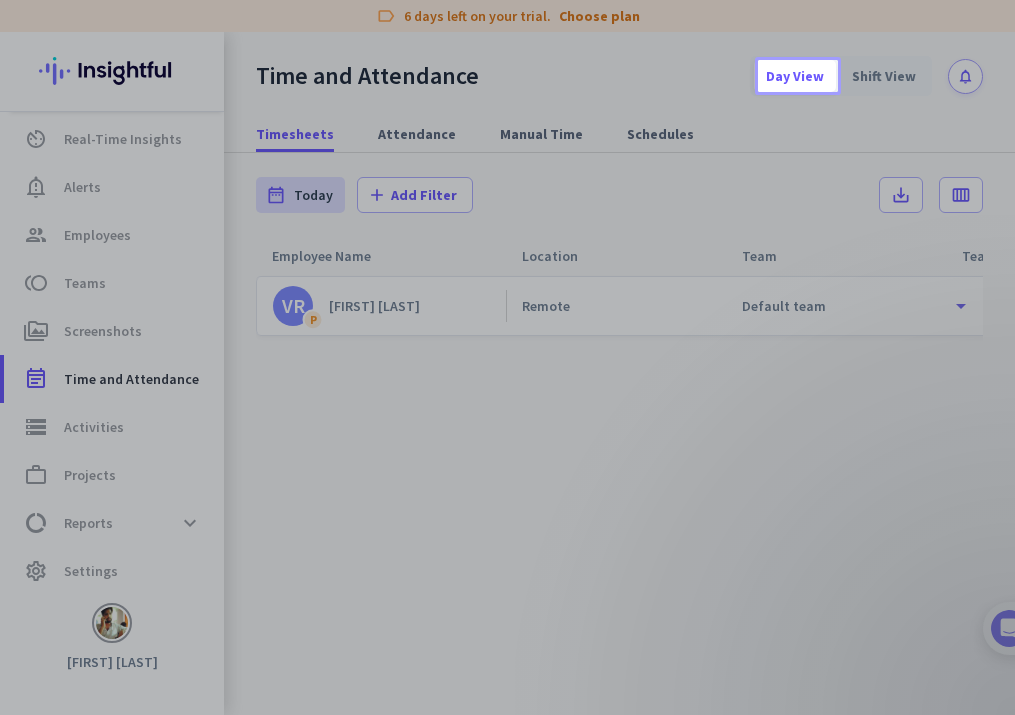 scroll, scrollTop: 0, scrollLeft: 0, axis: both 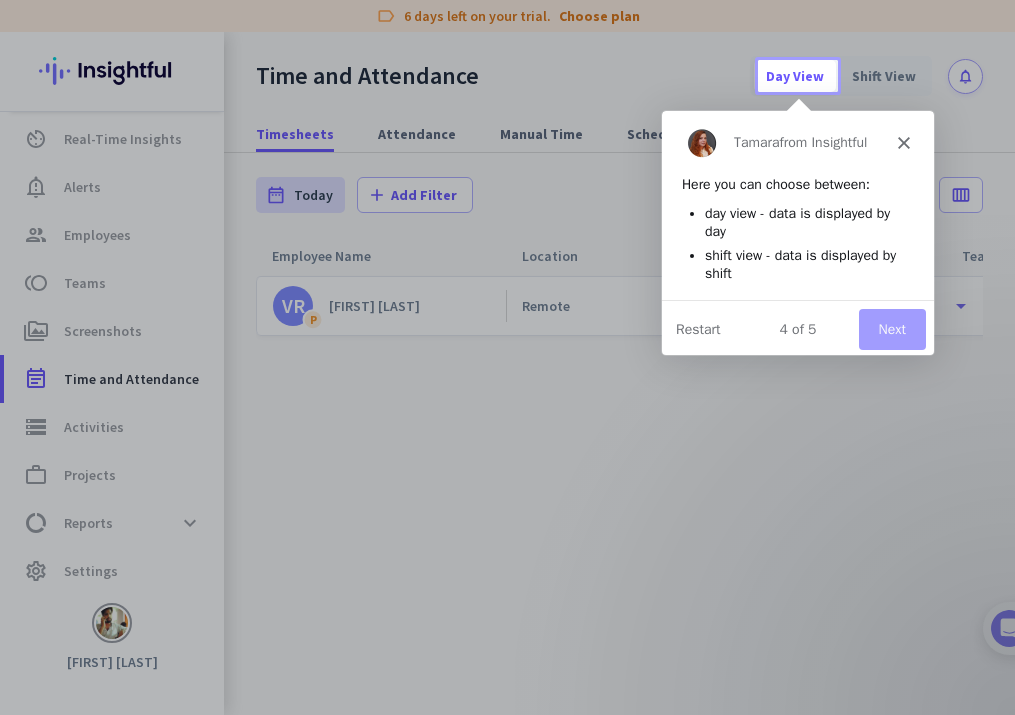 click on "Next" at bounding box center (891, 328) 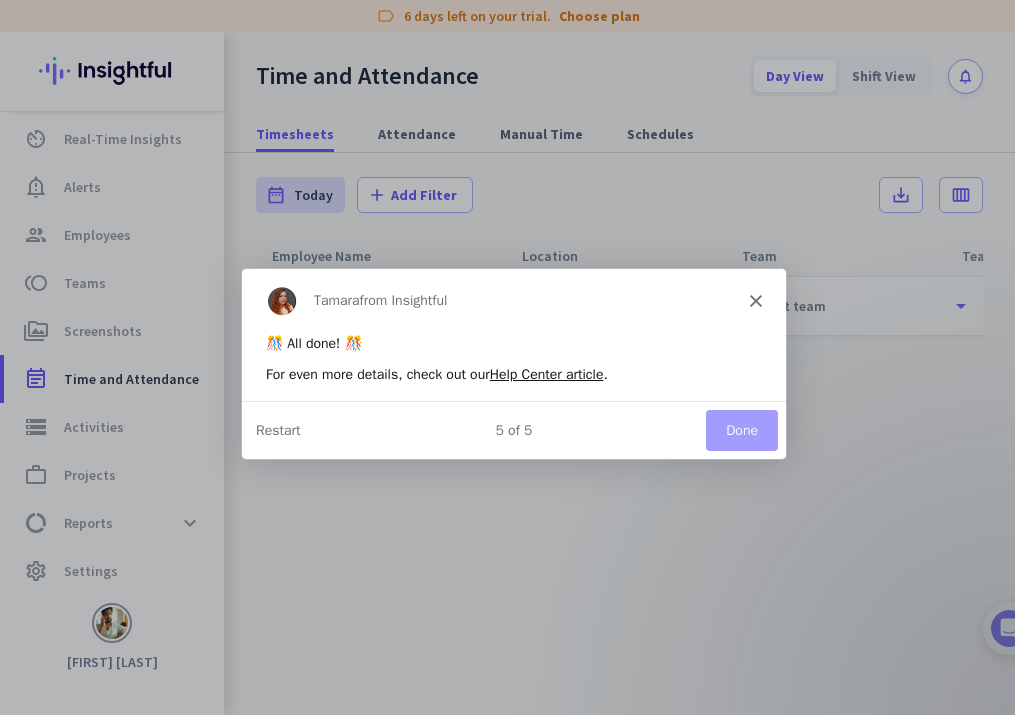 scroll, scrollTop: 0, scrollLeft: 0, axis: both 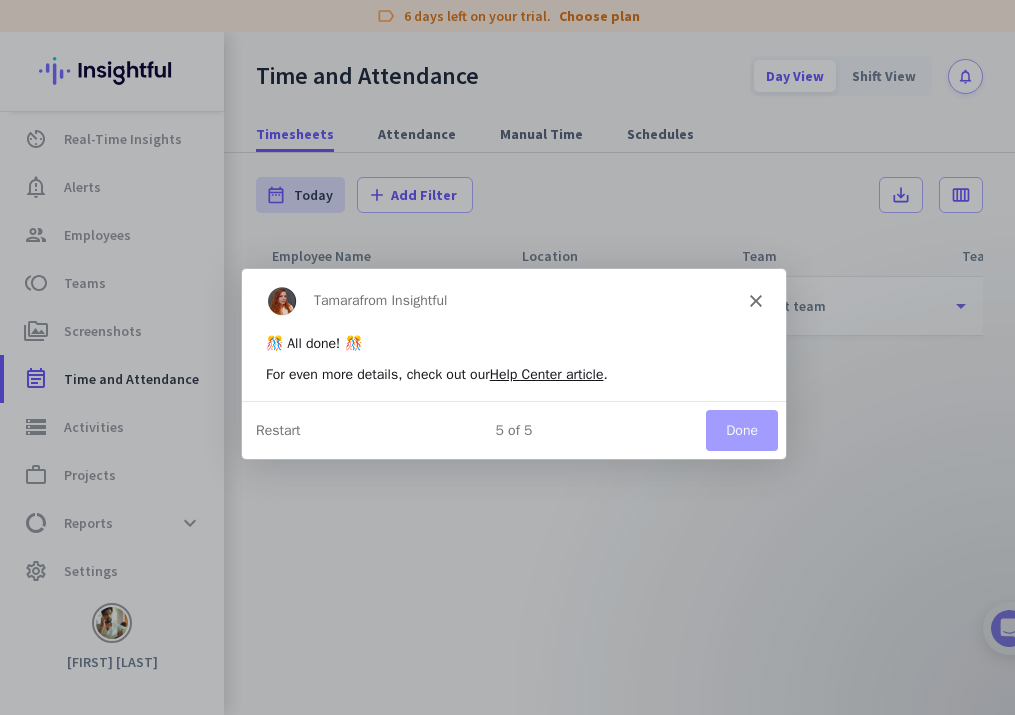 click on "Done" at bounding box center [740, 428] 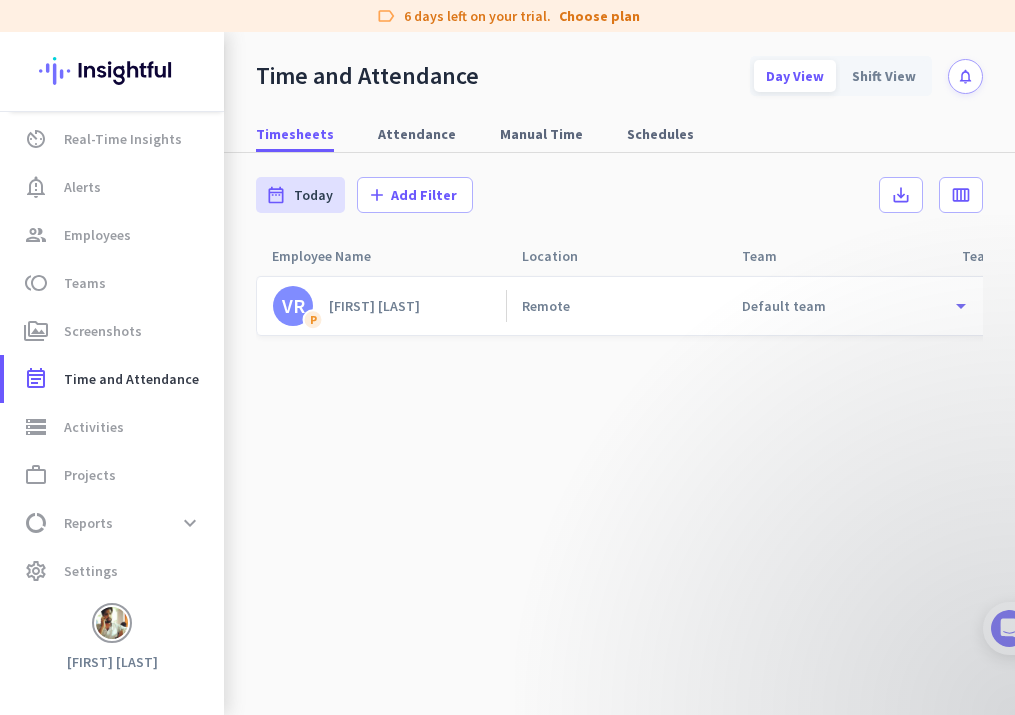 scroll, scrollTop: 0, scrollLeft: 0, axis: both 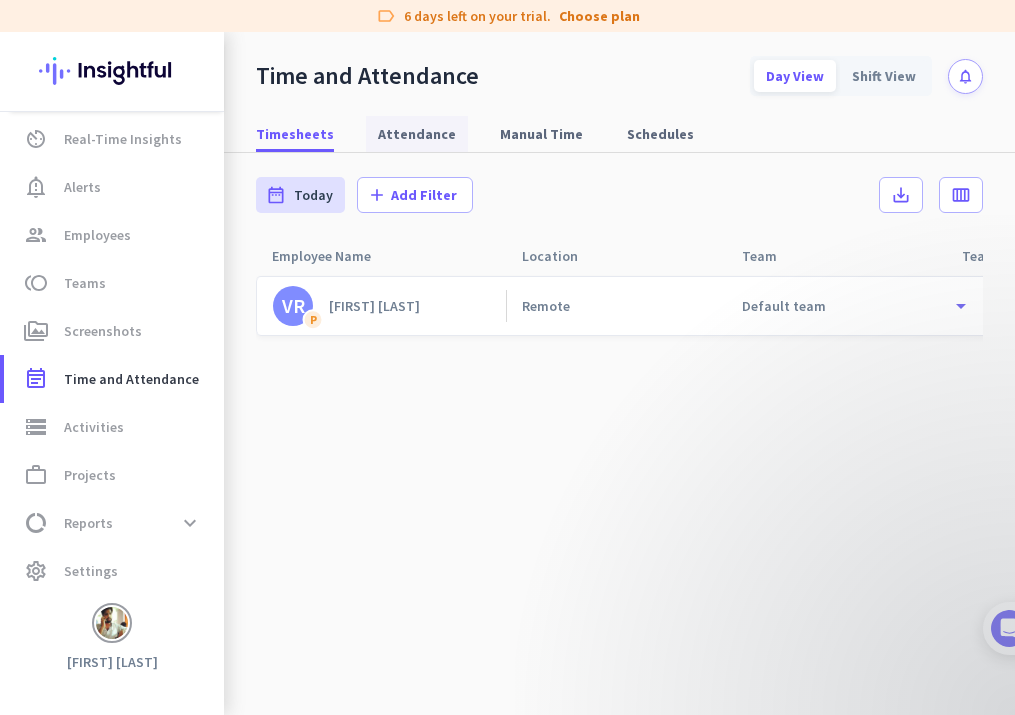 click on "Attendance" at bounding box center [417, 134] 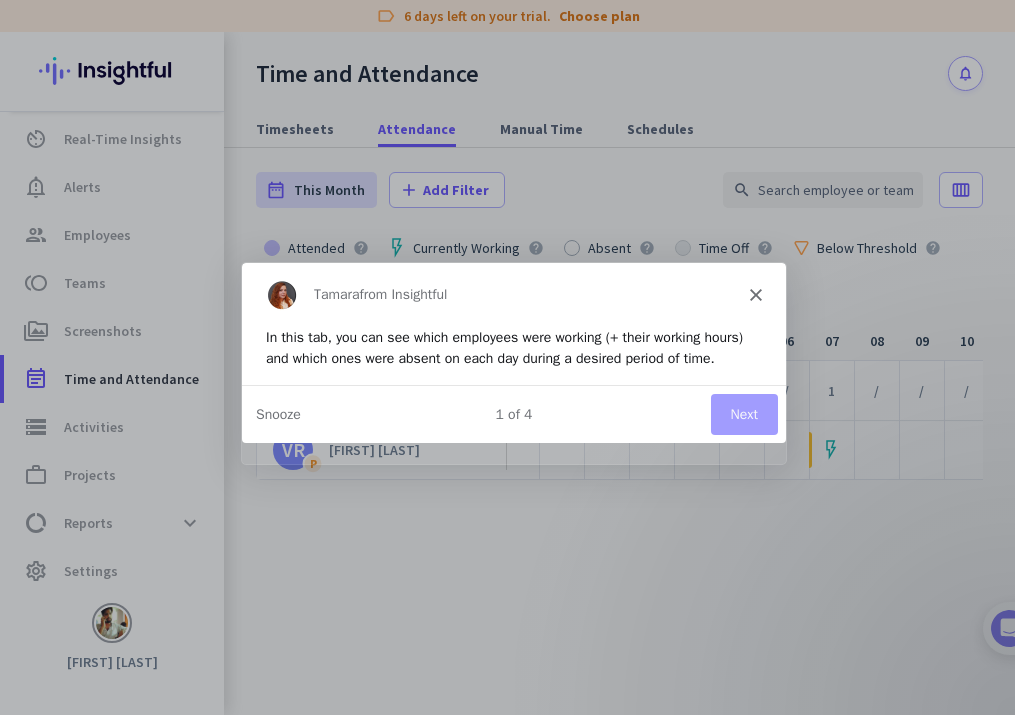 scroll, scrollTop: 0, scrollLeft: 0, axis: both 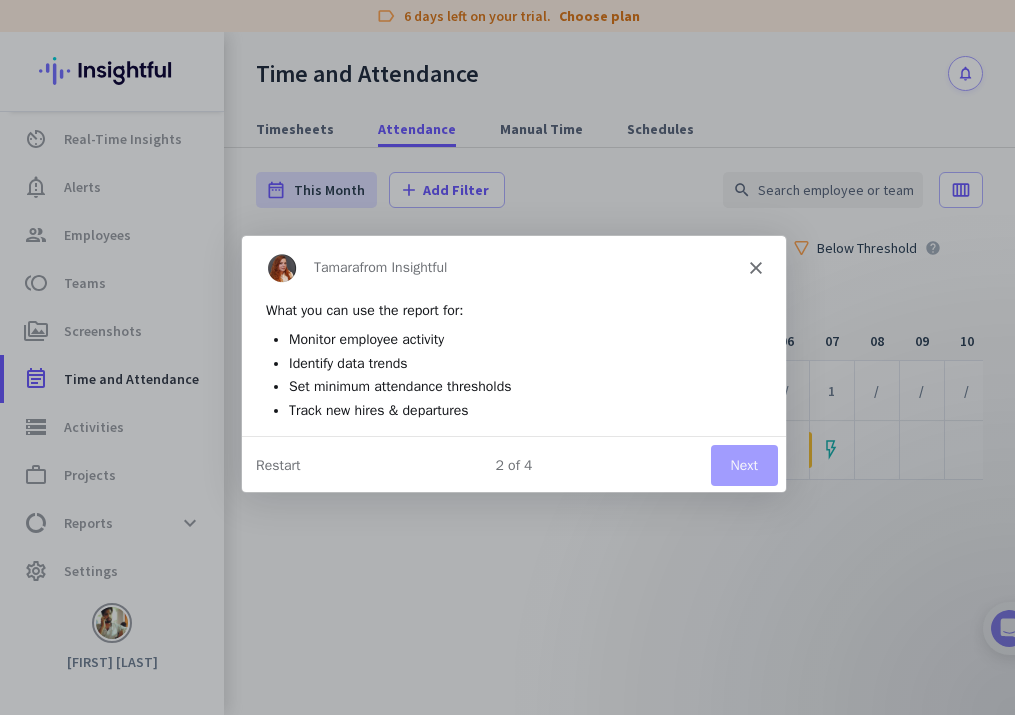 click on "Next" at bounding box center (742, 463) 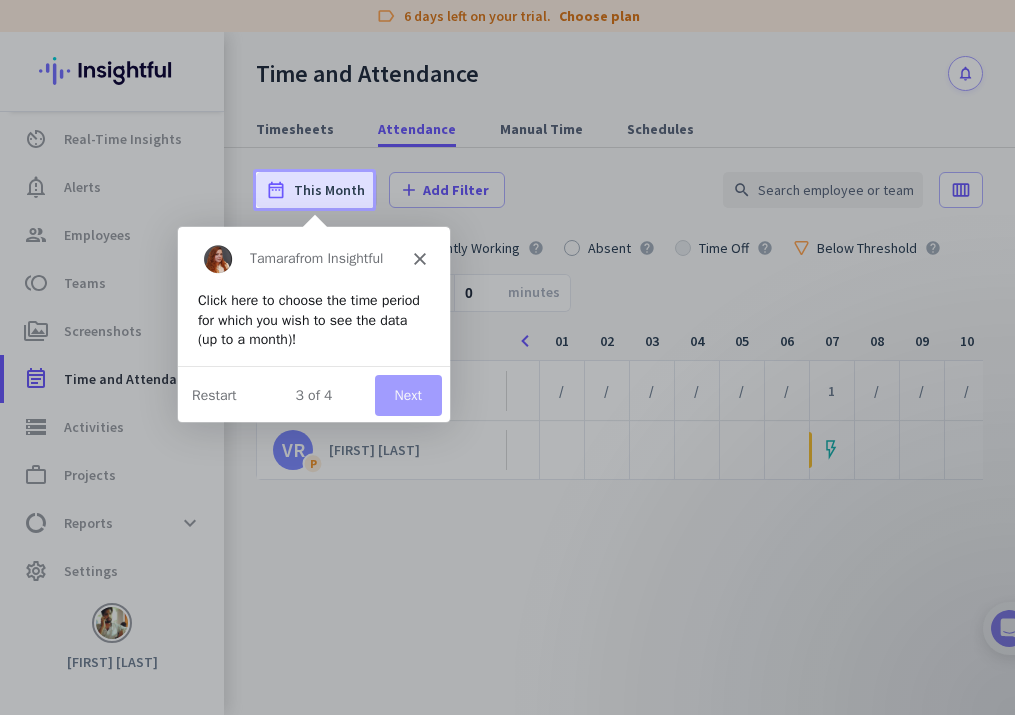 scroll, scrollTop: 0, scrollLeft: 0, axis: both 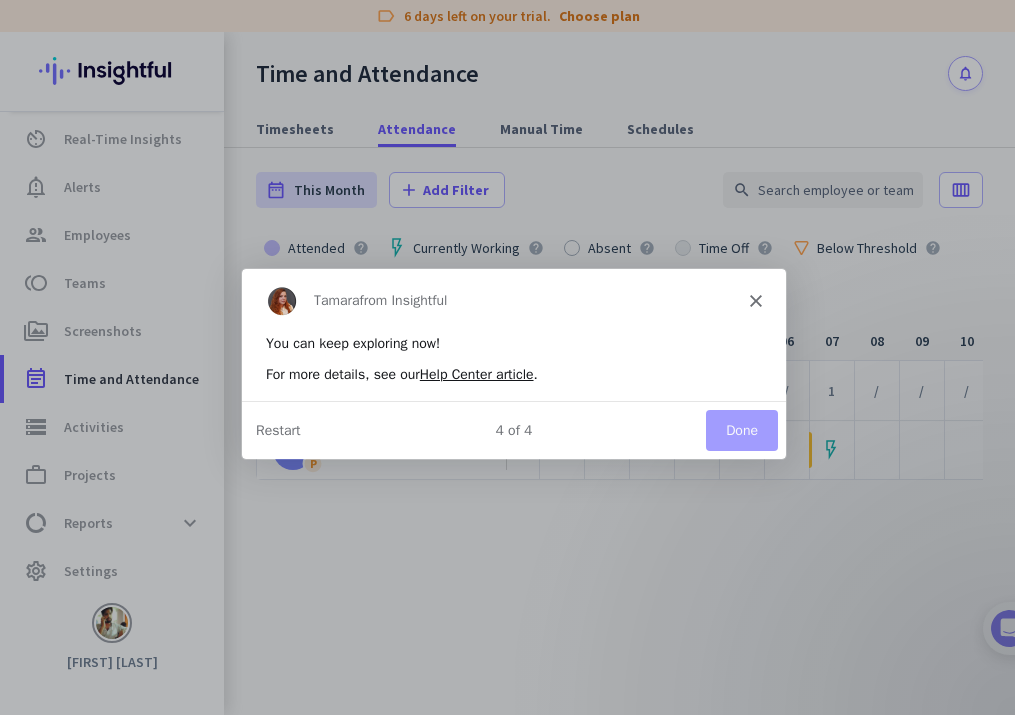 click on "Done" at bounding box center (740, 428) 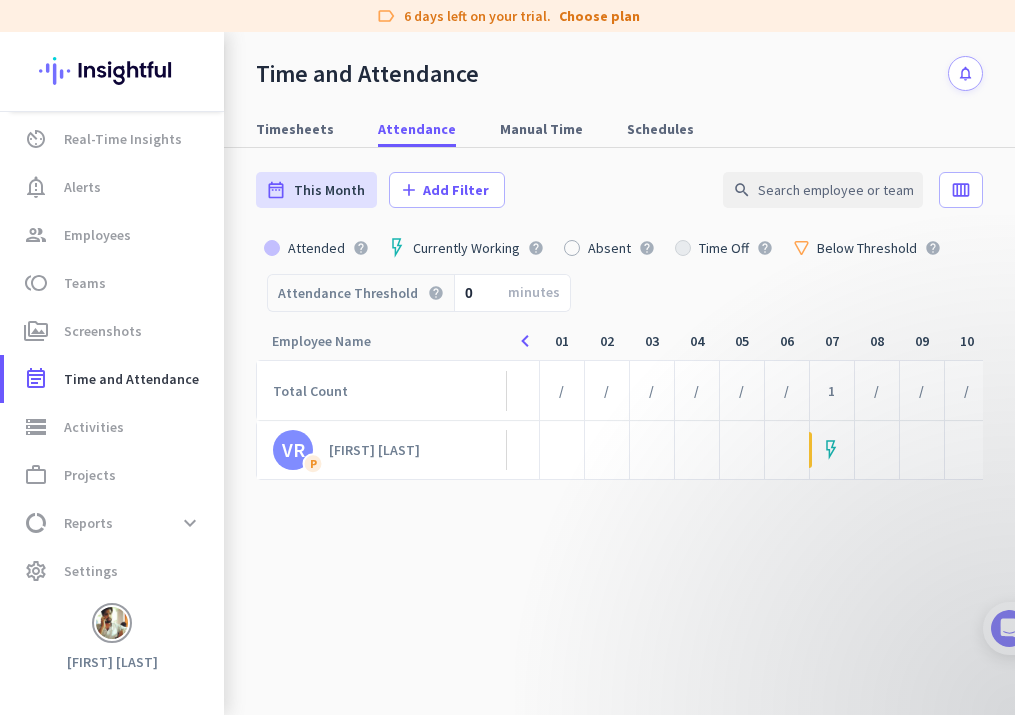 scroll, scrollTop: 0, scrollLeft: 0, axis: both 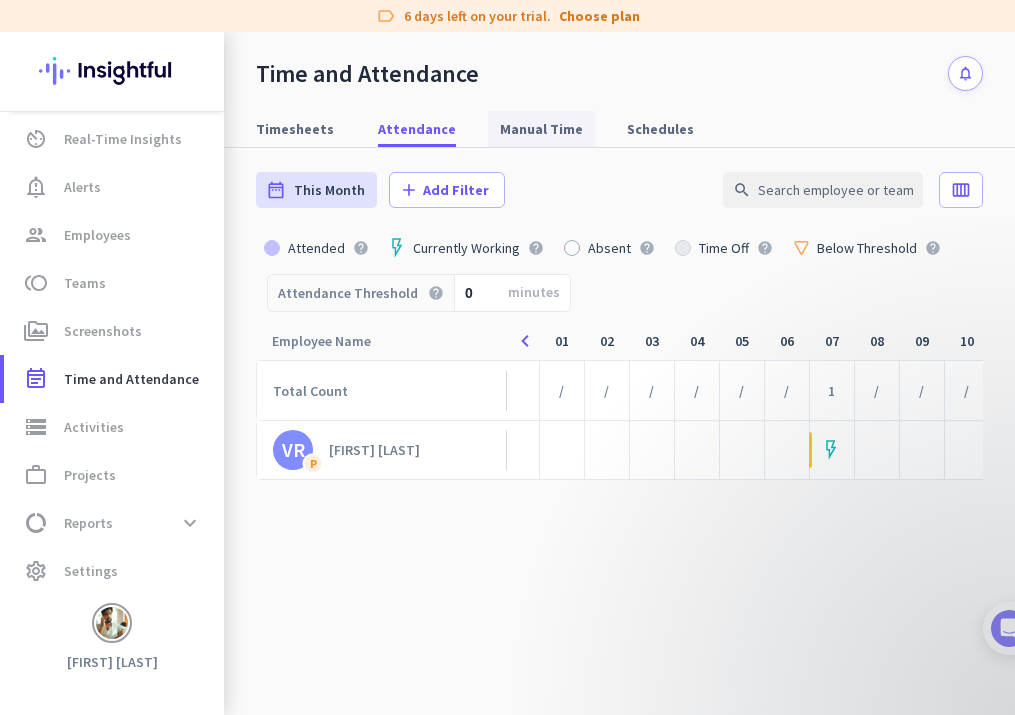 click on "Manual Time" at bounding box center (541, 129) 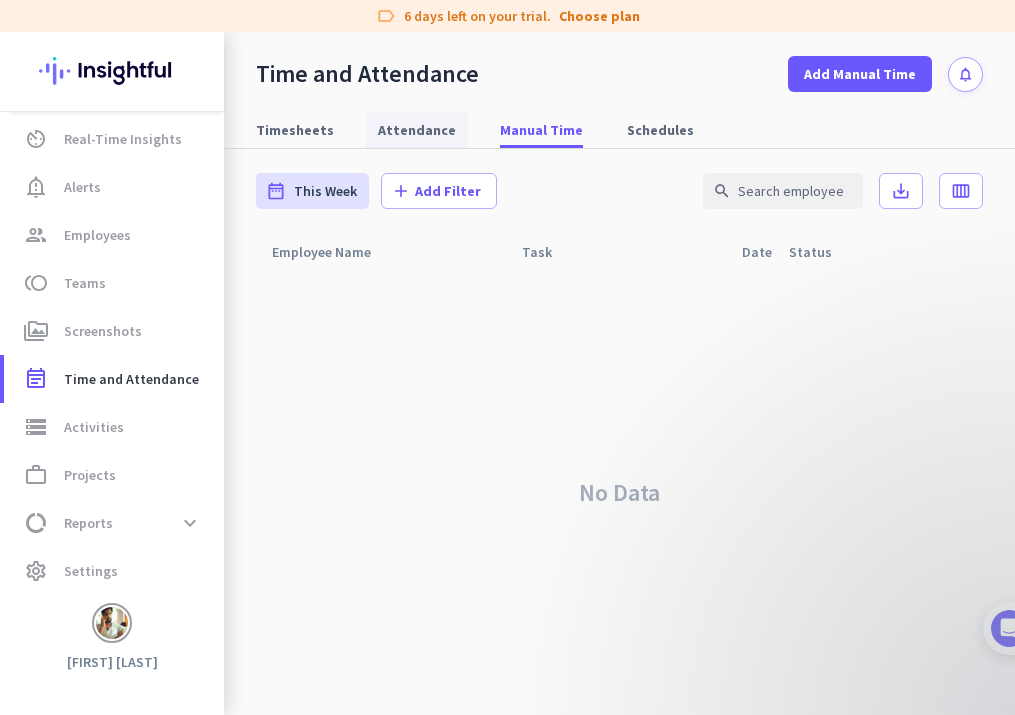 click on "Attendance" at bounding box center [417, 130] 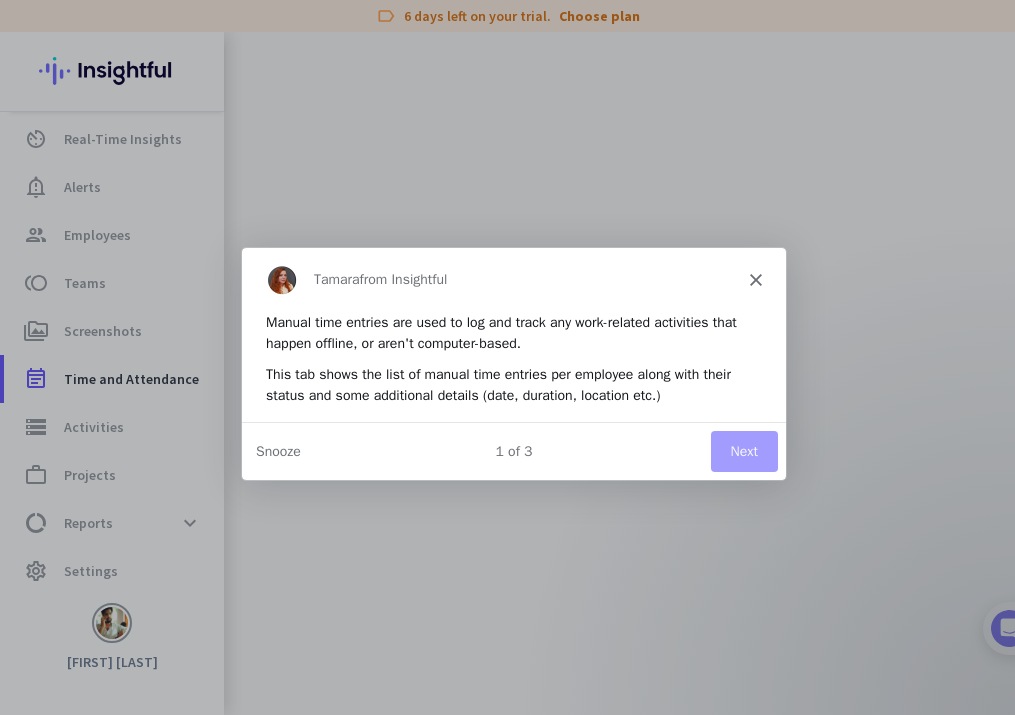 scroll, scrollTop: 0, scrollLeft: 0, axis: both 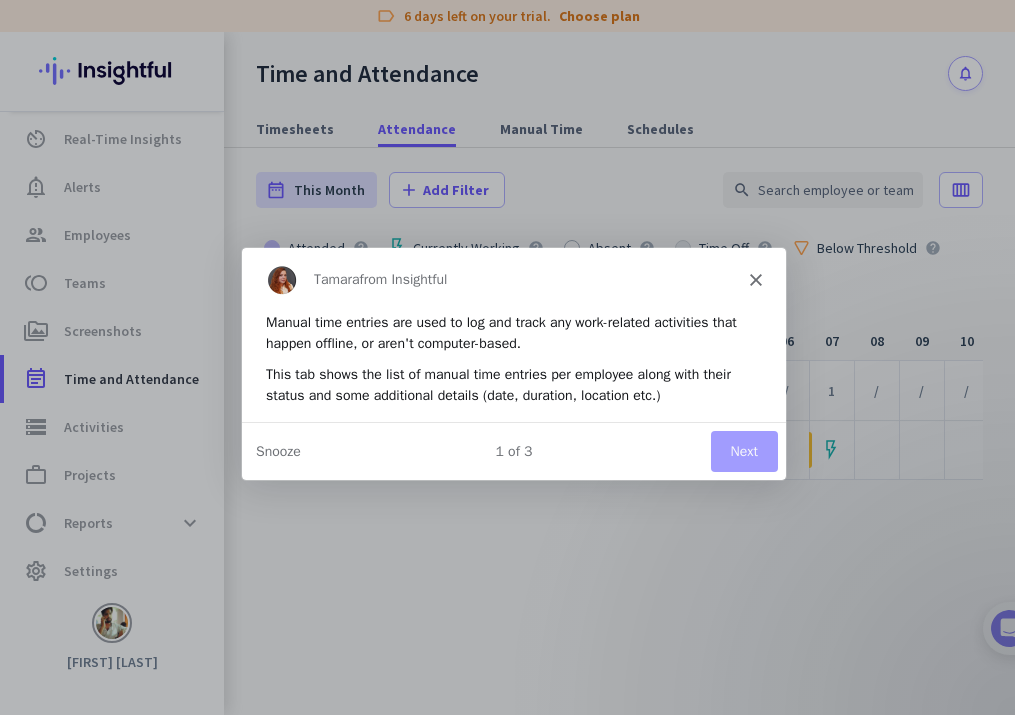click on "Tamara  from Insightful" at bounding box center [512, 278] 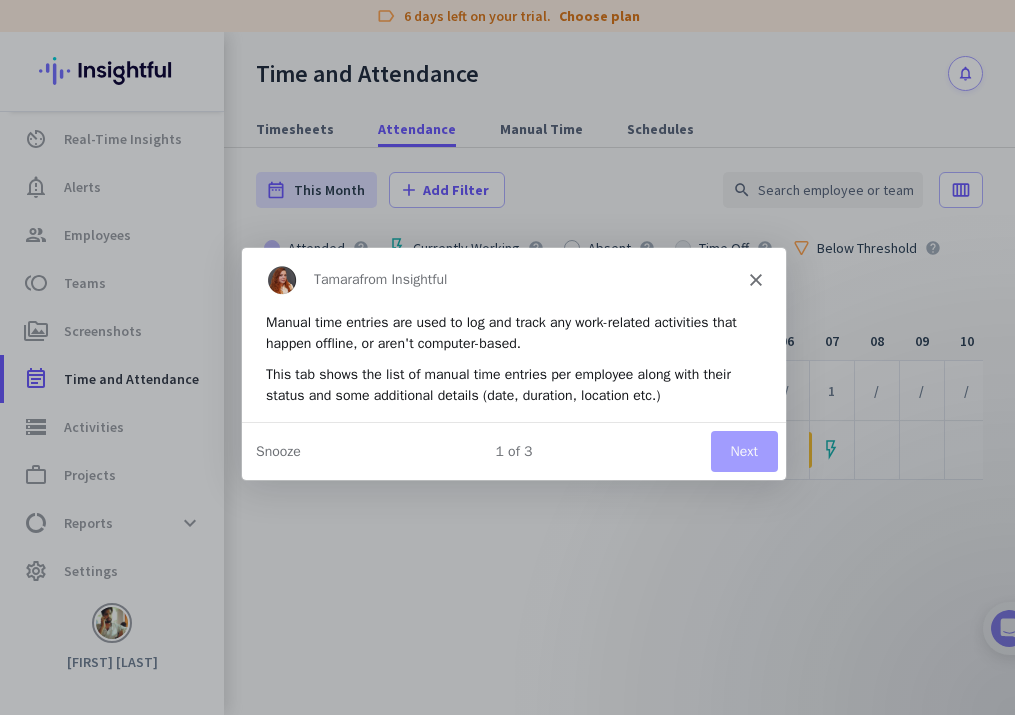 click on "Next" at bounding box center (742, 449) 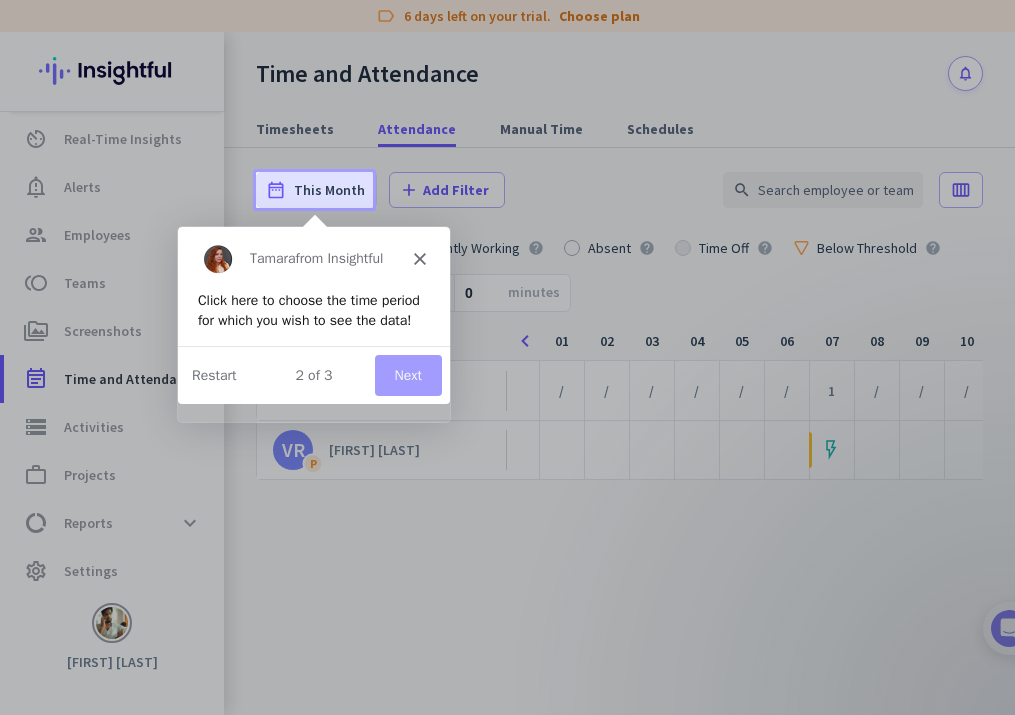 scroll, scrollTop: 0, scrollLeft: 0, axis: both 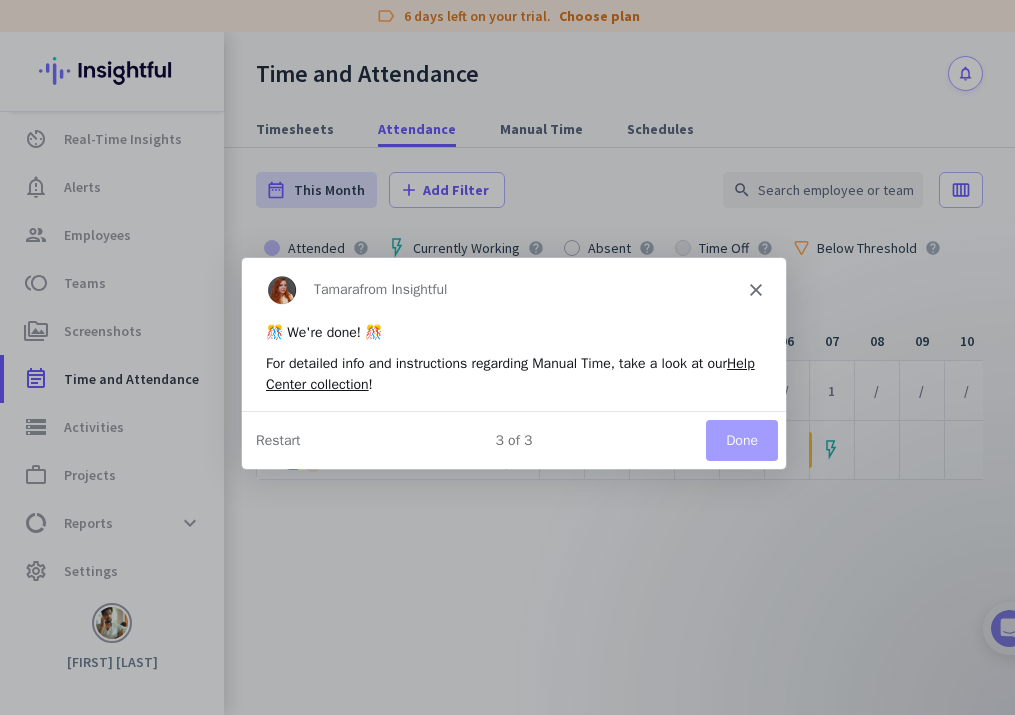 click on "Done" at bounding box center [740, 439] 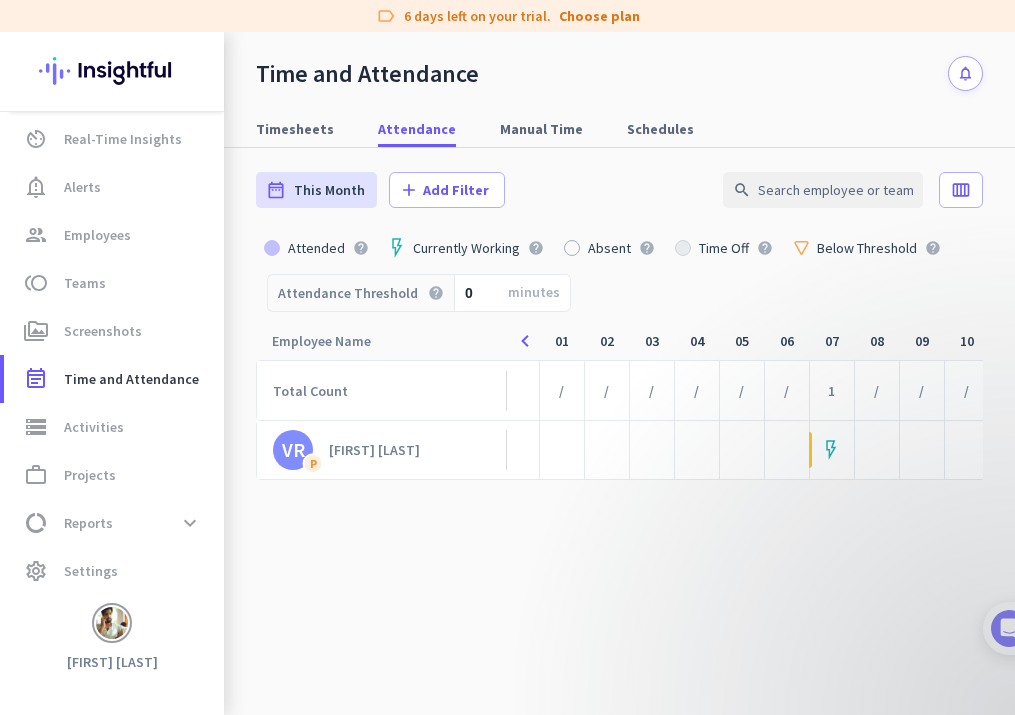 scroll, scrollTop: 0, scrollLeft: 0, axis: both 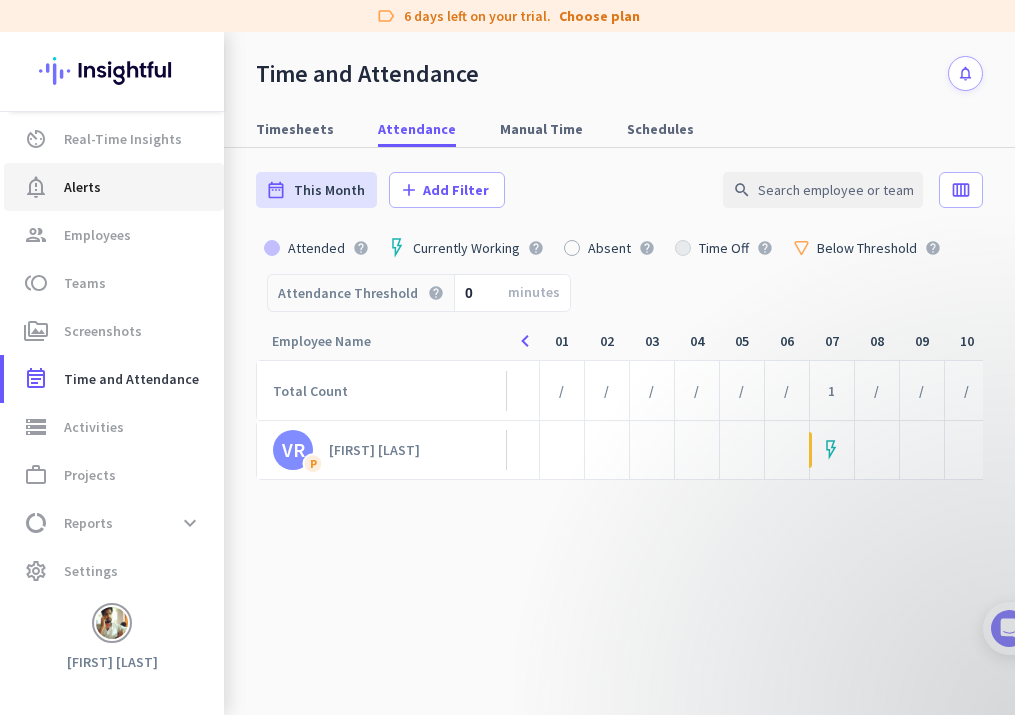 click on "notification_important  Alerts" 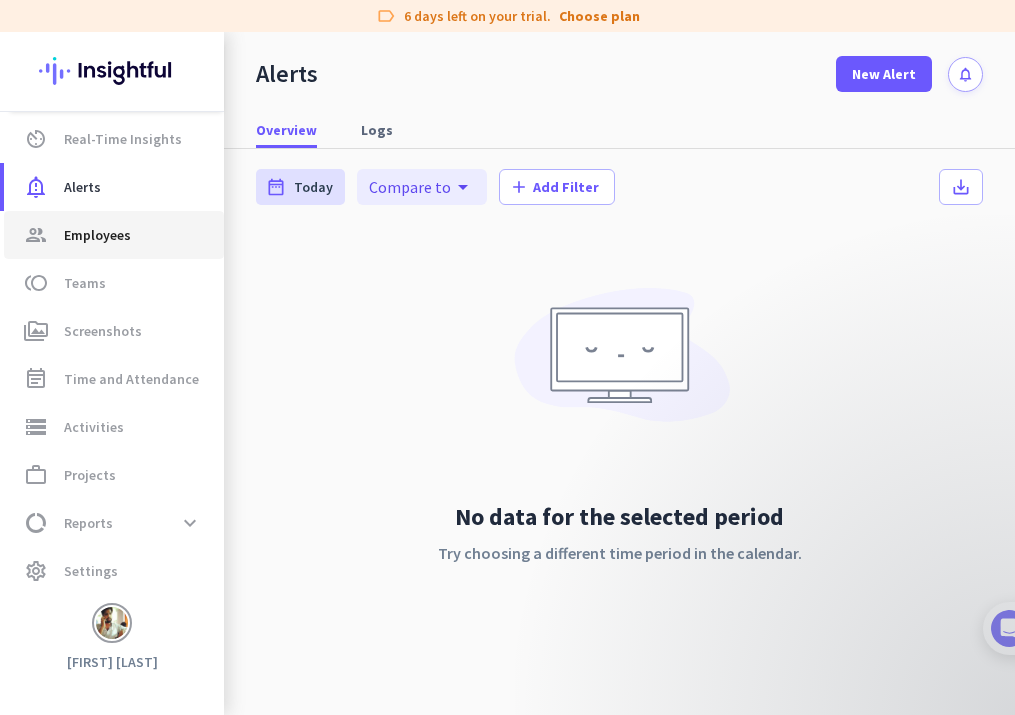 click on "group  Employees" 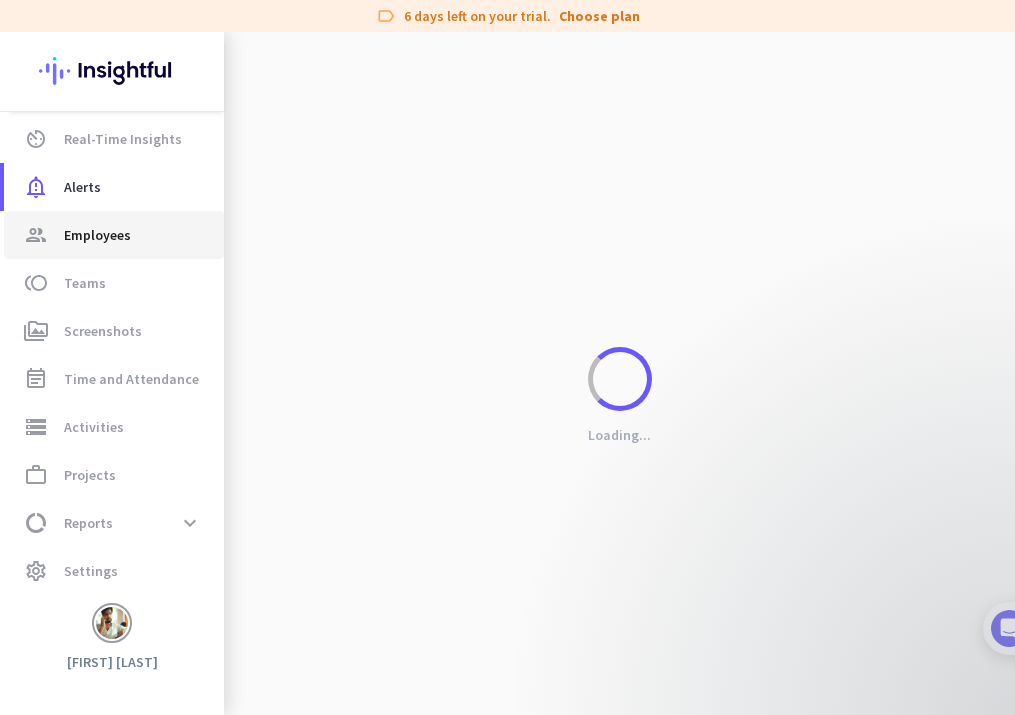 click on "group  Employees" 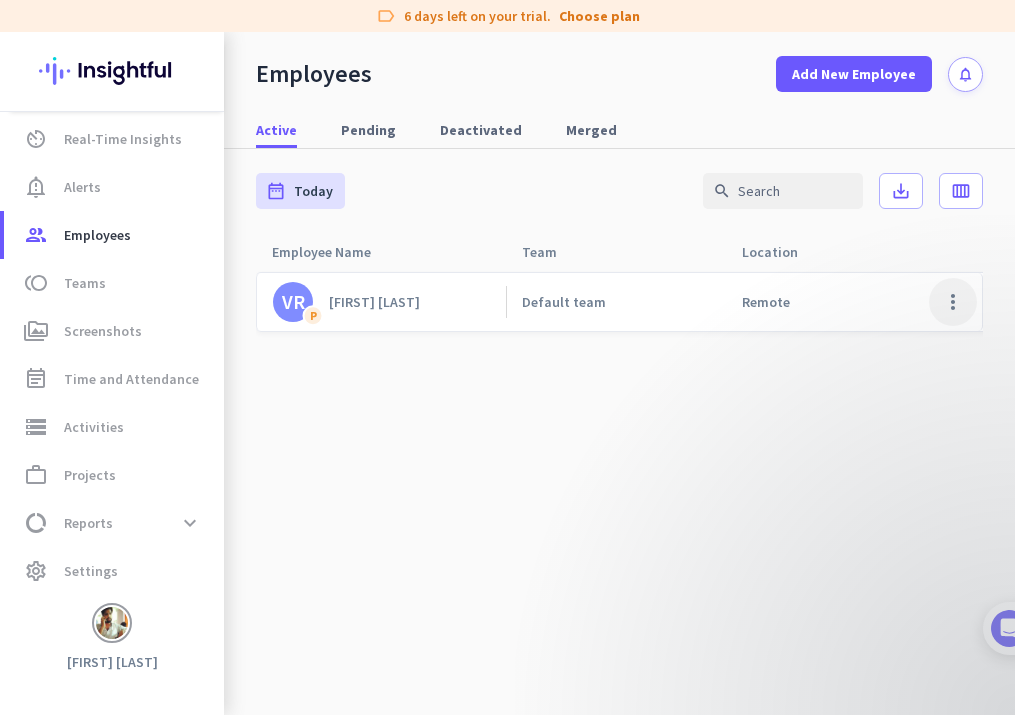 click 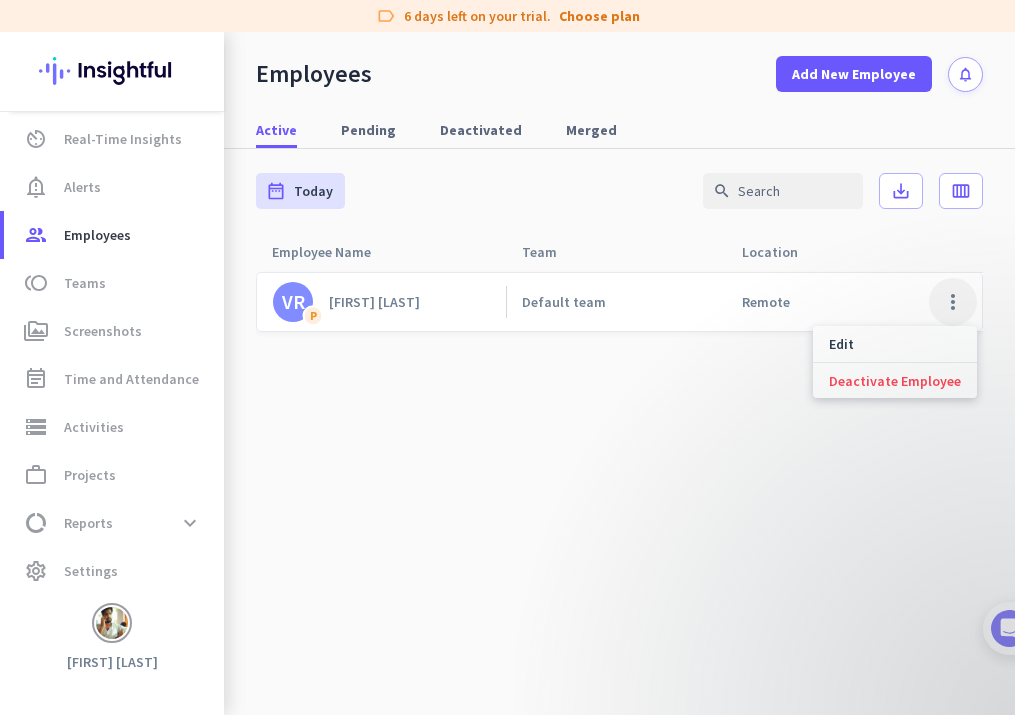 click at bounding box center (507, 357) 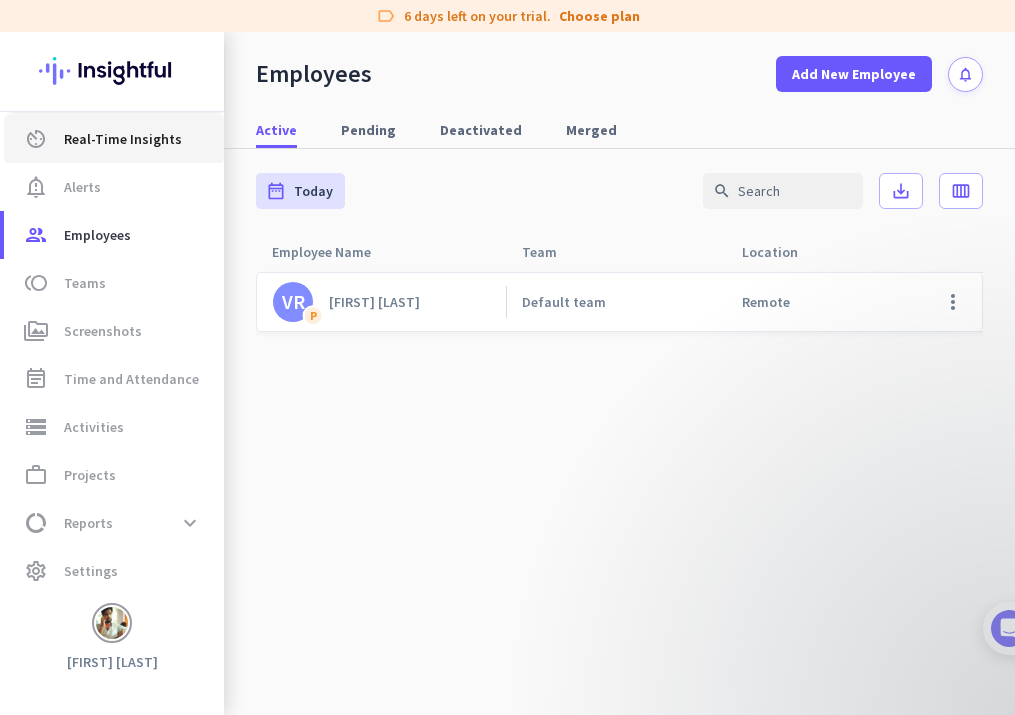 click on "Real-Time Insights" 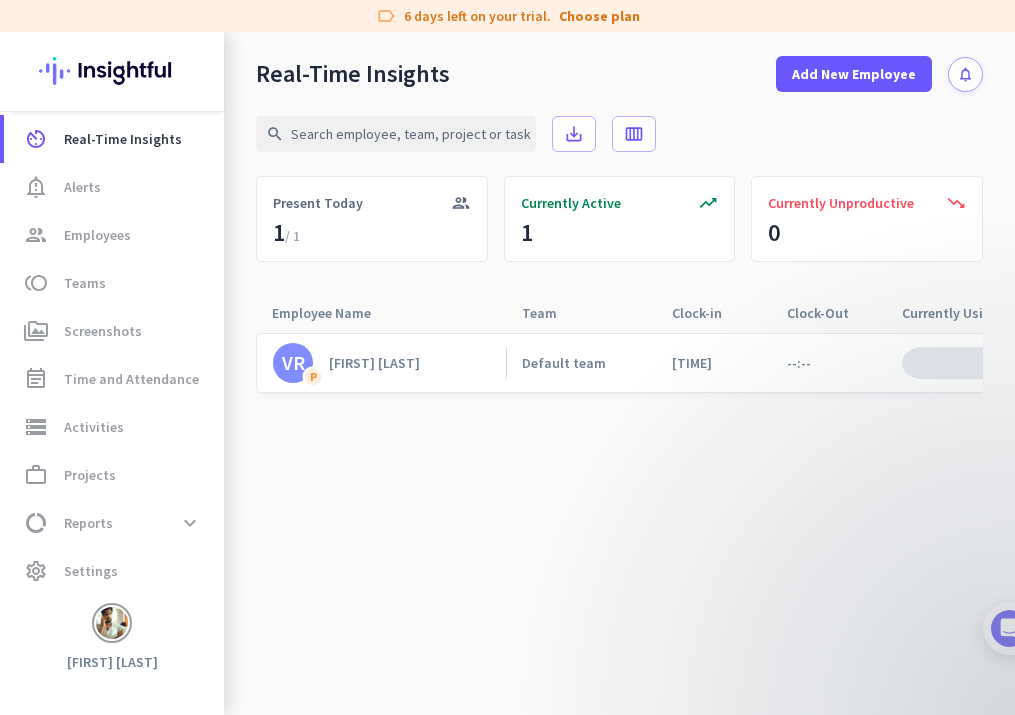 click on "trending_down  Currently Unproductive  0" 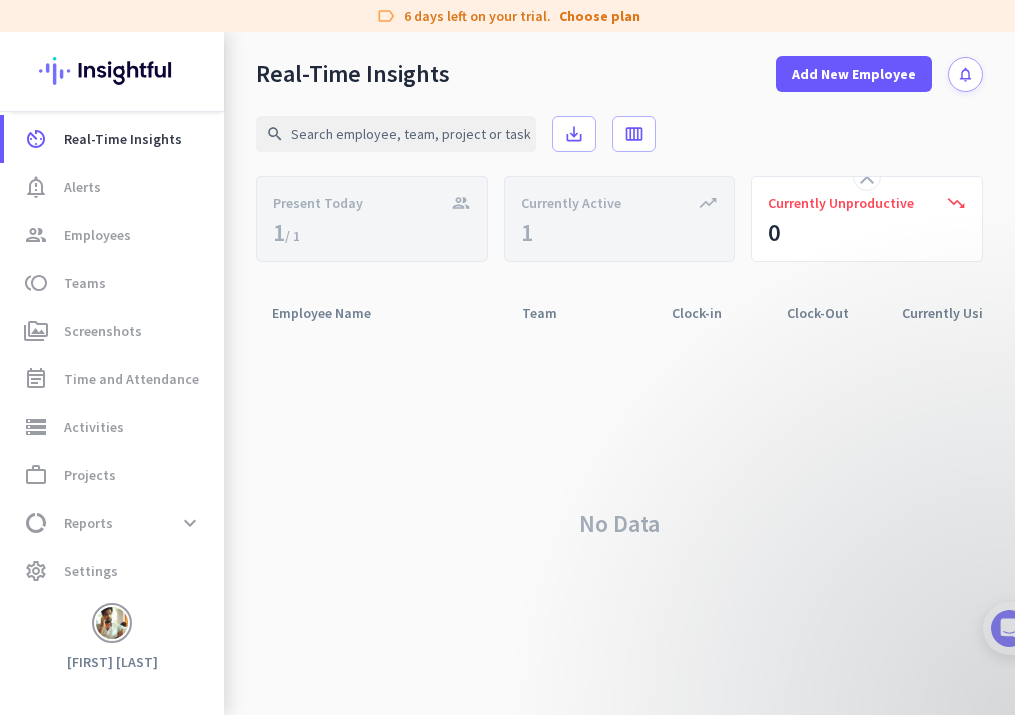 click on "close trending_down Currently Unproductive 0" 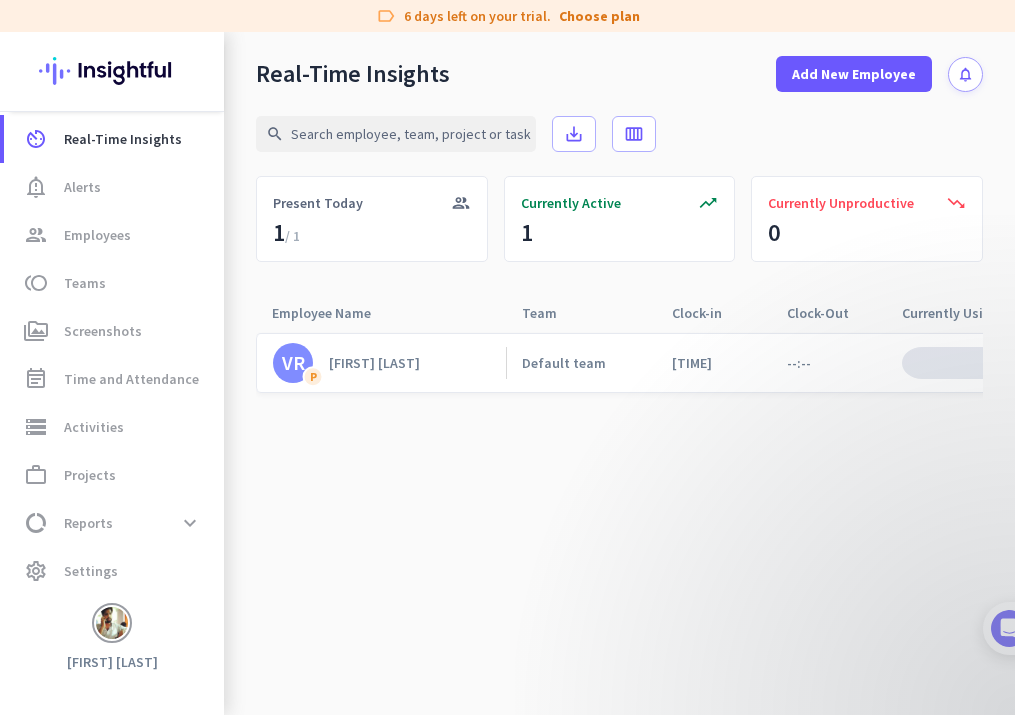 click on "trending_down  Currently Unproductive  0" 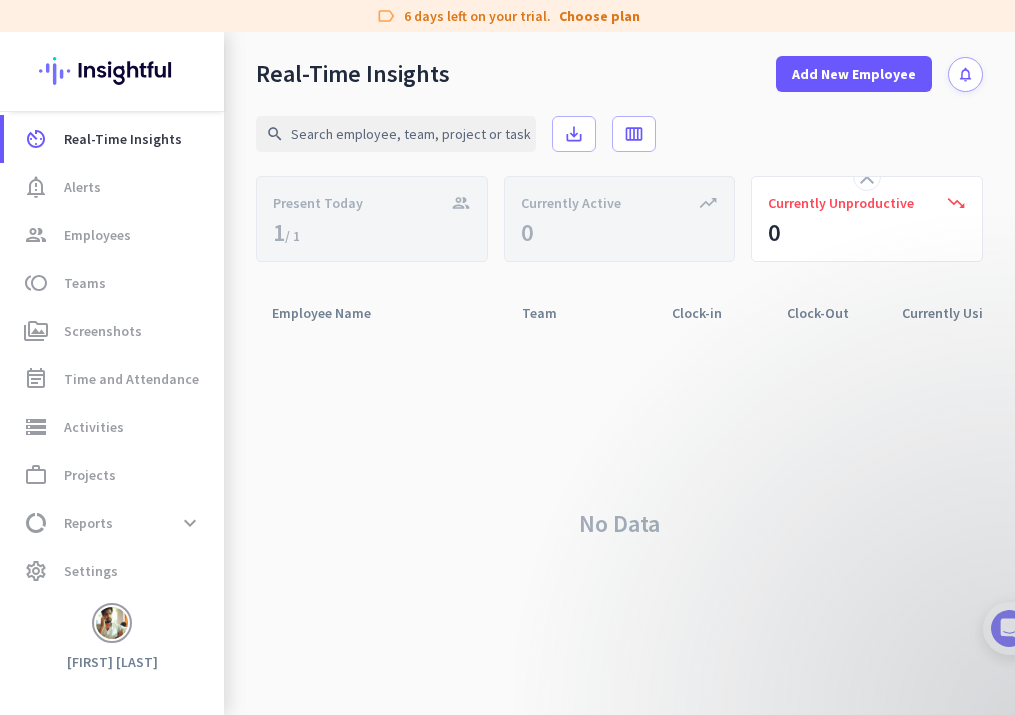 click on "close trending_down Currently Unproductive 0" 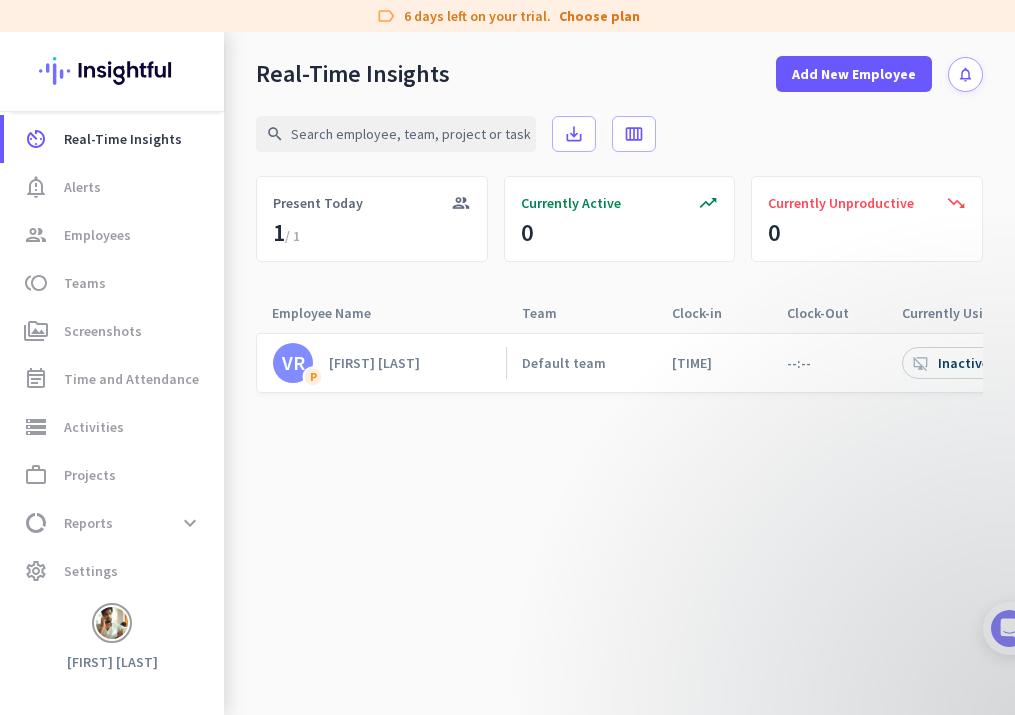 click on "trending_up Currently Active 0" 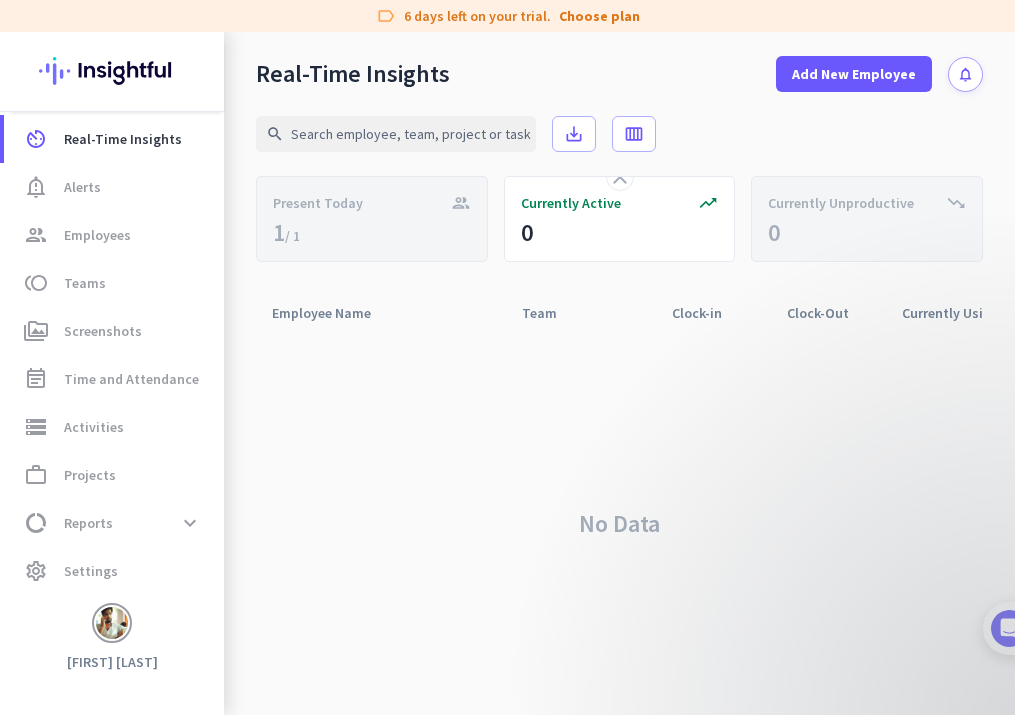 click on "group  Present Today  1  / 1" 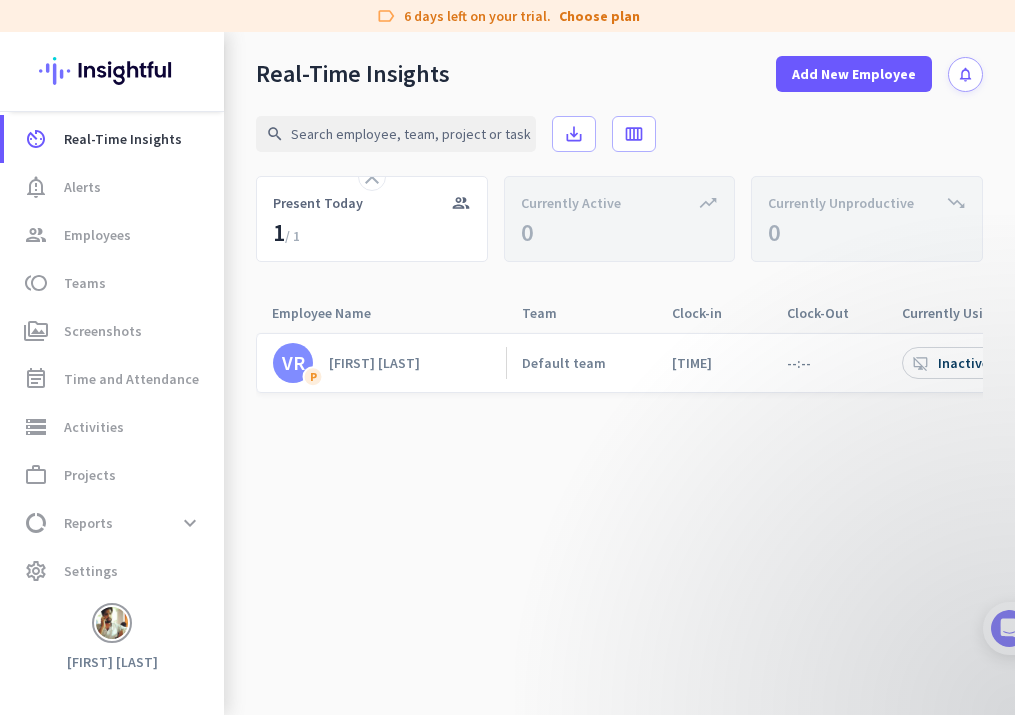 scroll, scrollTop: 0, scrollLeft: 57, axis: horizontal 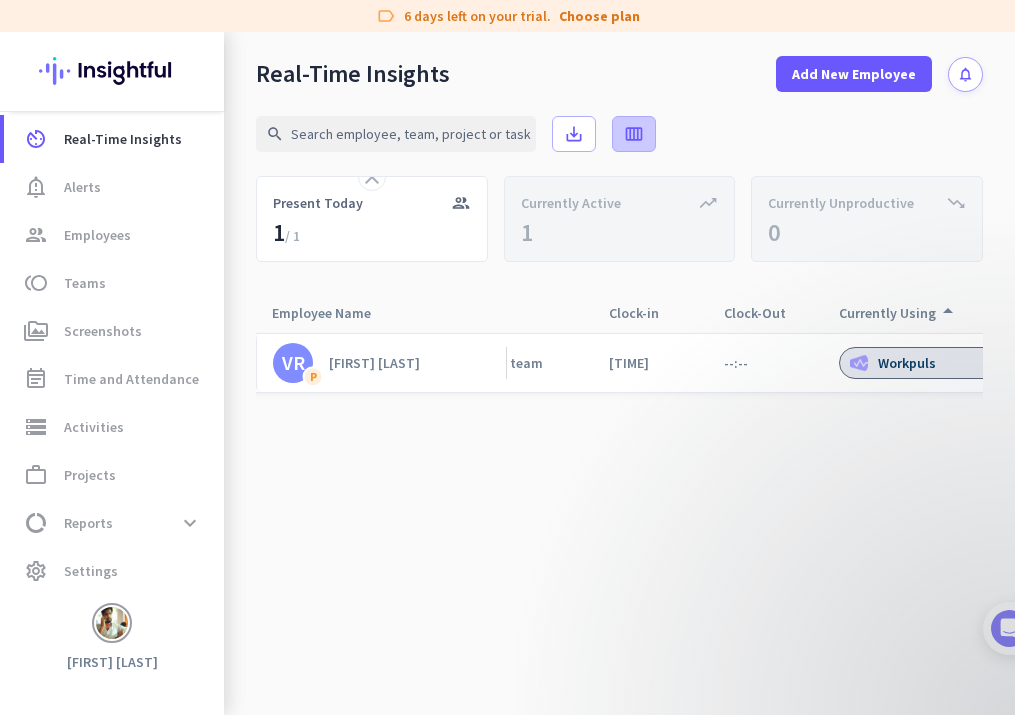 click on "calendar_view_week" 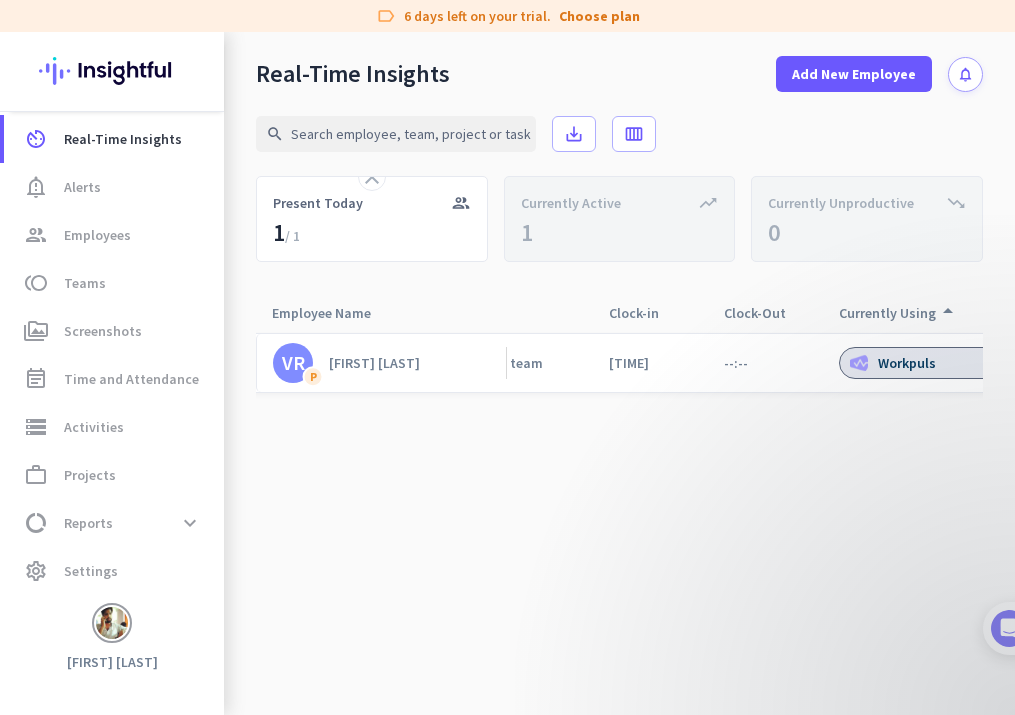 click on "search save_alt calendar_view_week" 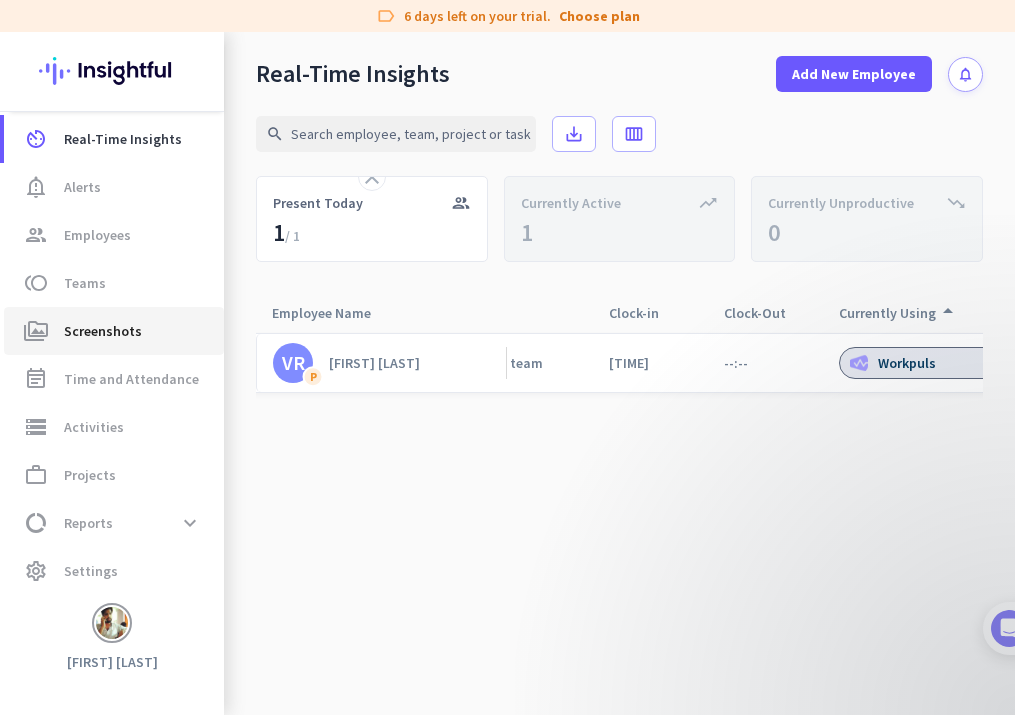 click on "Screenshots" 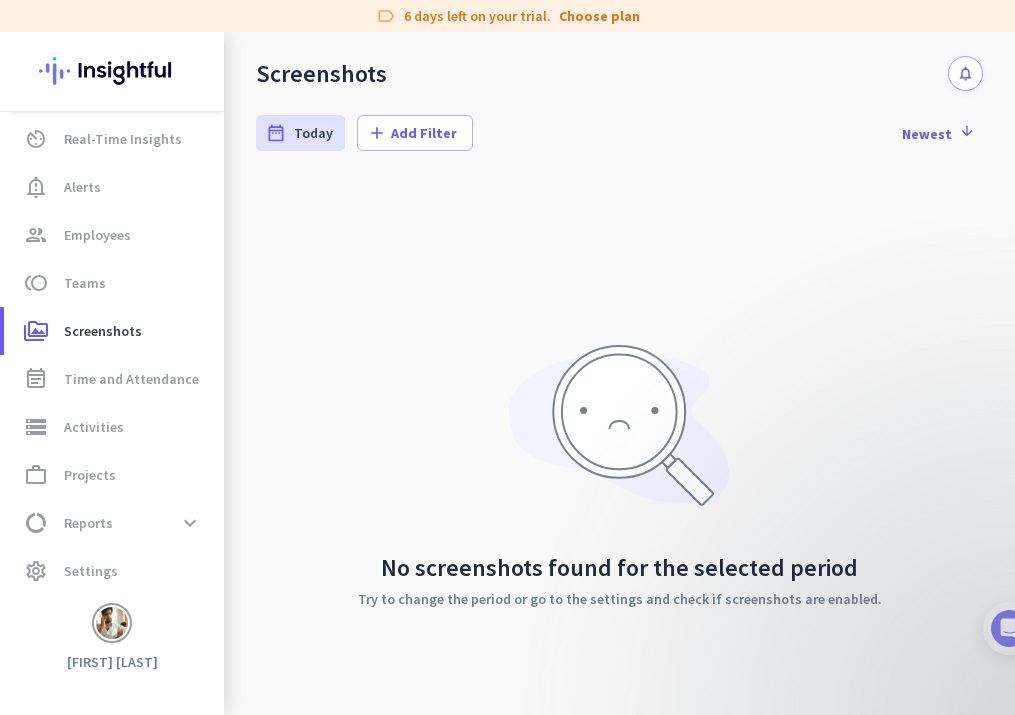 scroll, scrollTop: 0, scrollLeft: 0, axis: both 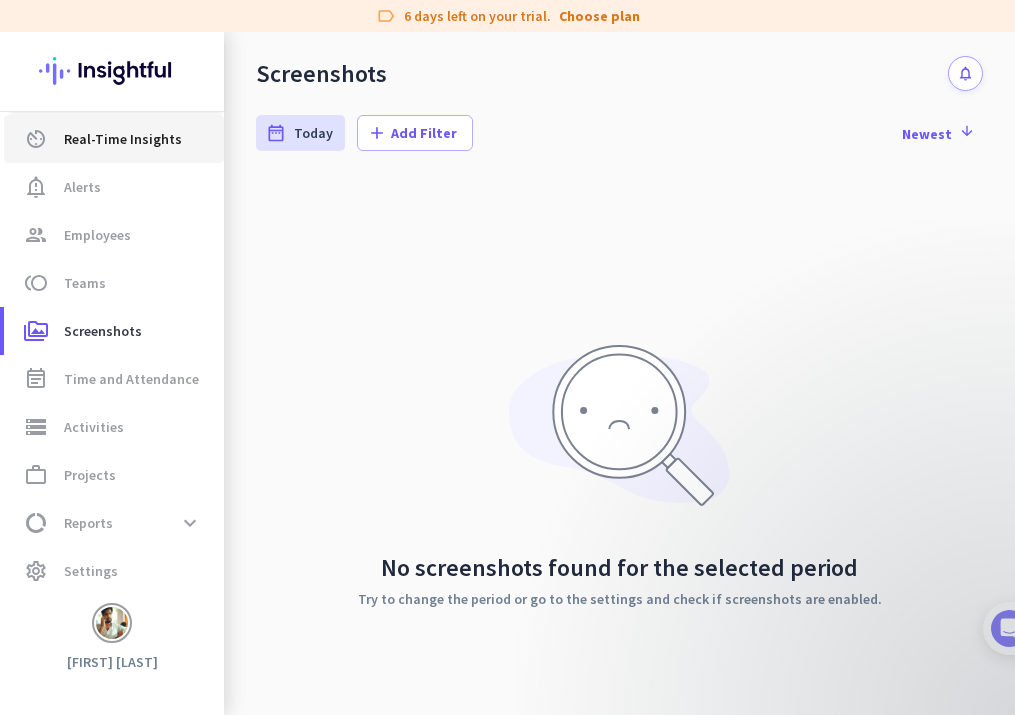 click on "Real-Time Insights" 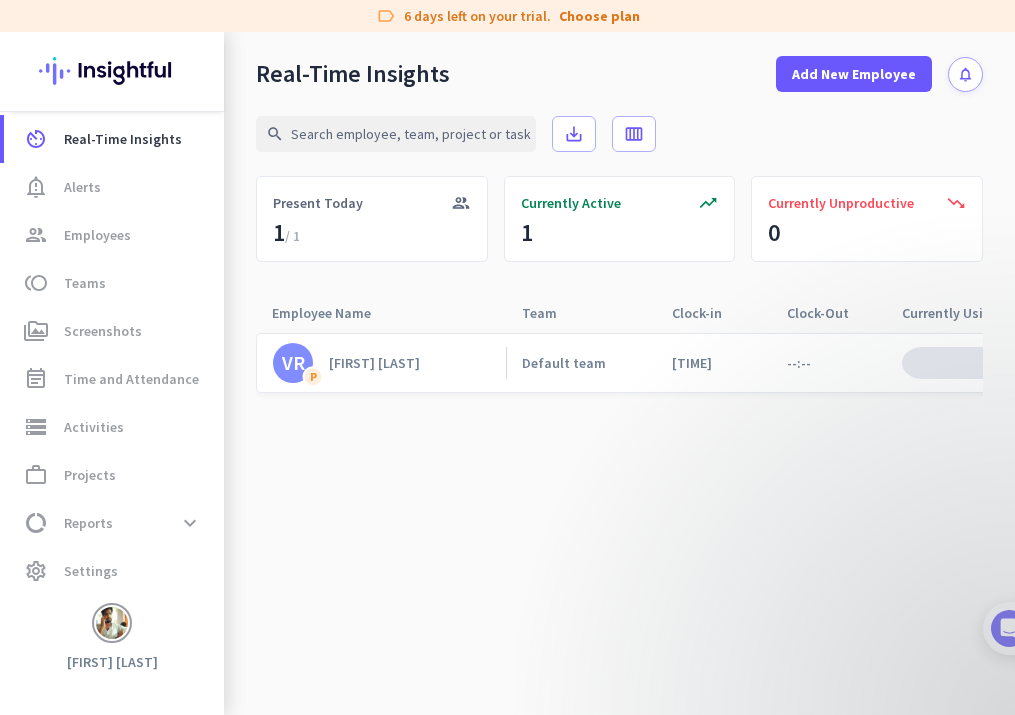 scroll, scrollTop: 0, scrollLeft: 49, axis: horizontal 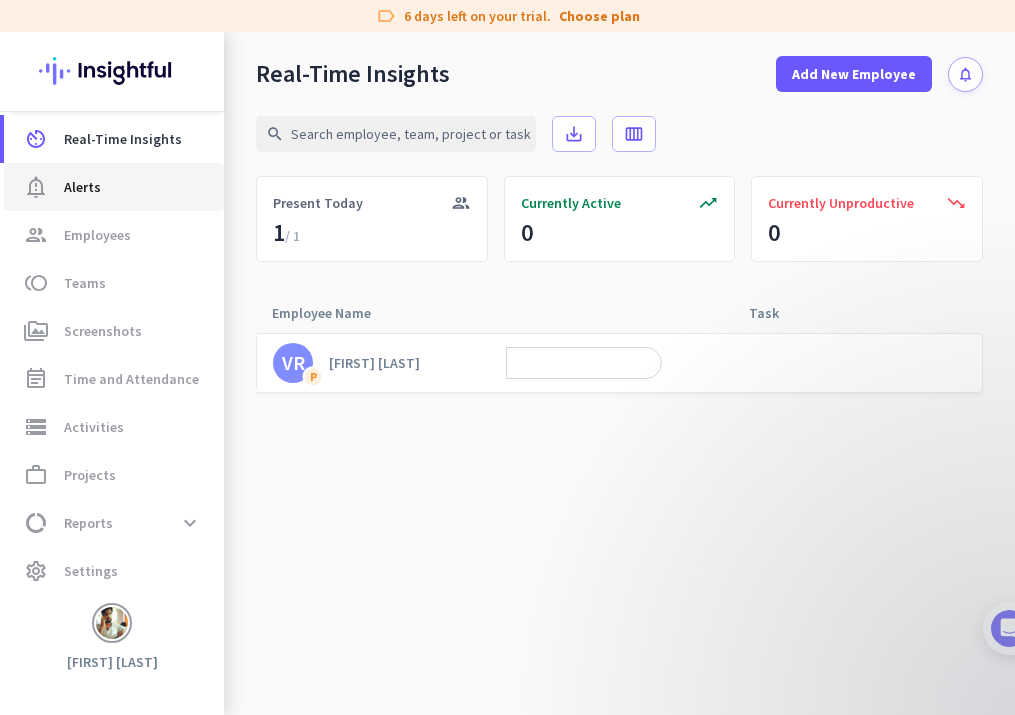 click on "notification_important  Alerts" 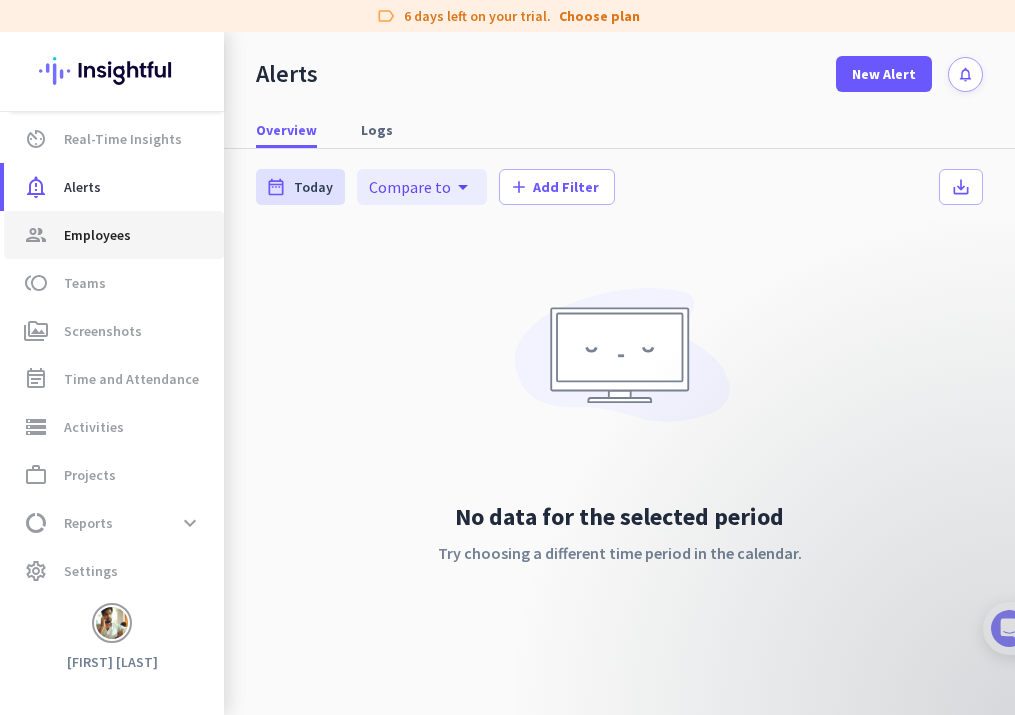 click on "Employees" 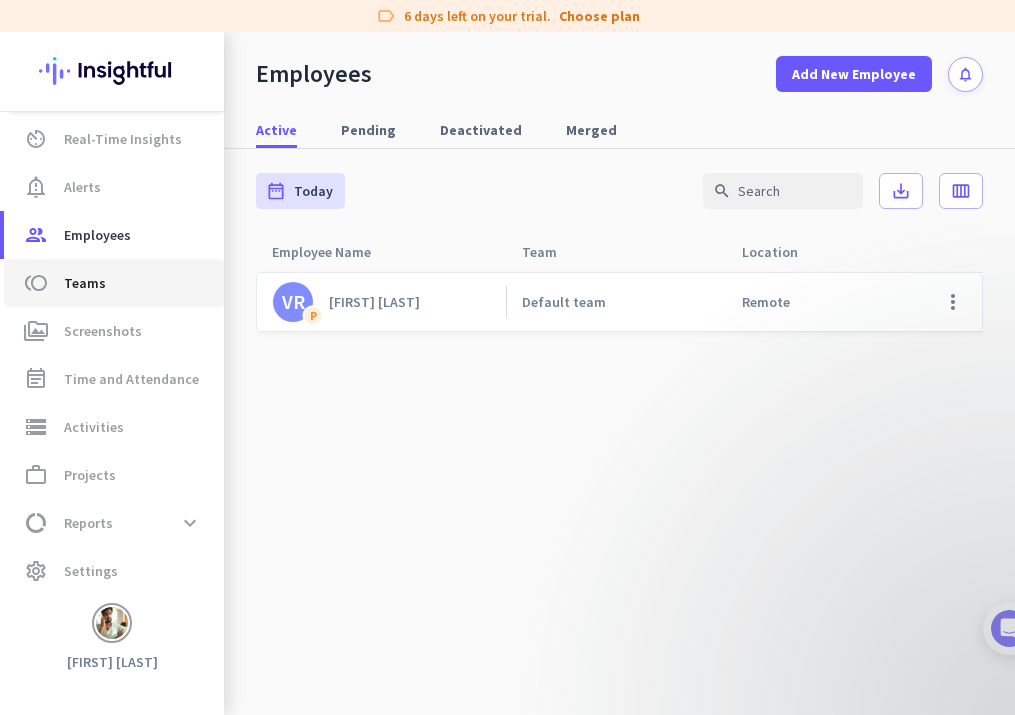 click on "toll  Teams" 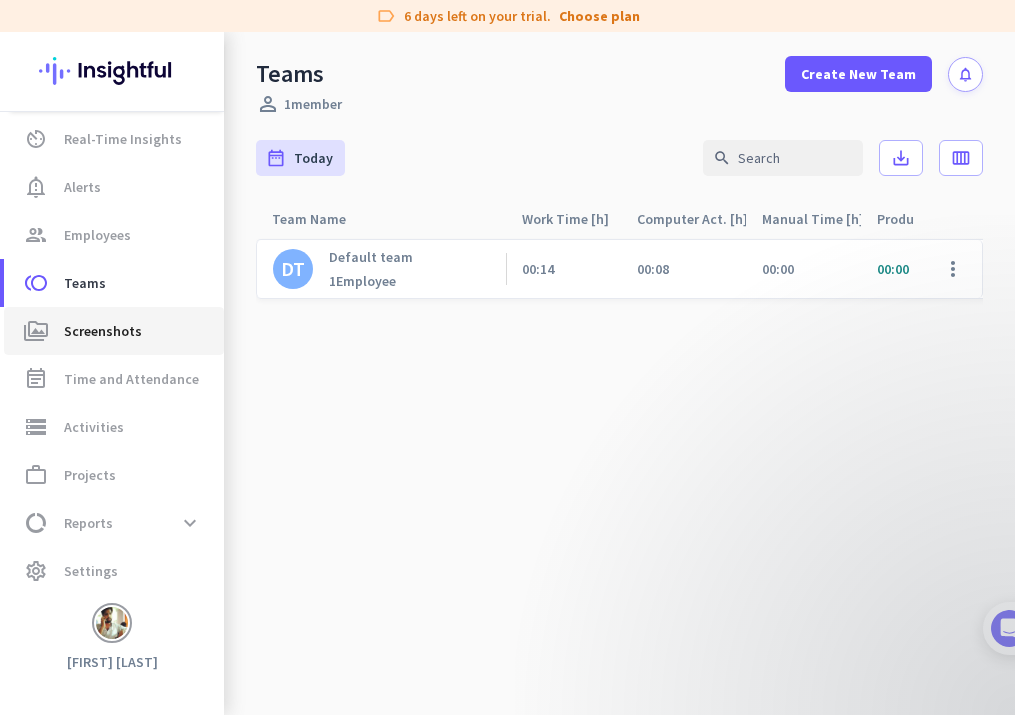 click on "perm_media  Screenshots" 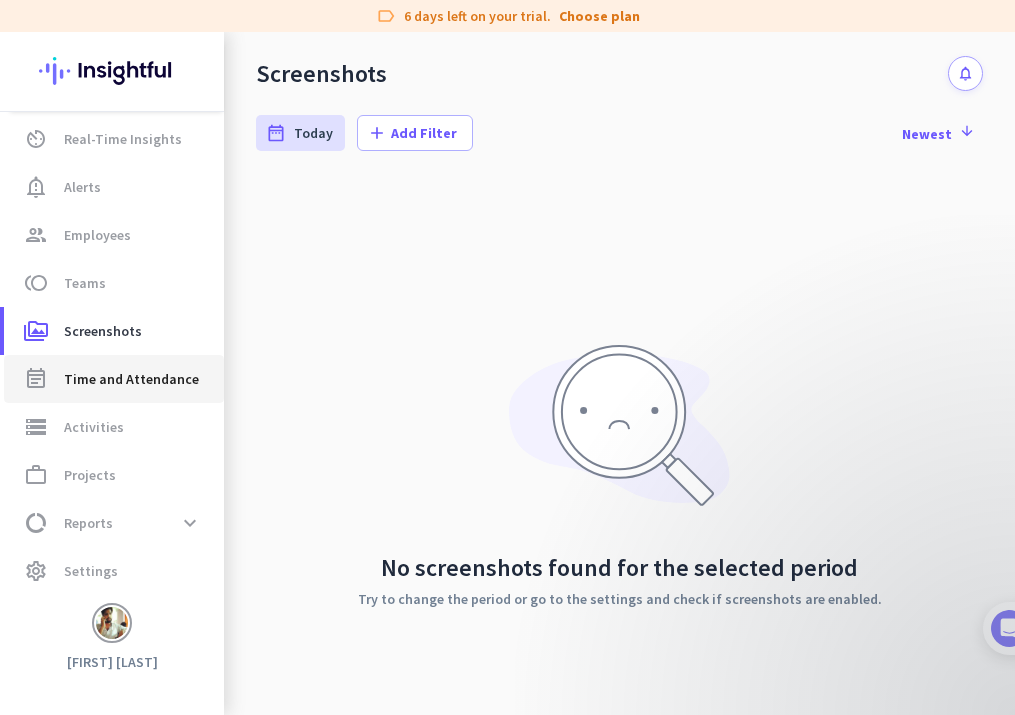 click on "Time and Attendance" 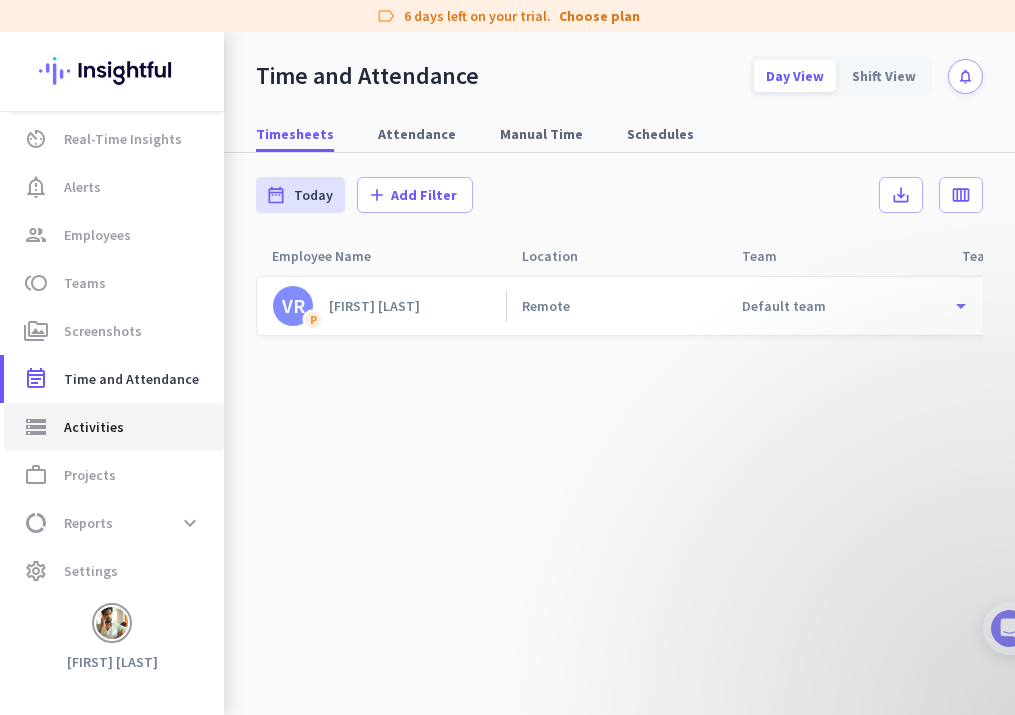 click on "storage  Activities" 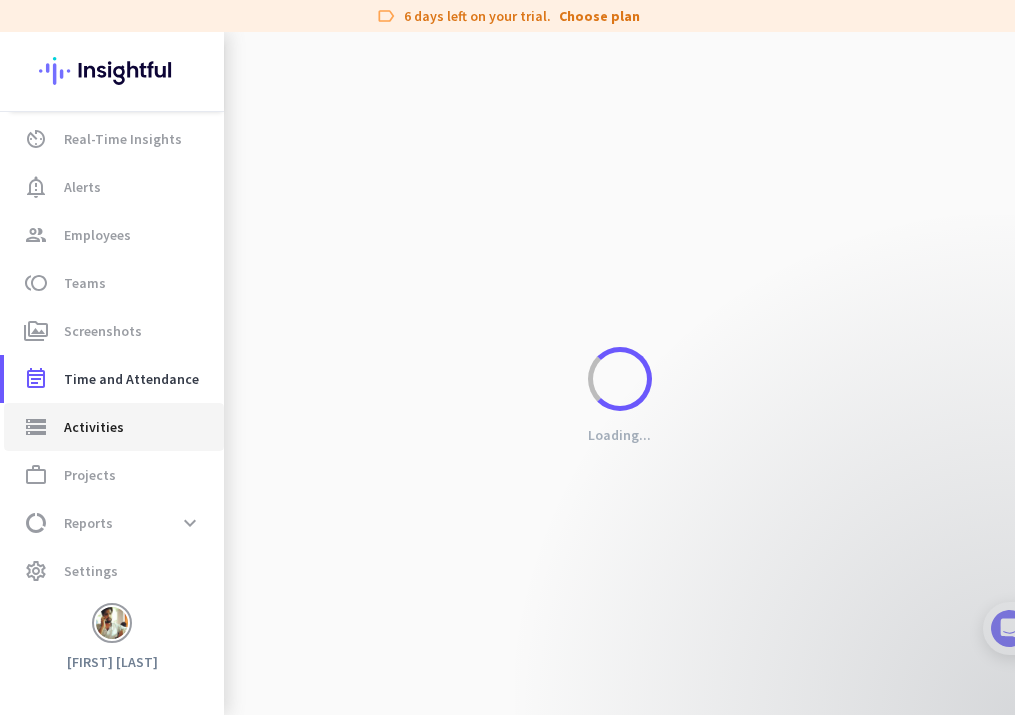 type on "[DATE]" 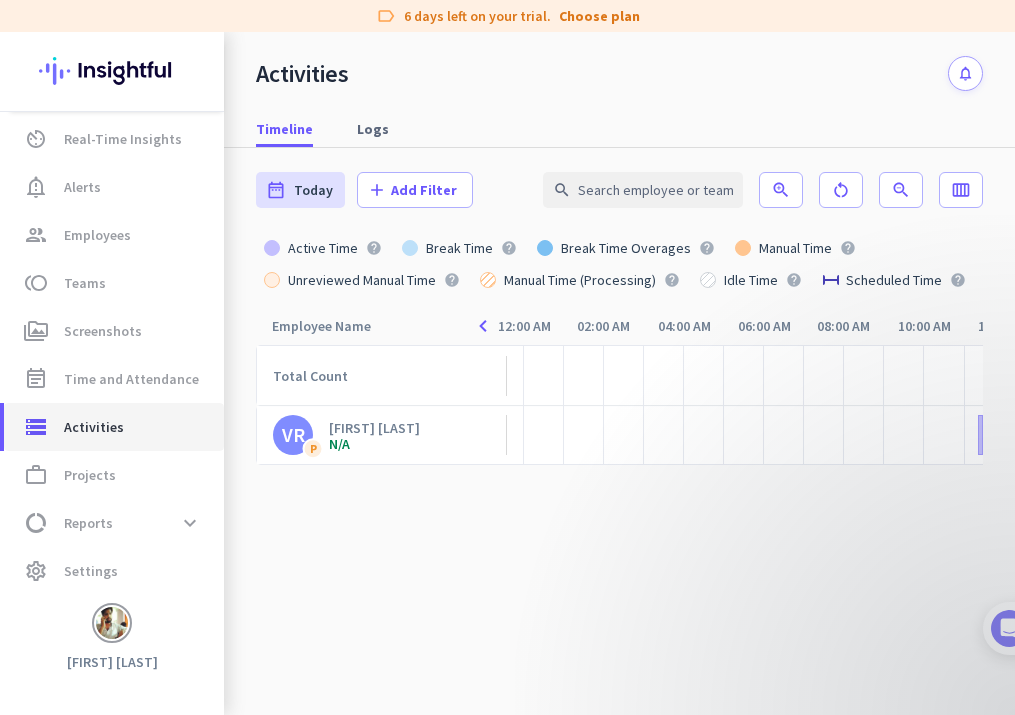 scroll, scrollTop: 0, scrollLeft: 436, axis: horizontal 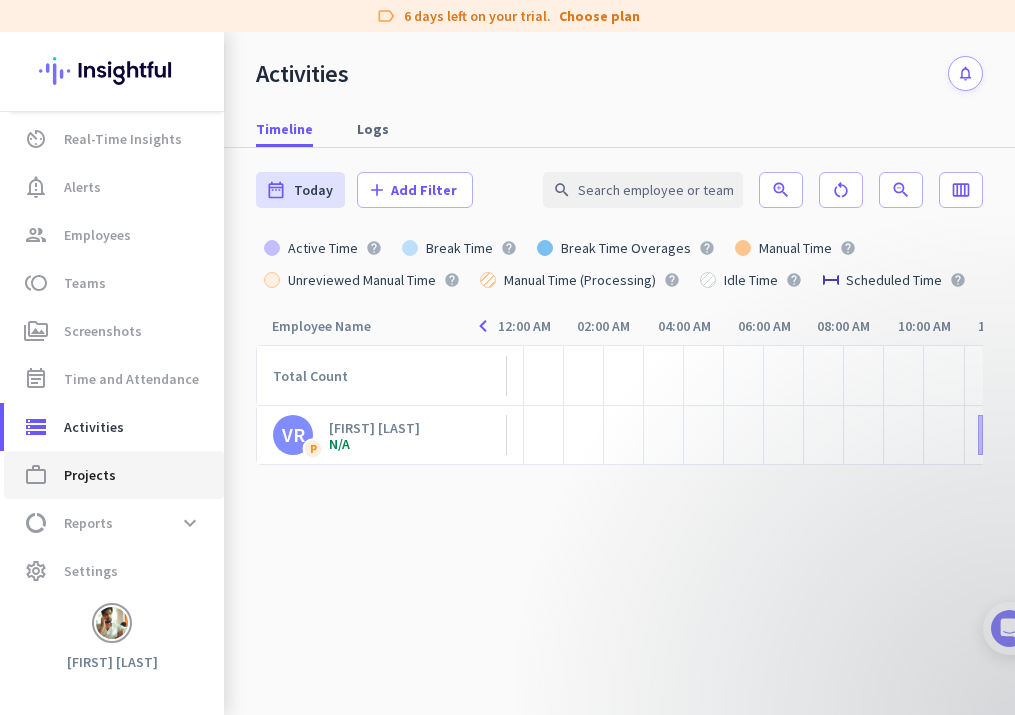 click on "Projects" 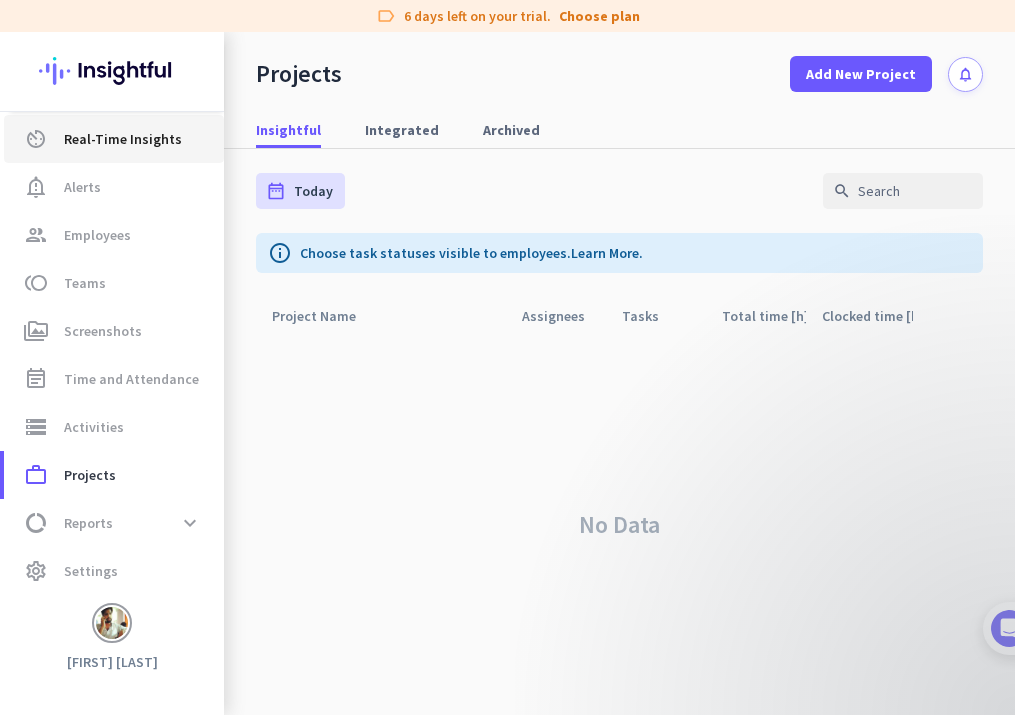 click on "Real-Time Insights" 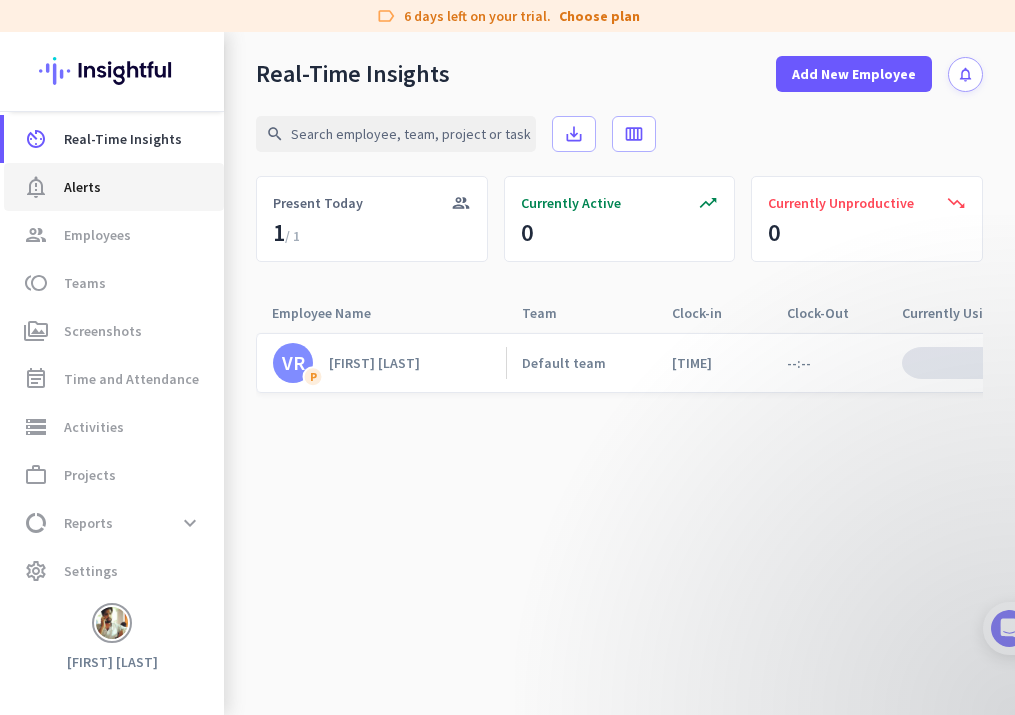 click on "notification_important  Alerts" 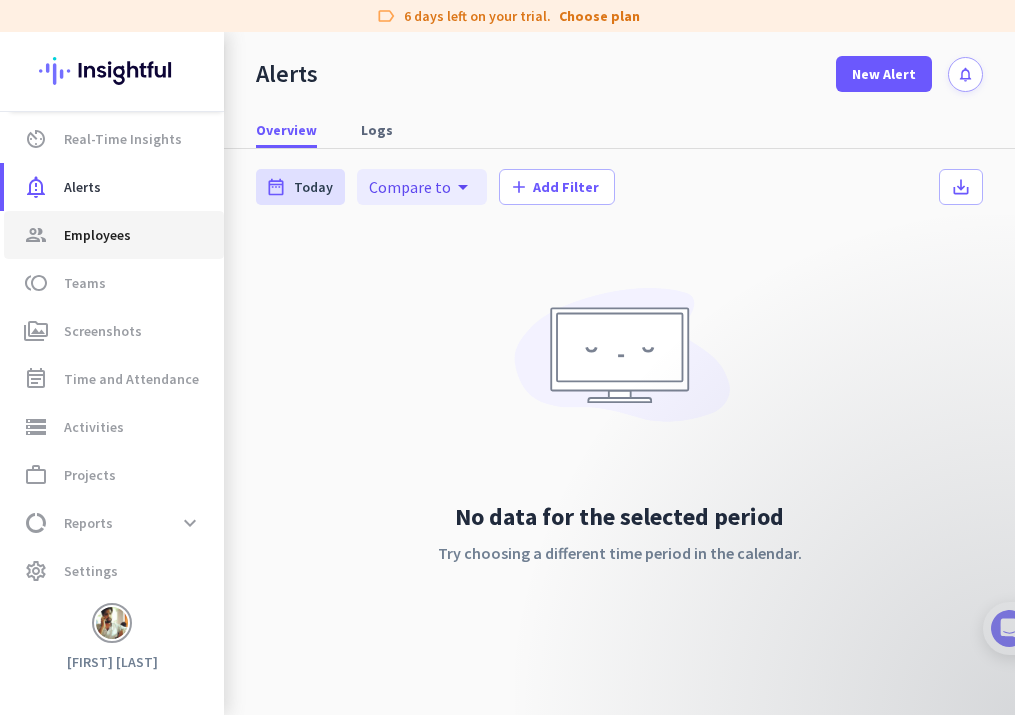 click on "Employees" 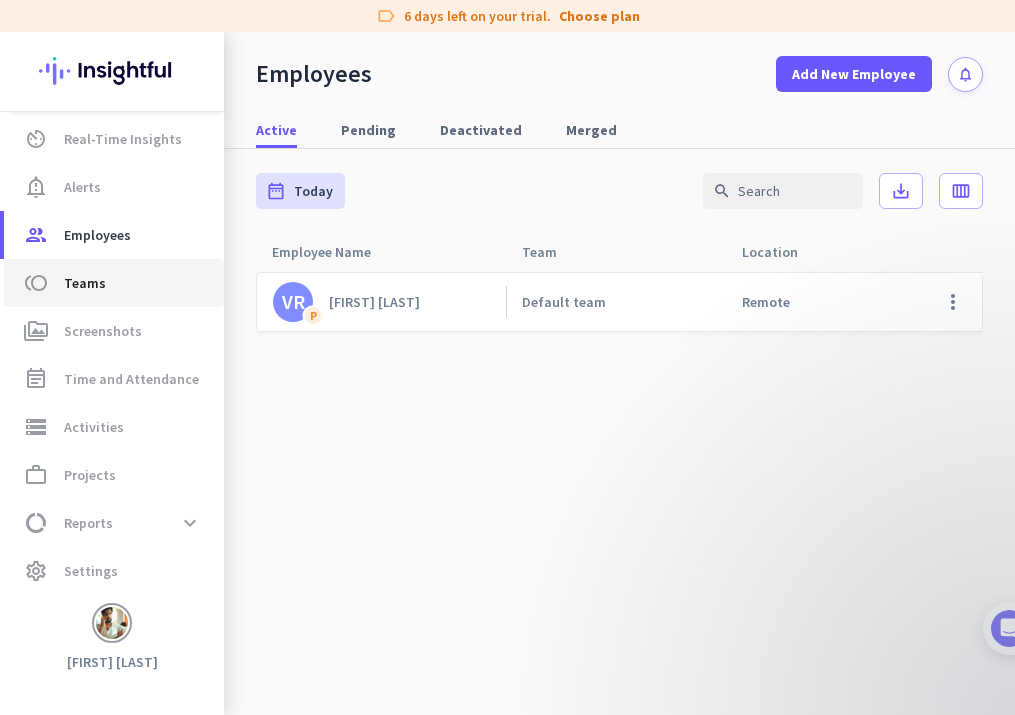 click on "toll  Teams" 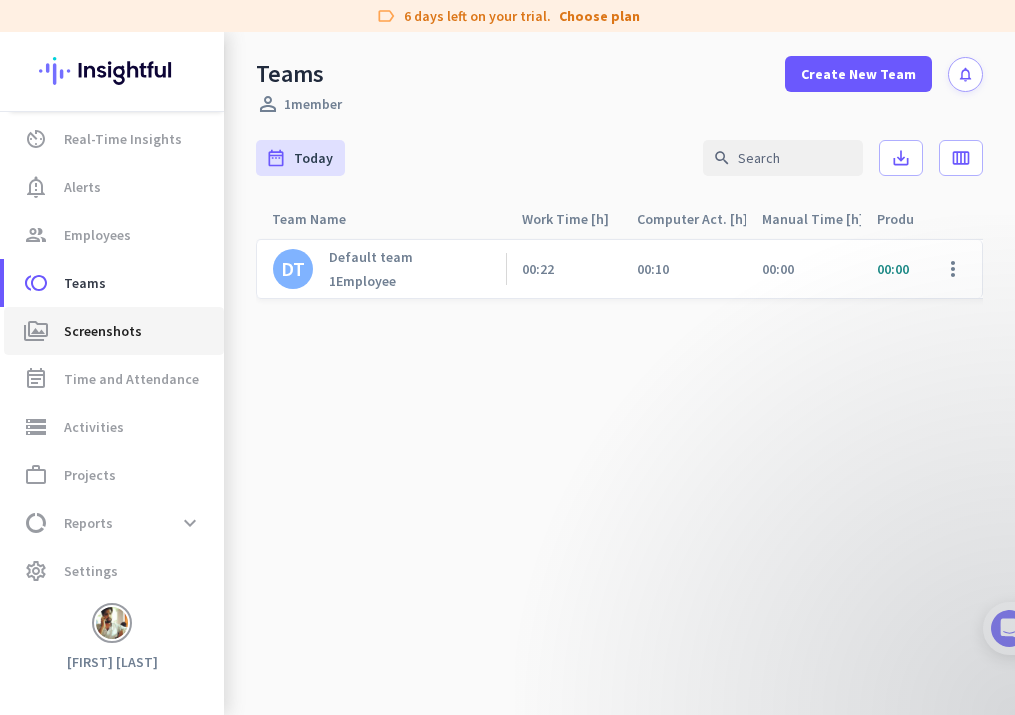 click on "perm_media  Screenshots" 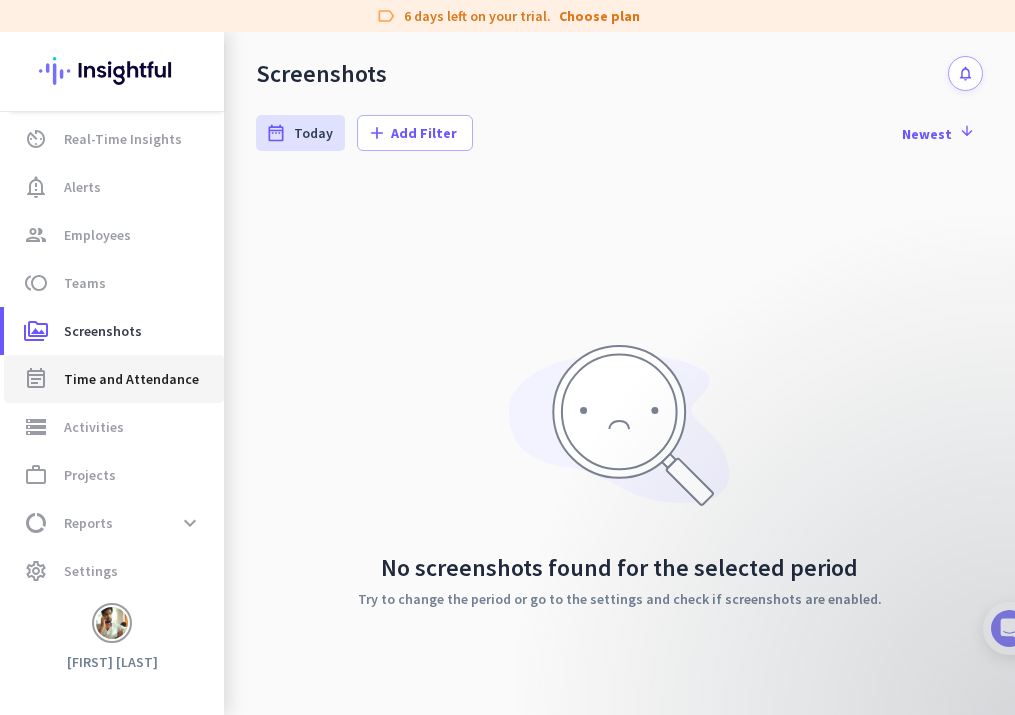 click on "event_note  Time and Attendance" 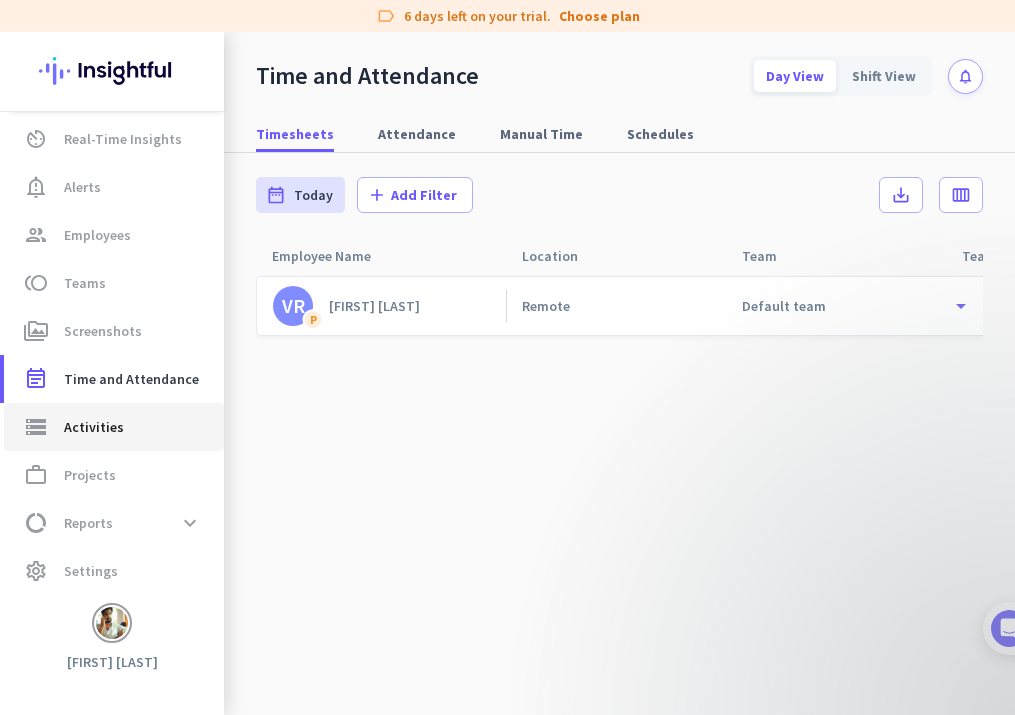 click on "storage  Activities" 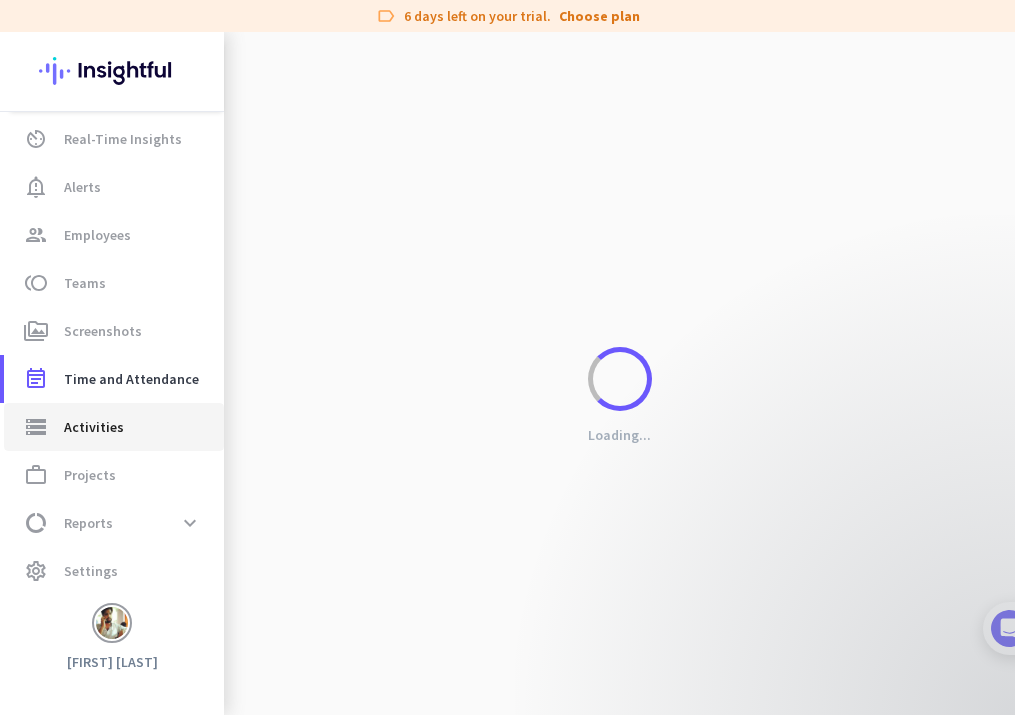 type on "[DATE]" 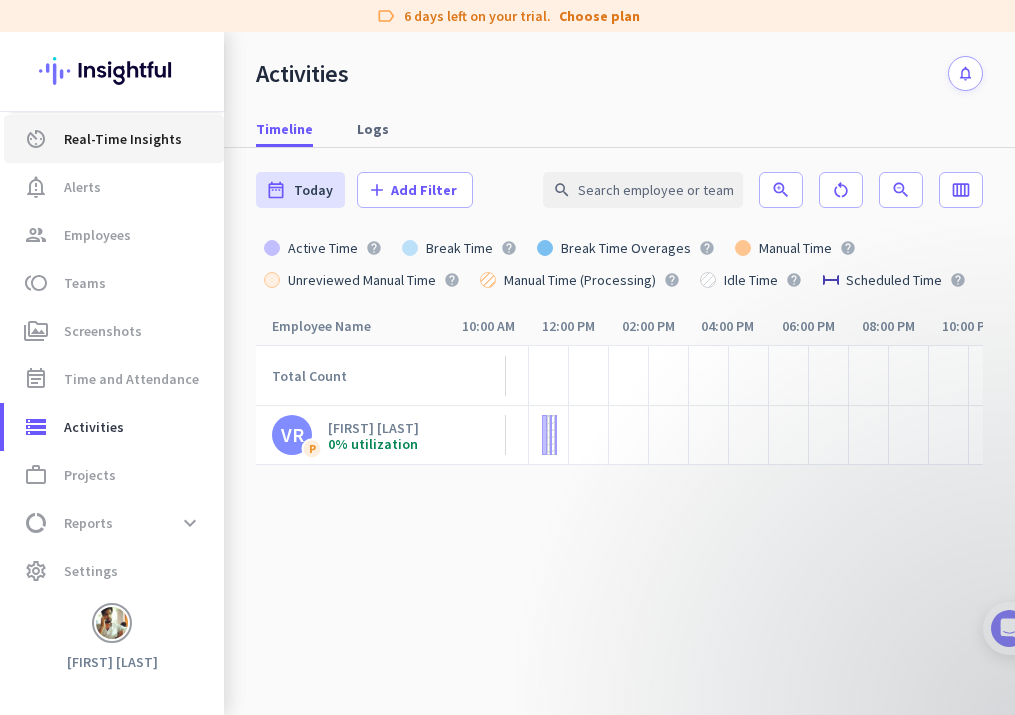 click on "Real-Time Insights" 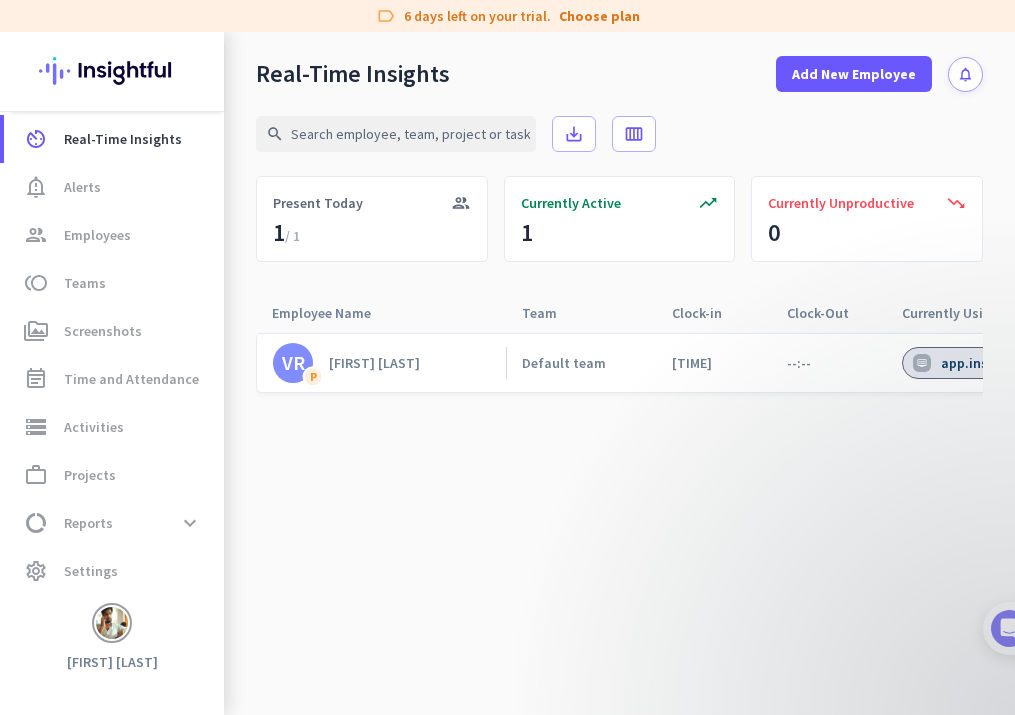 scroll, scrollTop: 0, scrollLeft: 181, axis: horizontal 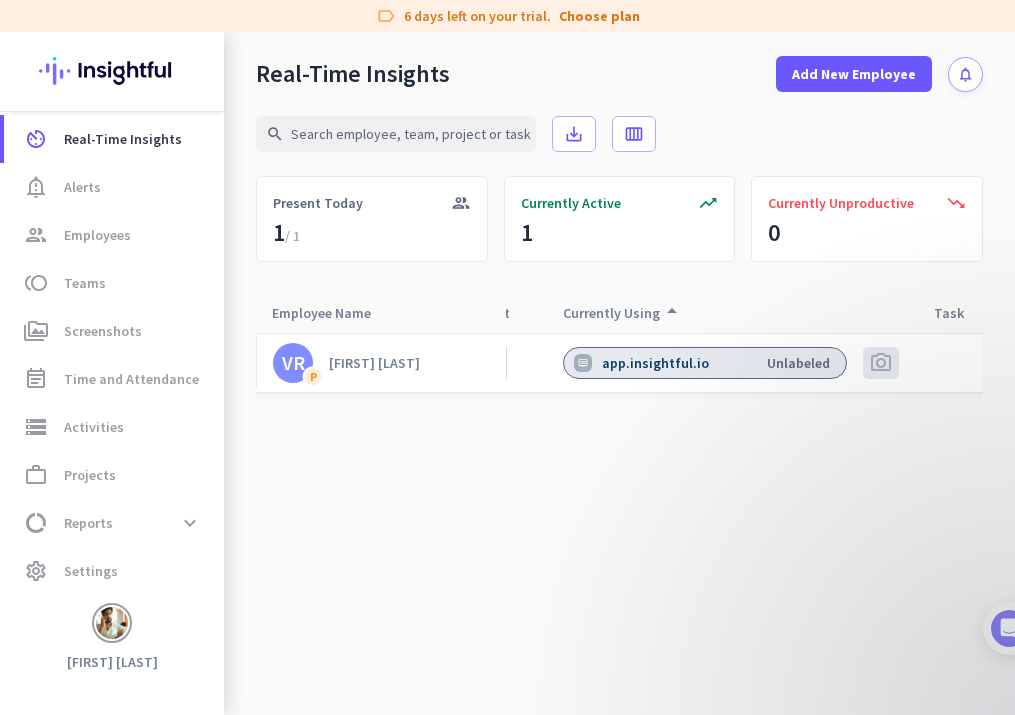 click on "app.insightful.io   Unlabeled" 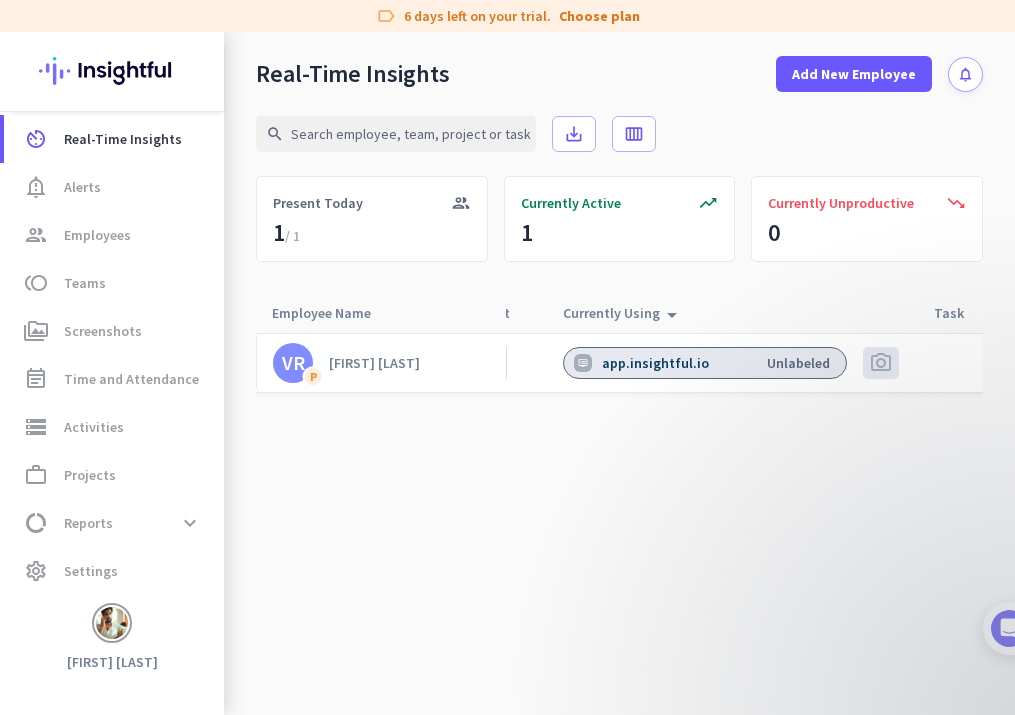 click on "Currently Using arrow_drop_up" 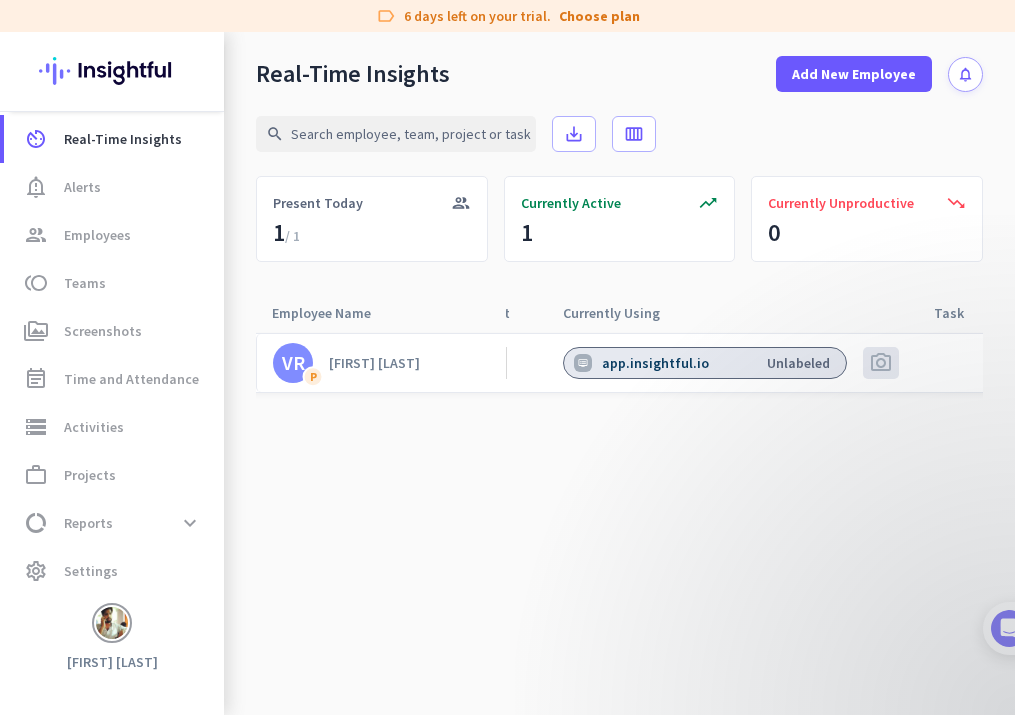 scroll, scrollTop: 0, scrollLeft: 300, axis: horizontal 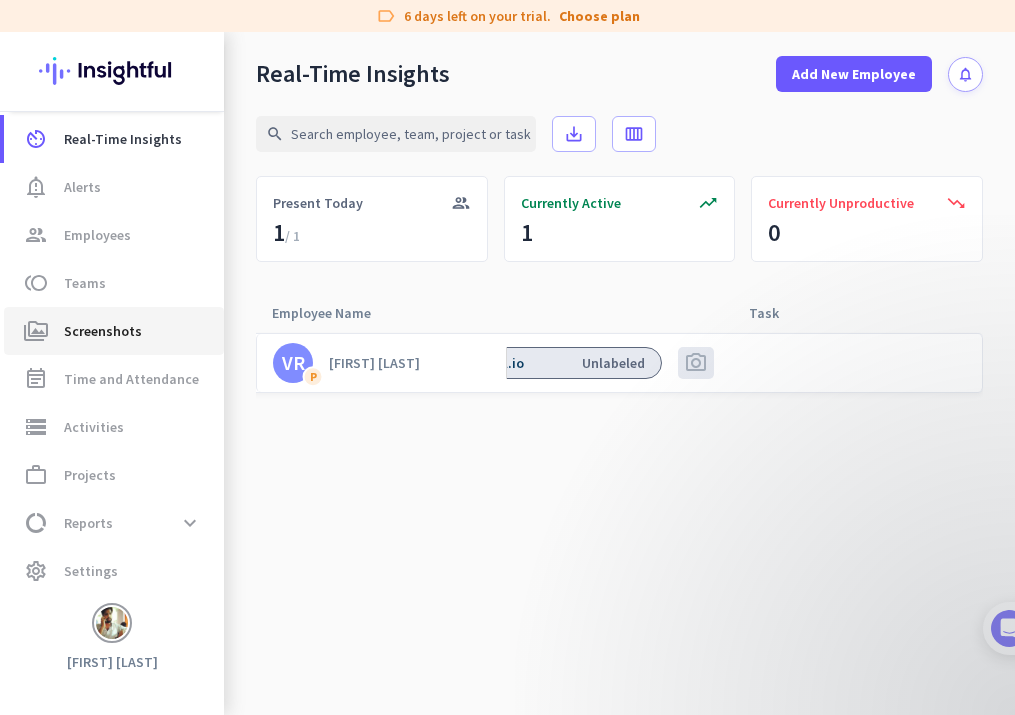 click on "perm_media  Screenshots" 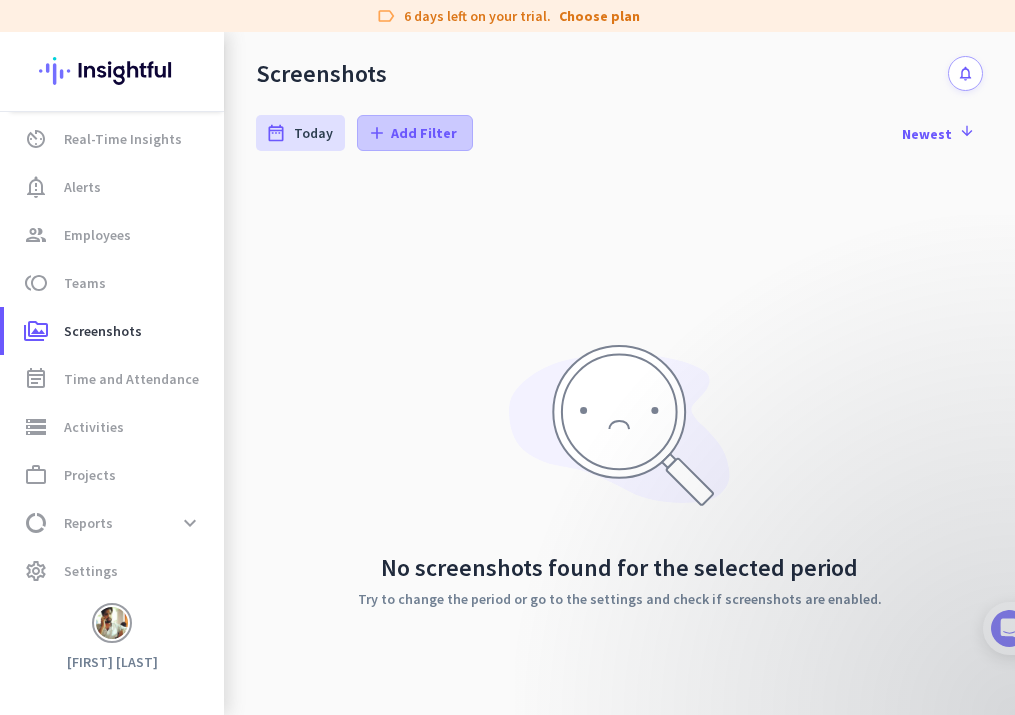click on "Add Filter" 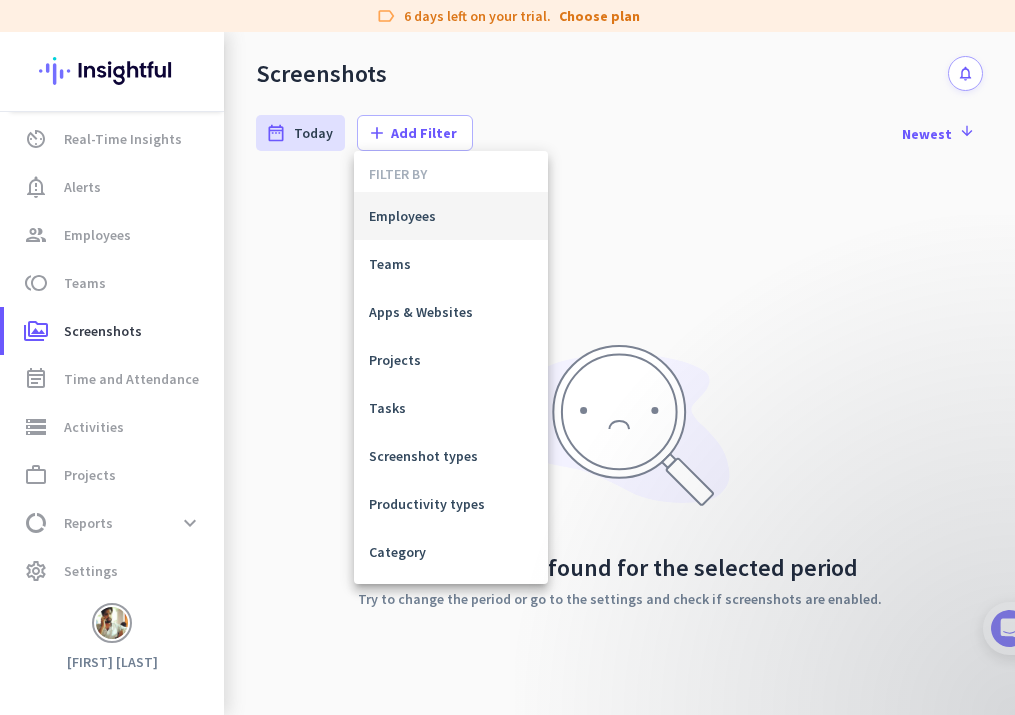 click at bounding box center [507, 357] 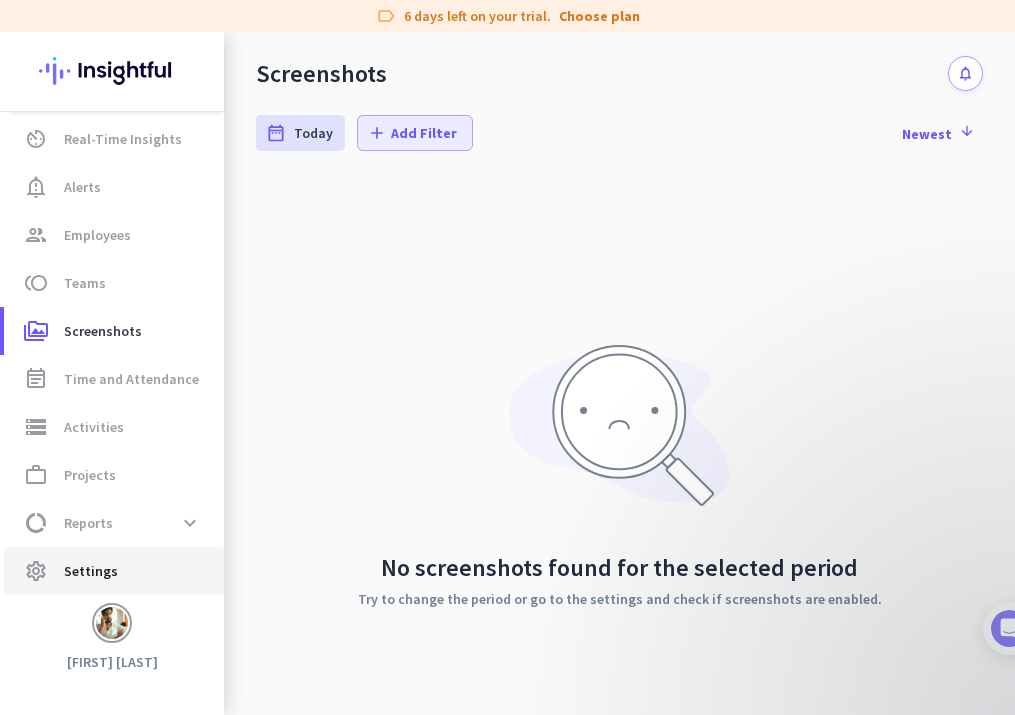 click on "settings  Settings" 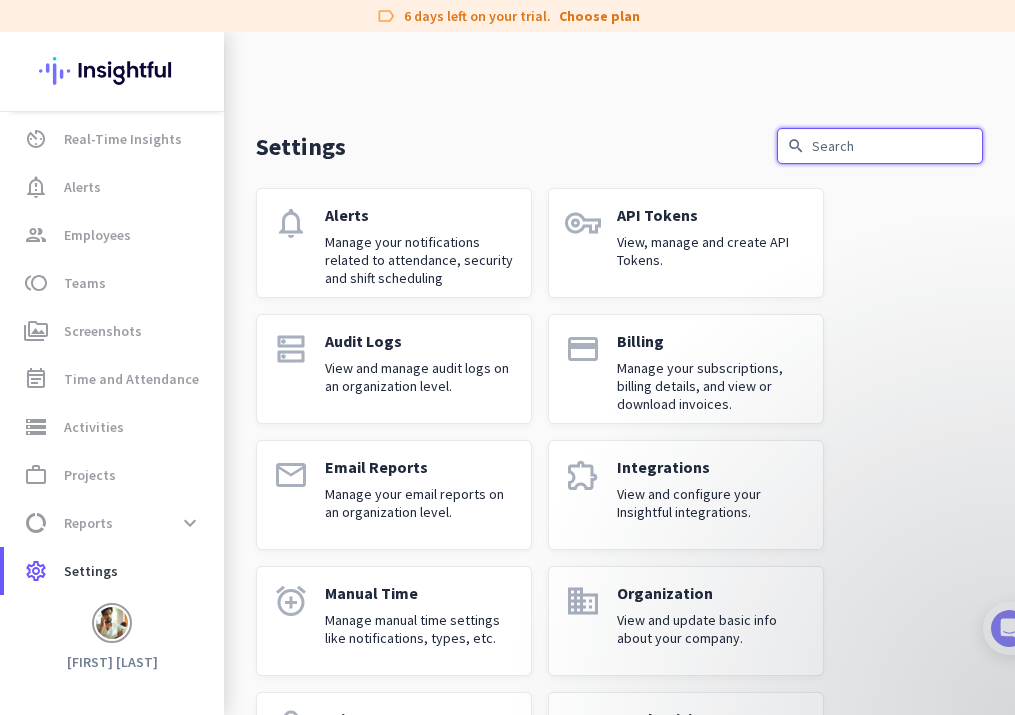 click 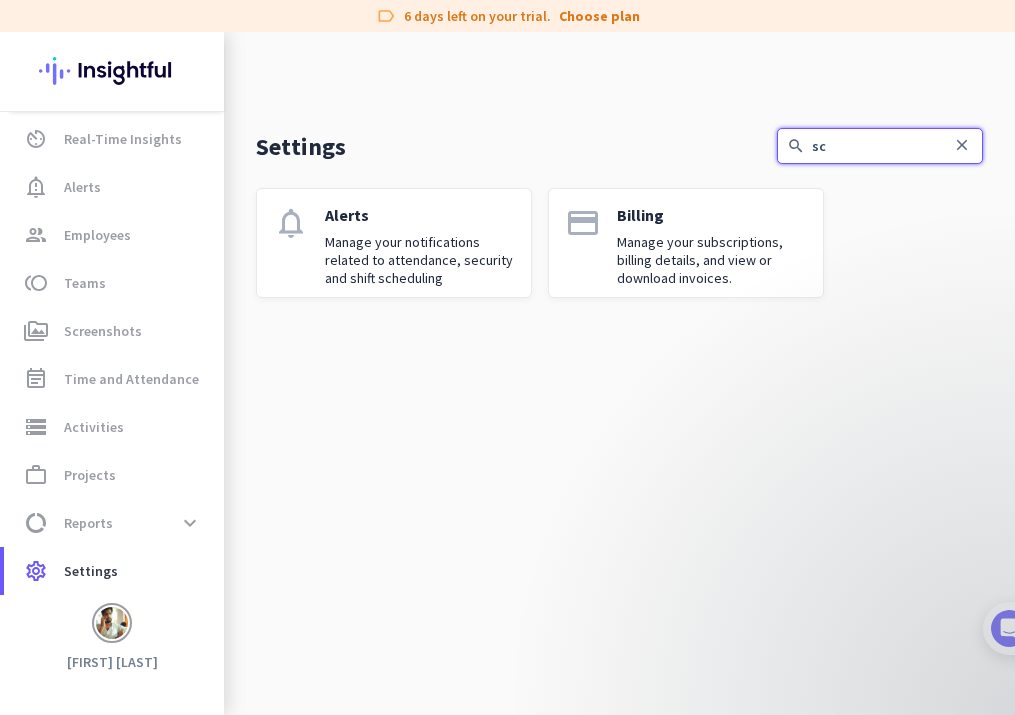 type on "s" 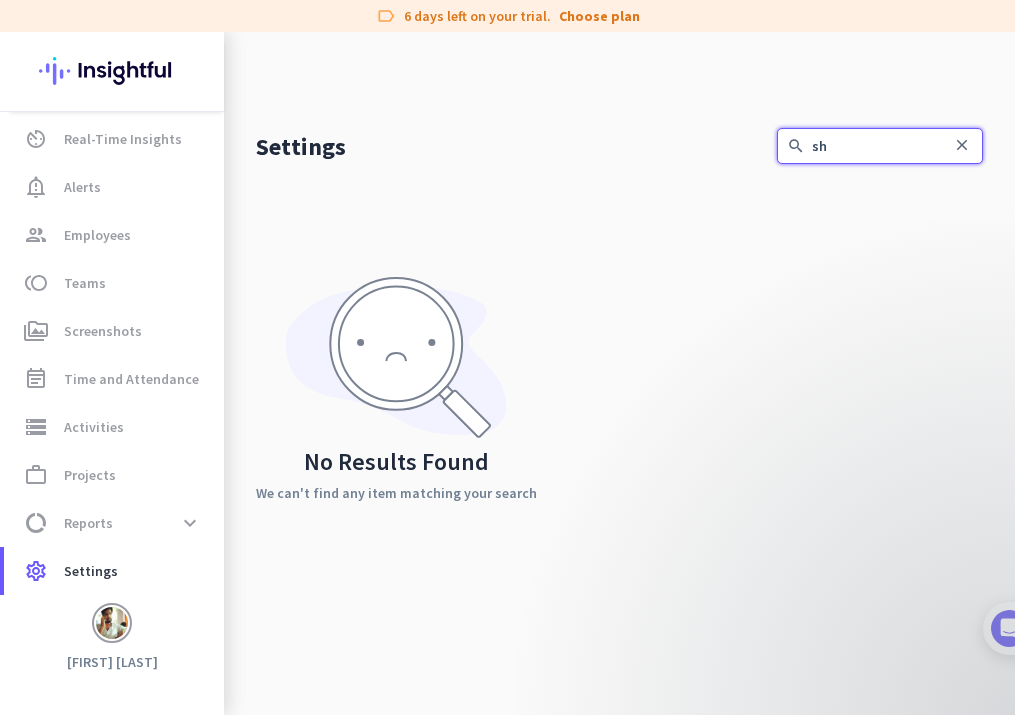 type on "s" 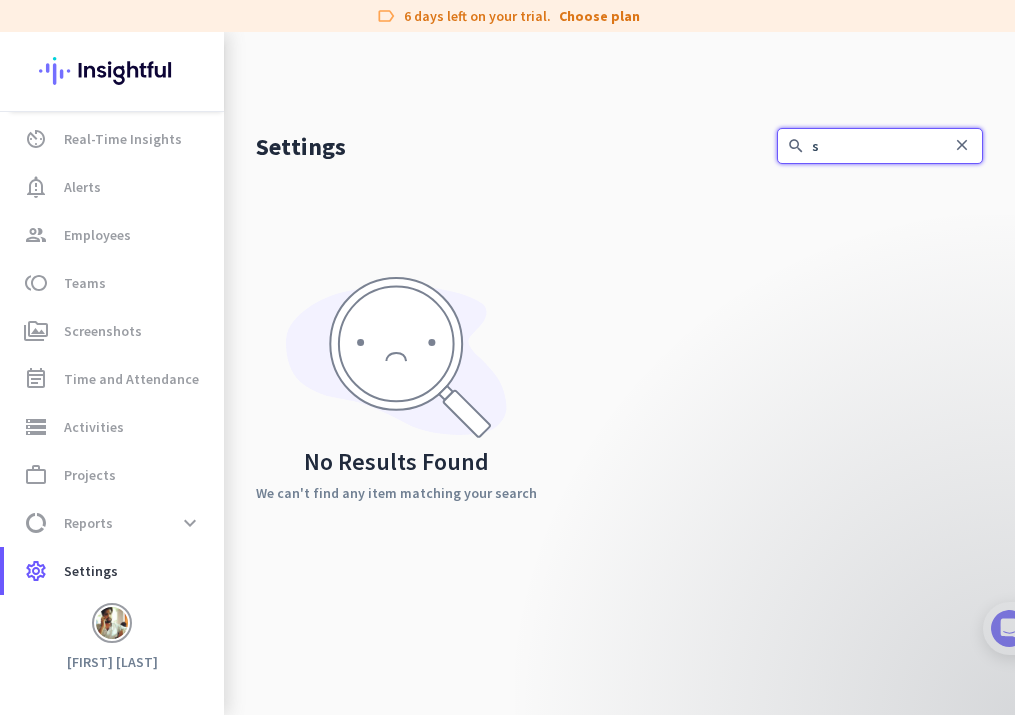 type 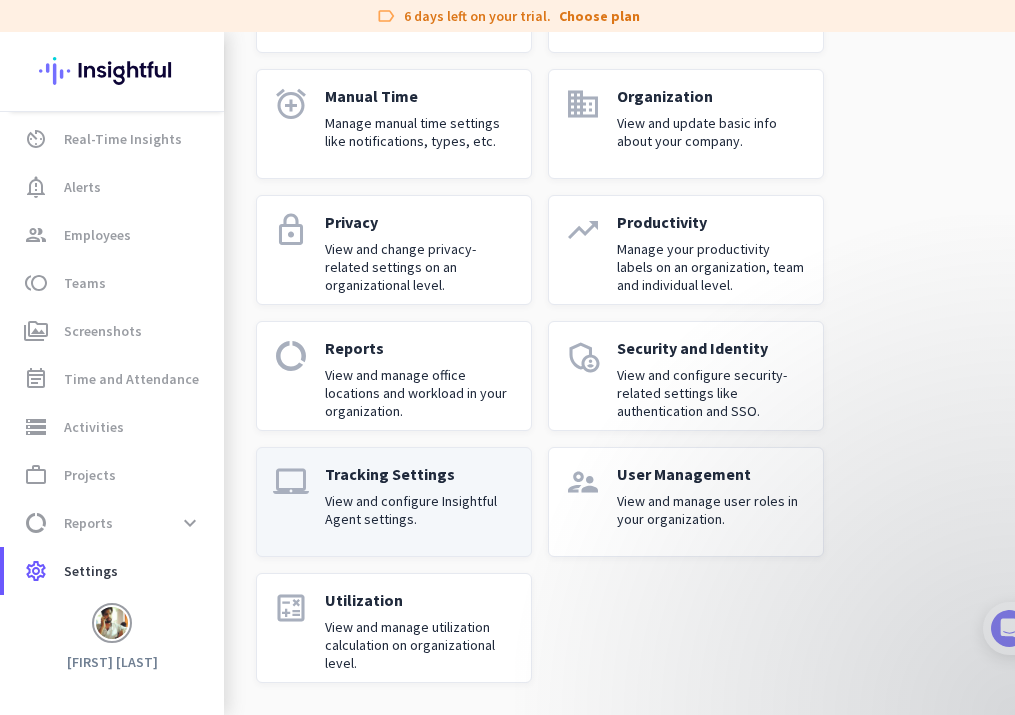 click on "Tracking Settings View and configure Insightful Agent settings." 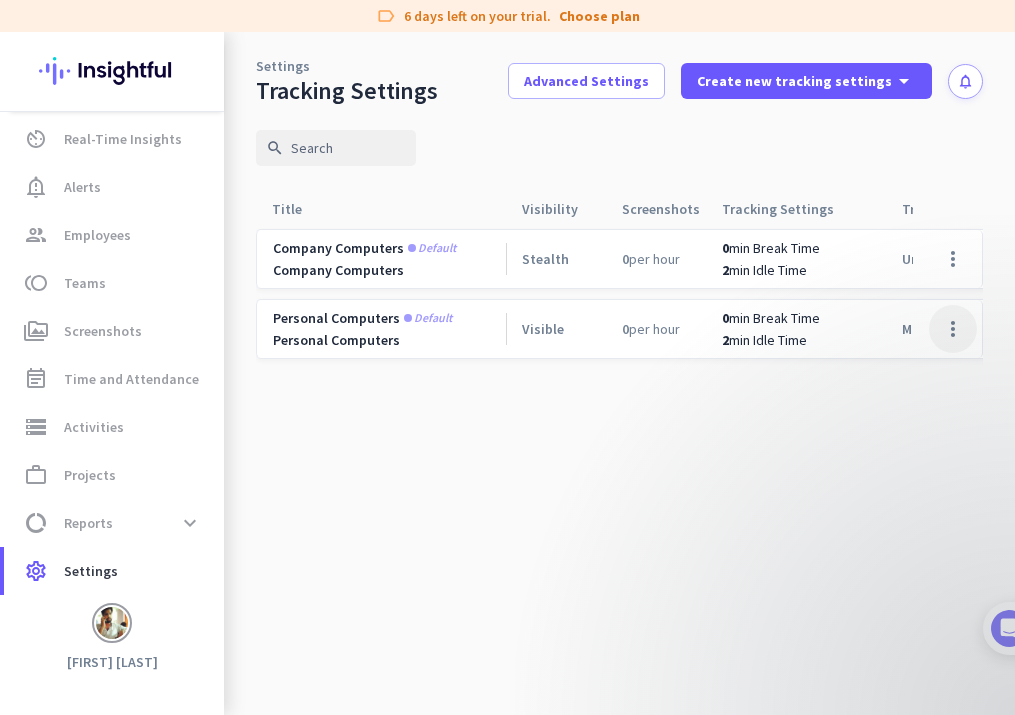click 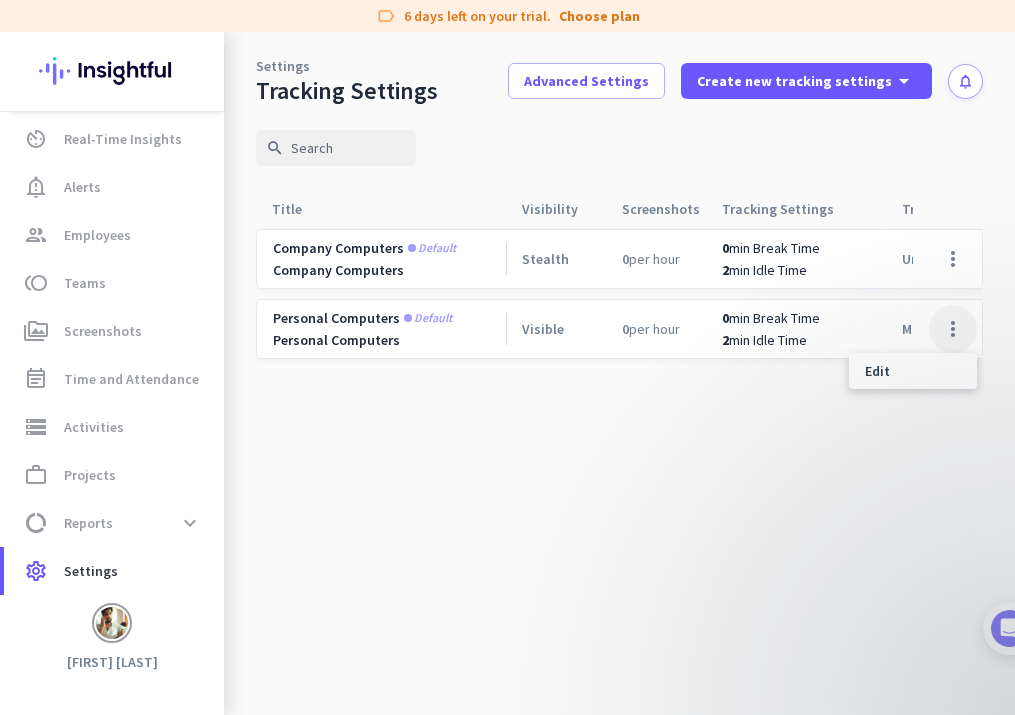 click at bounding box center [507, 357] 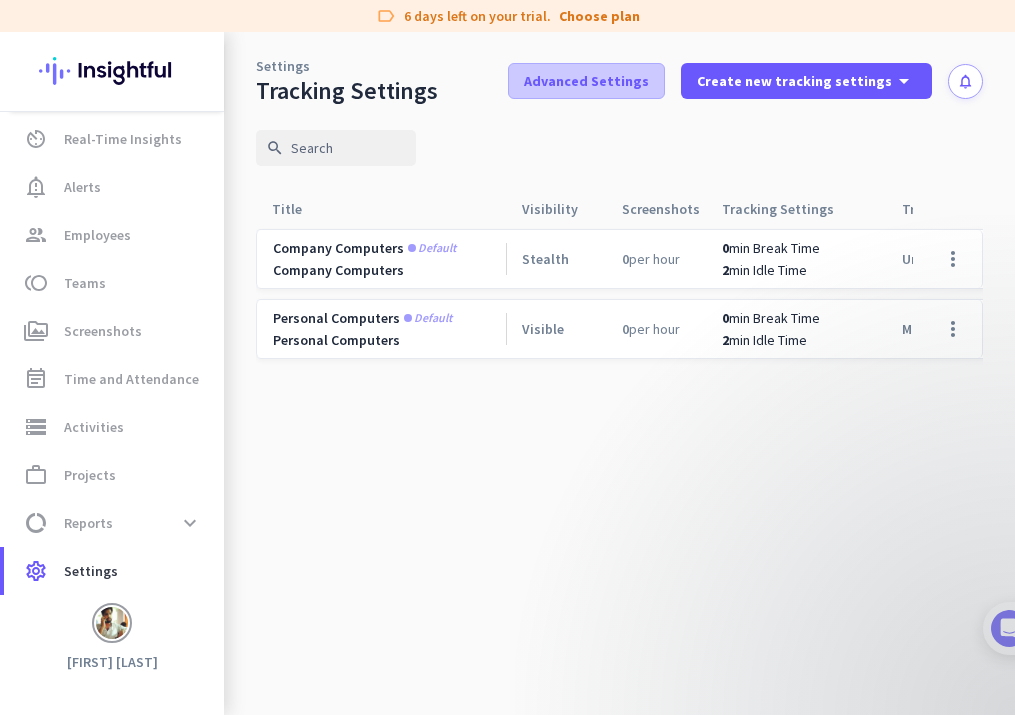 click on "Advanced Settings" at bounding box center [586, 81] 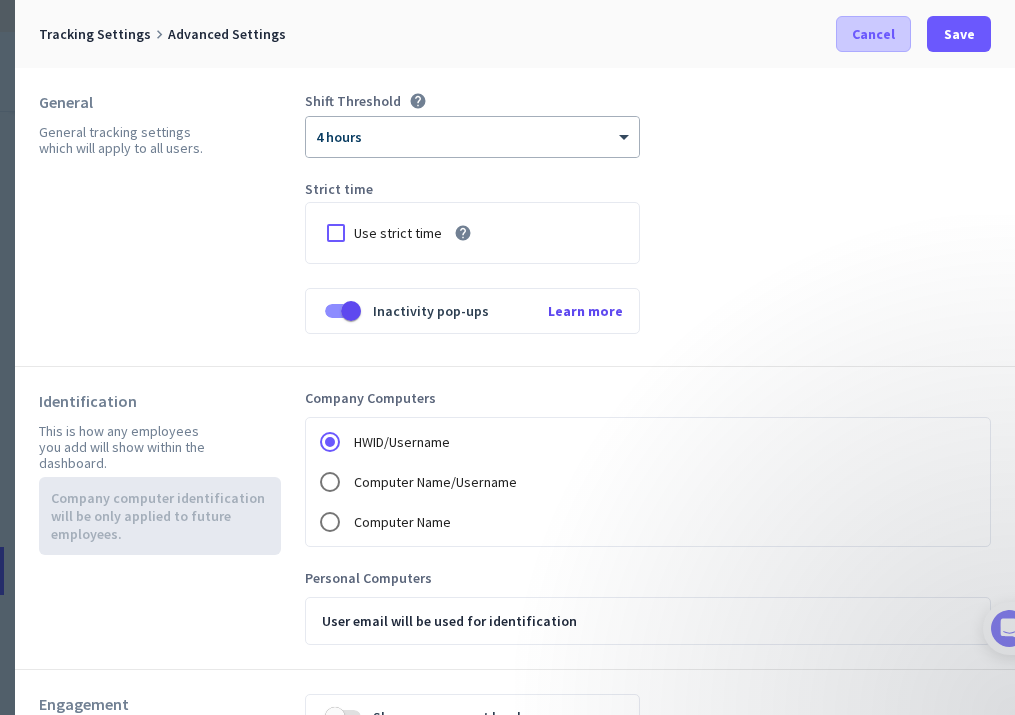 click on "Cancel" at bounding box center [873, 34] 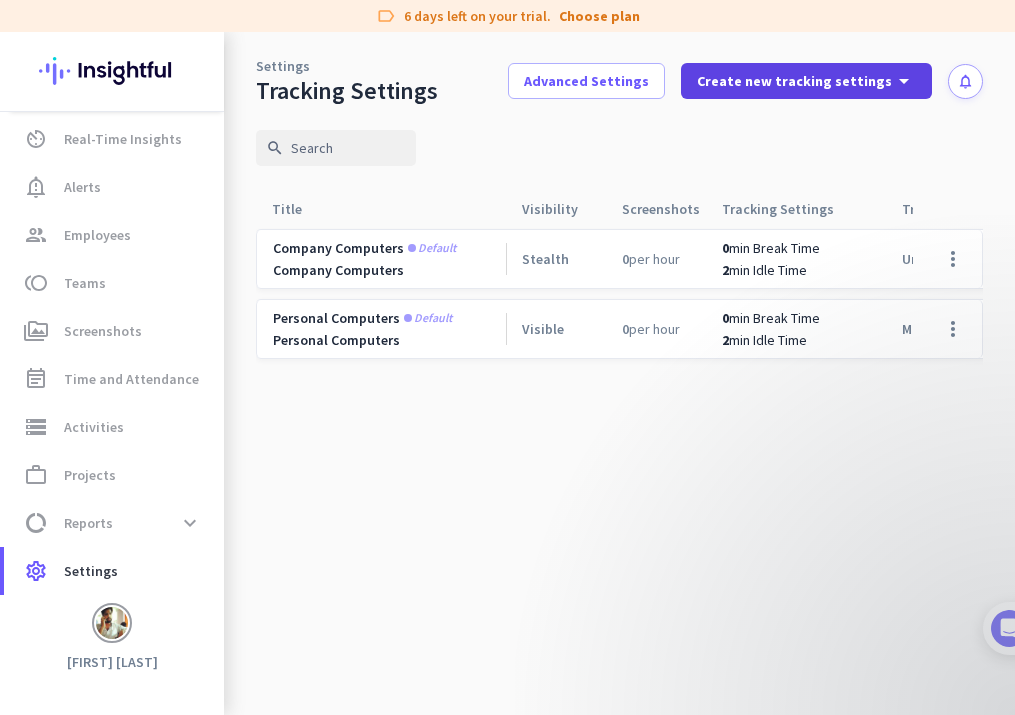 click on "arrow_drop_down" at bounding box center (904, 81) 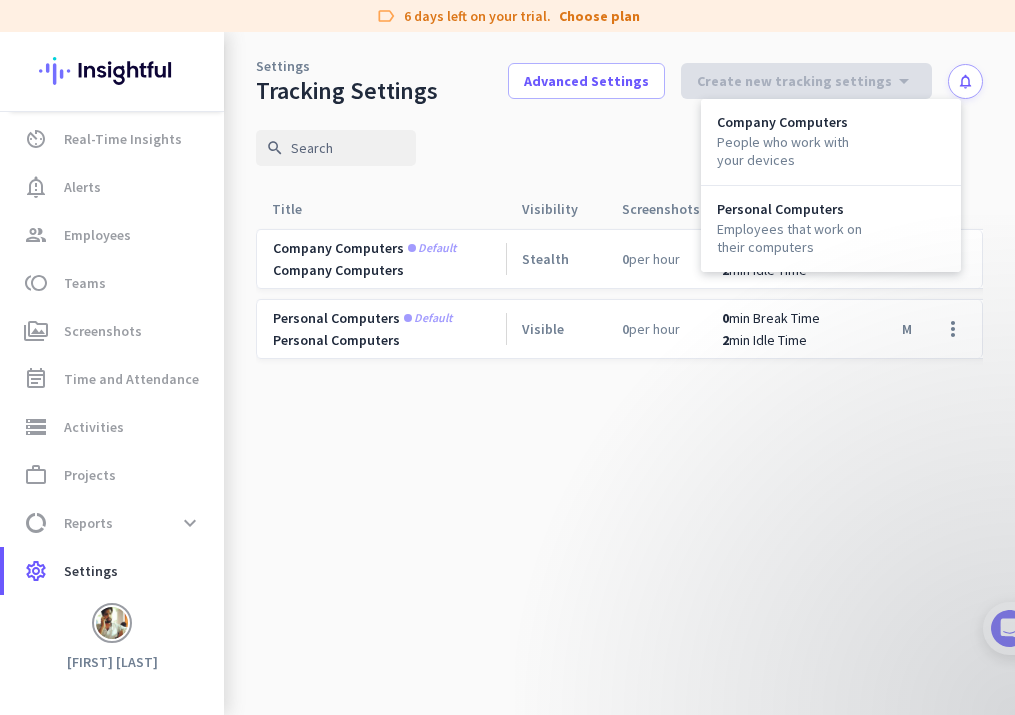 click at bounding box center [507, 357] 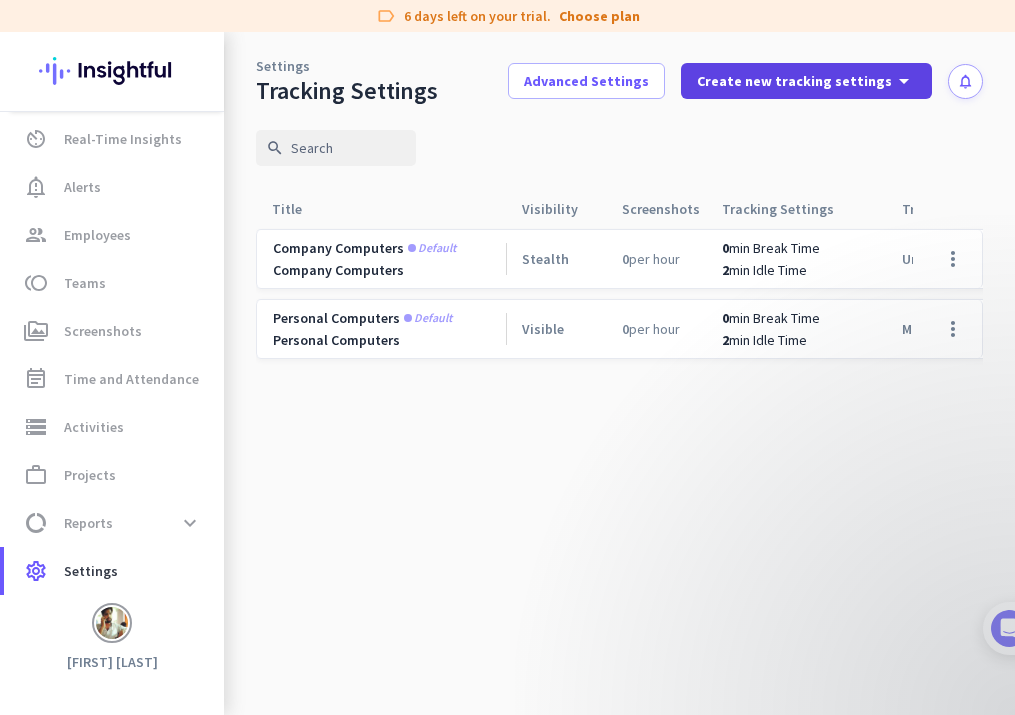 click on "arrow_drop_down" at bounding box center [904, 81] 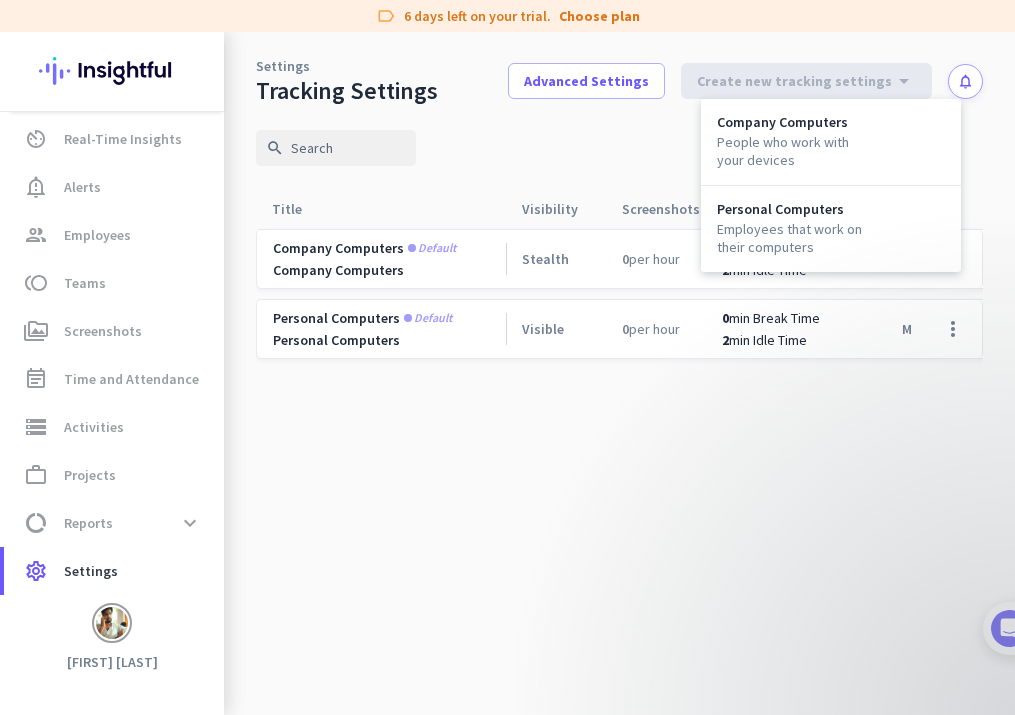 click at bounding box center (507, 357) 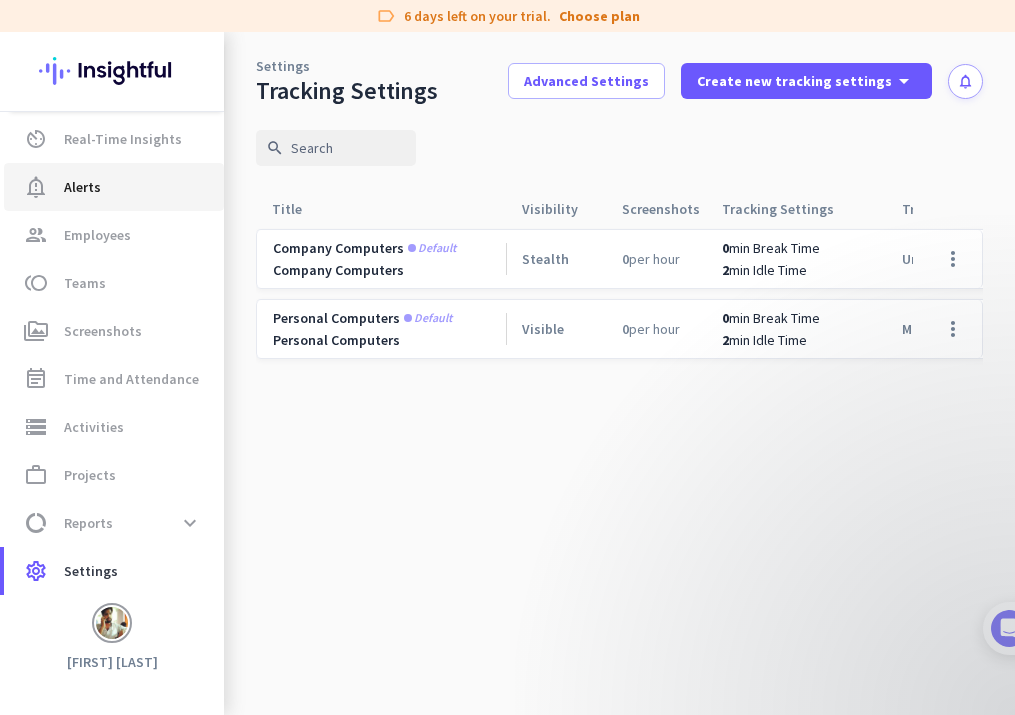 click on "notification_important  Alerts" 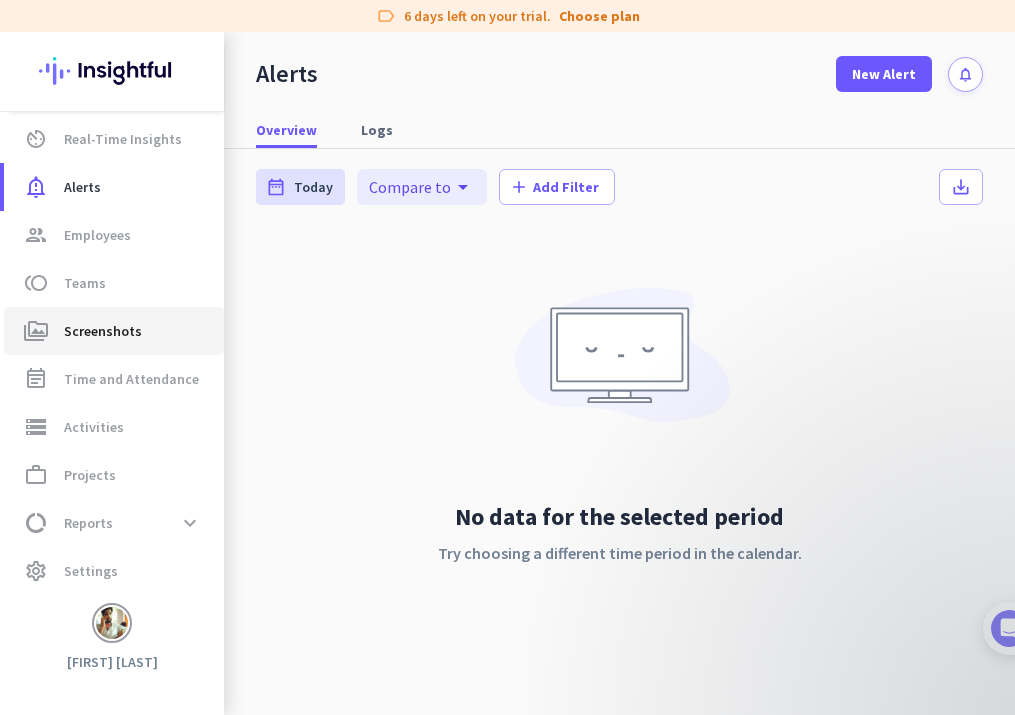 click on "Screenshots" 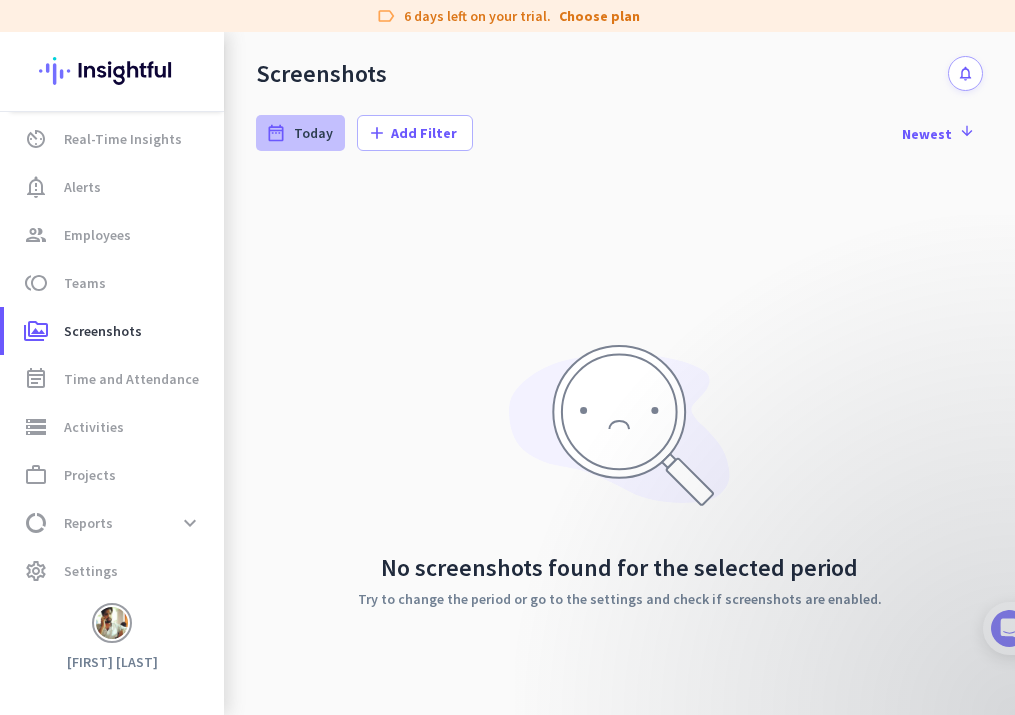 click on "Today" 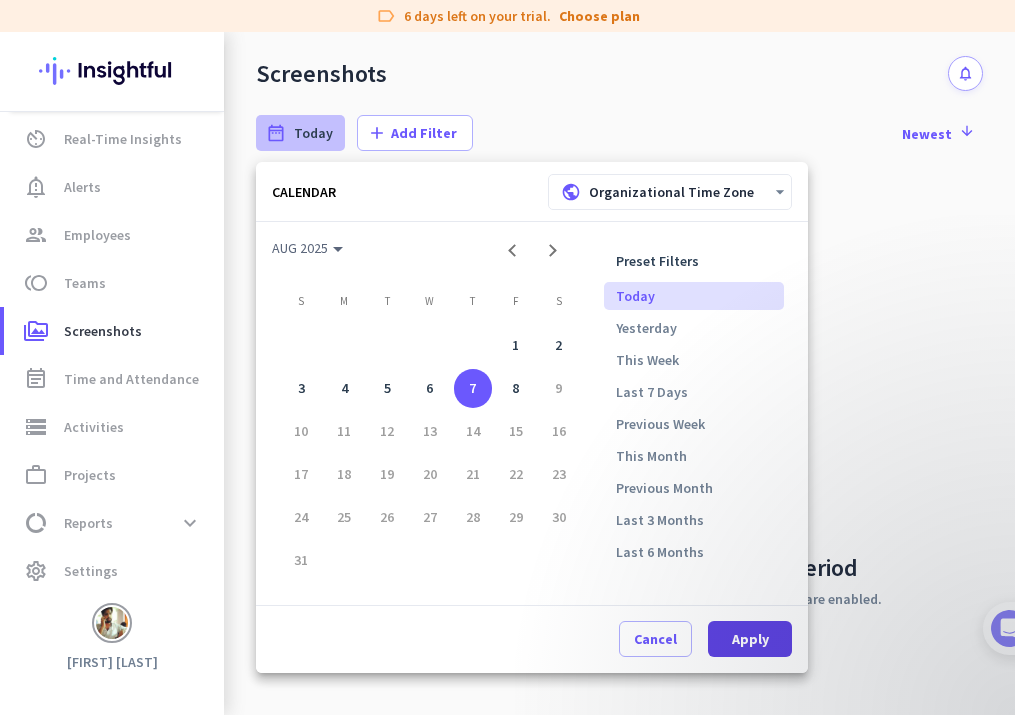 click at bounding box center [750, 639] 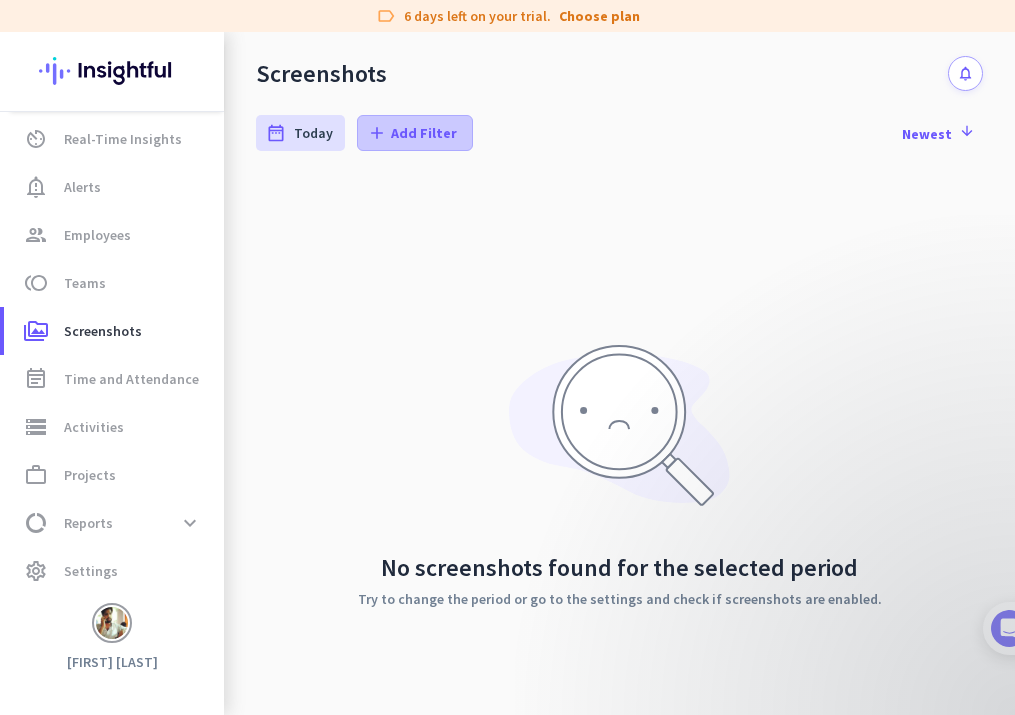click on "Add Filter" 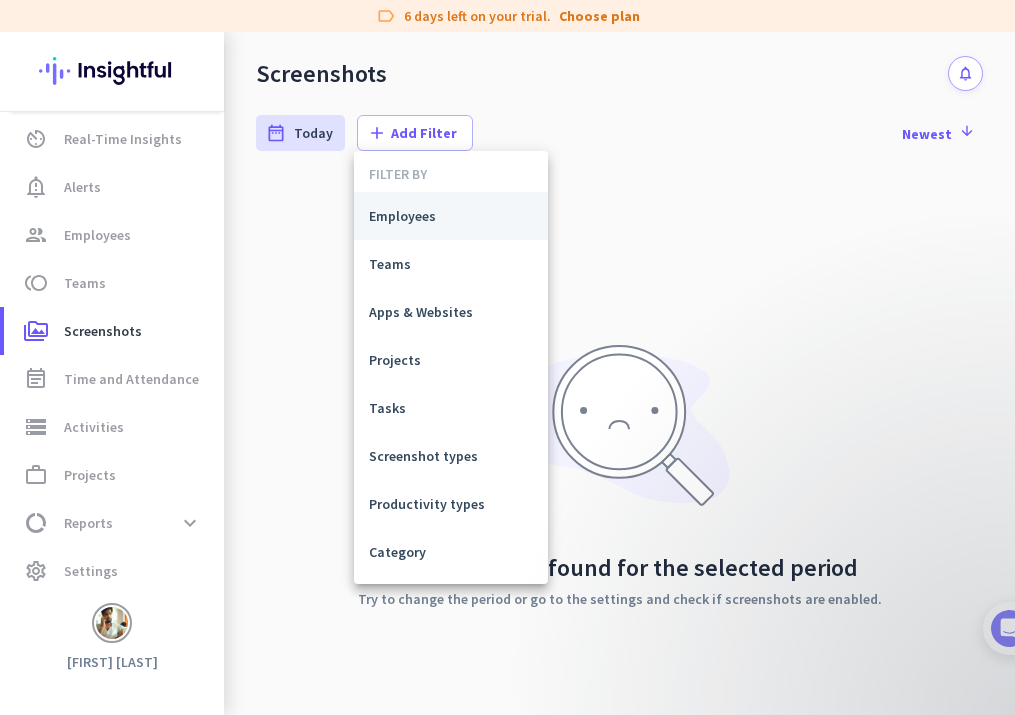 click on "Employees" at bounding box center [451, 216] 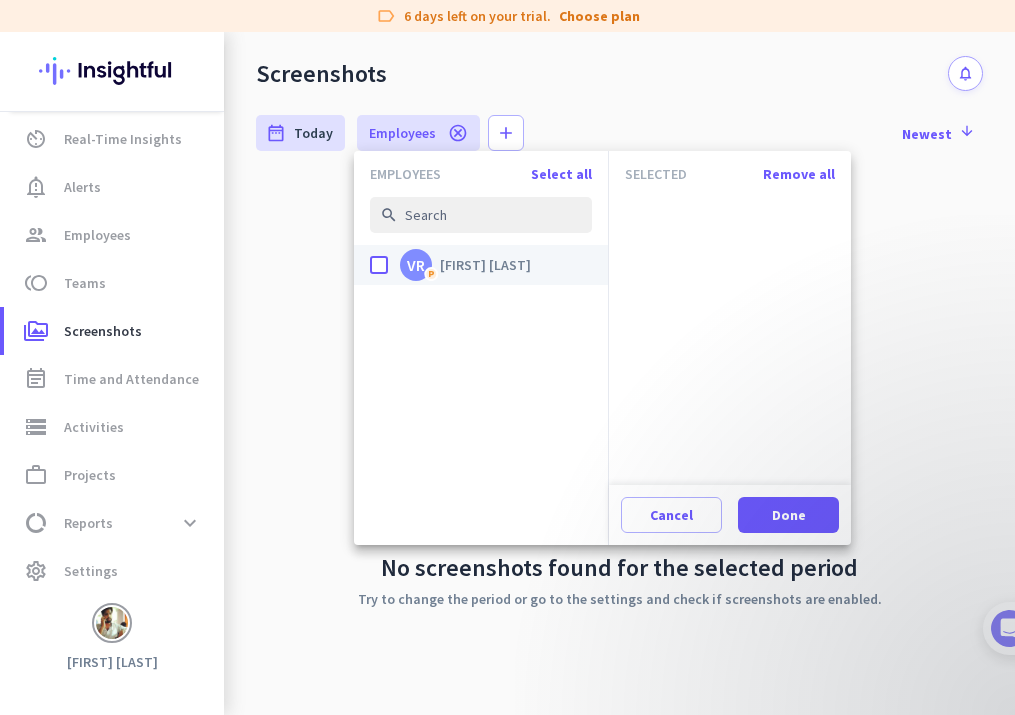 click on "done   VR   P   [FIRST] [LAST]" at bounding box center [481, 265] 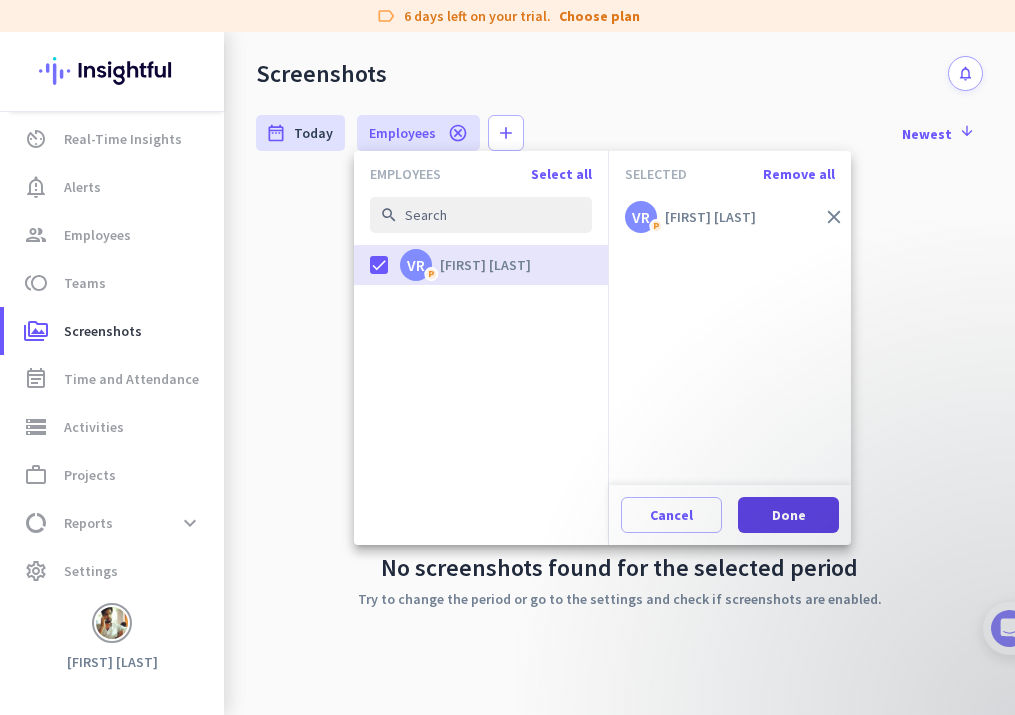 click at bounding box center [788, 515] 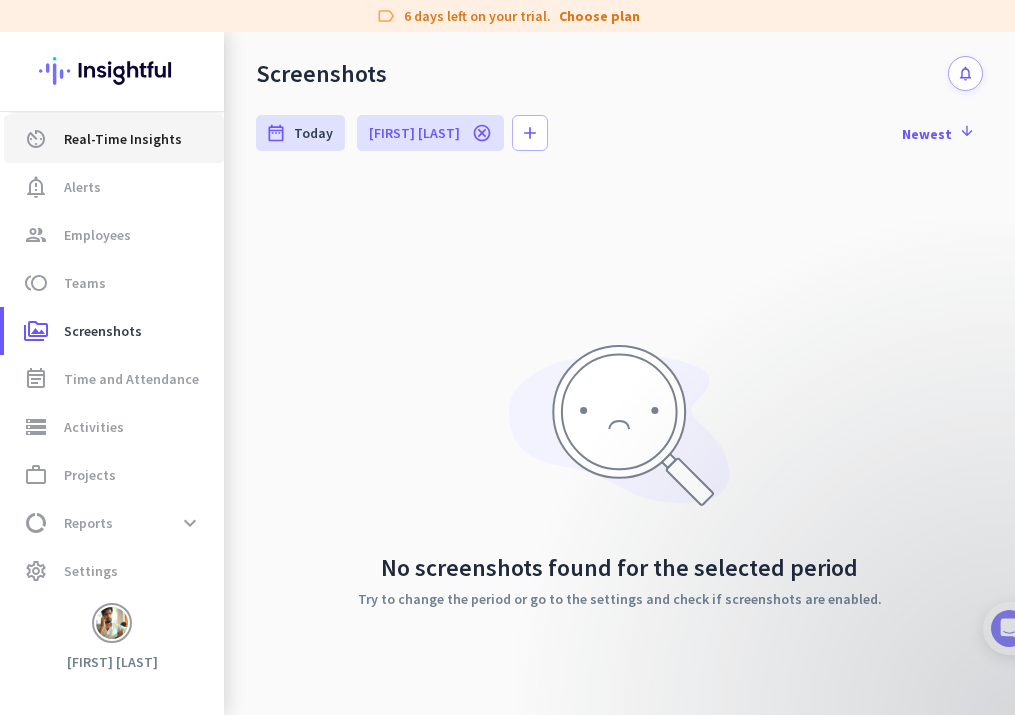click on "Real-Time Insights" 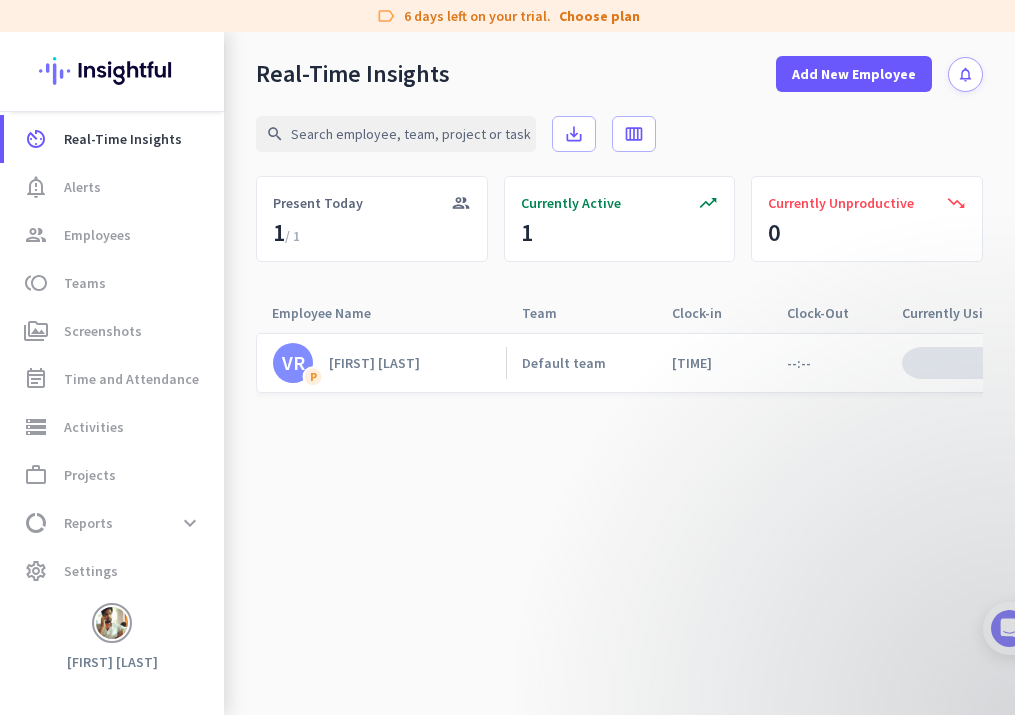 click on "trending_down  Currently Unproductive  0" 